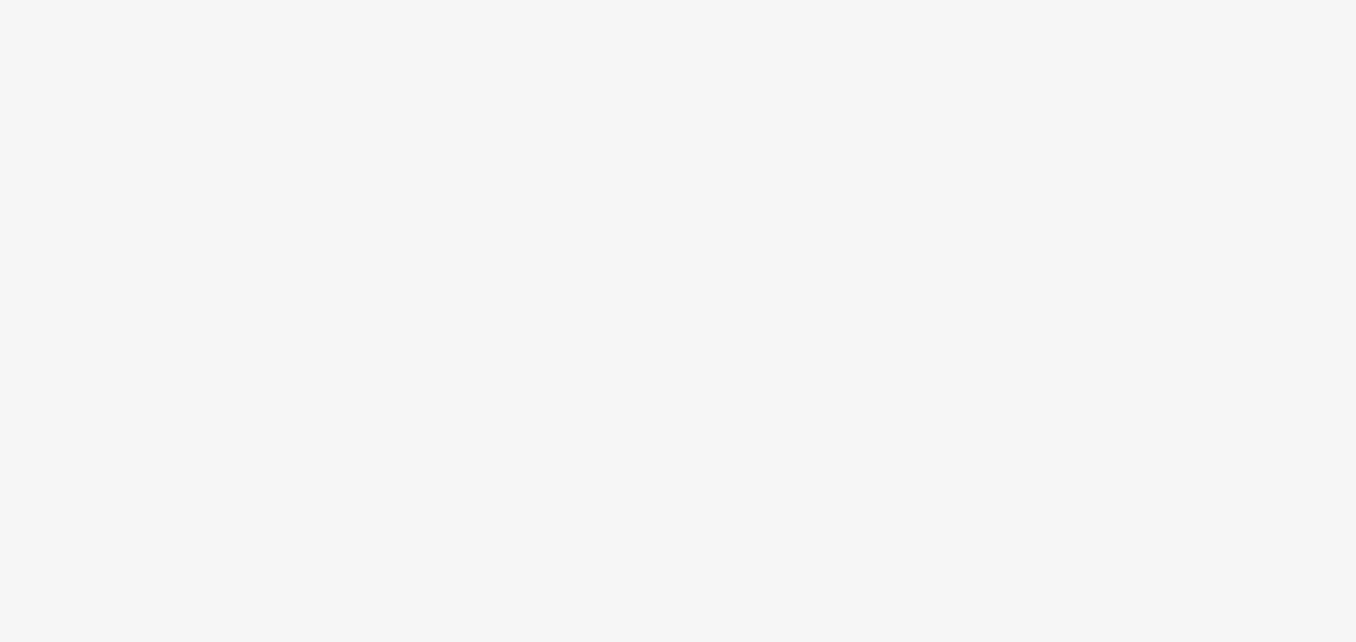 scroll, scrollTop: 0, scrollLeft: 0, axis: both 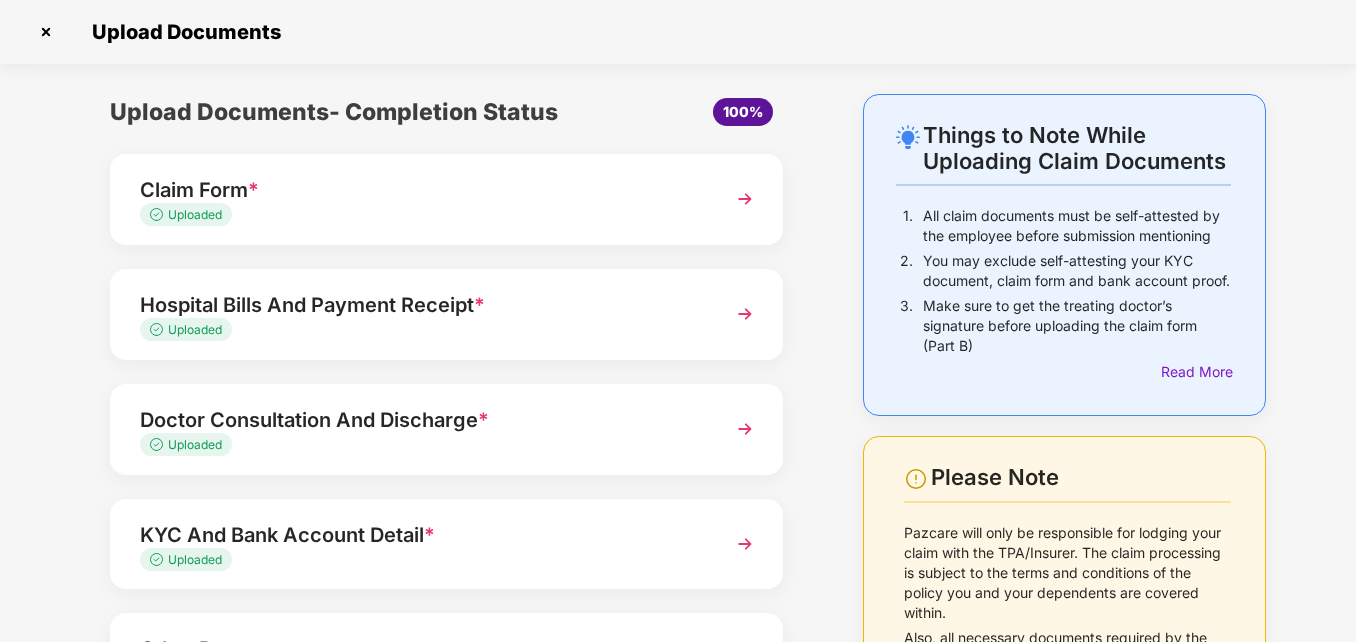 click on "Uploaded" at bounding box center [420, 215] 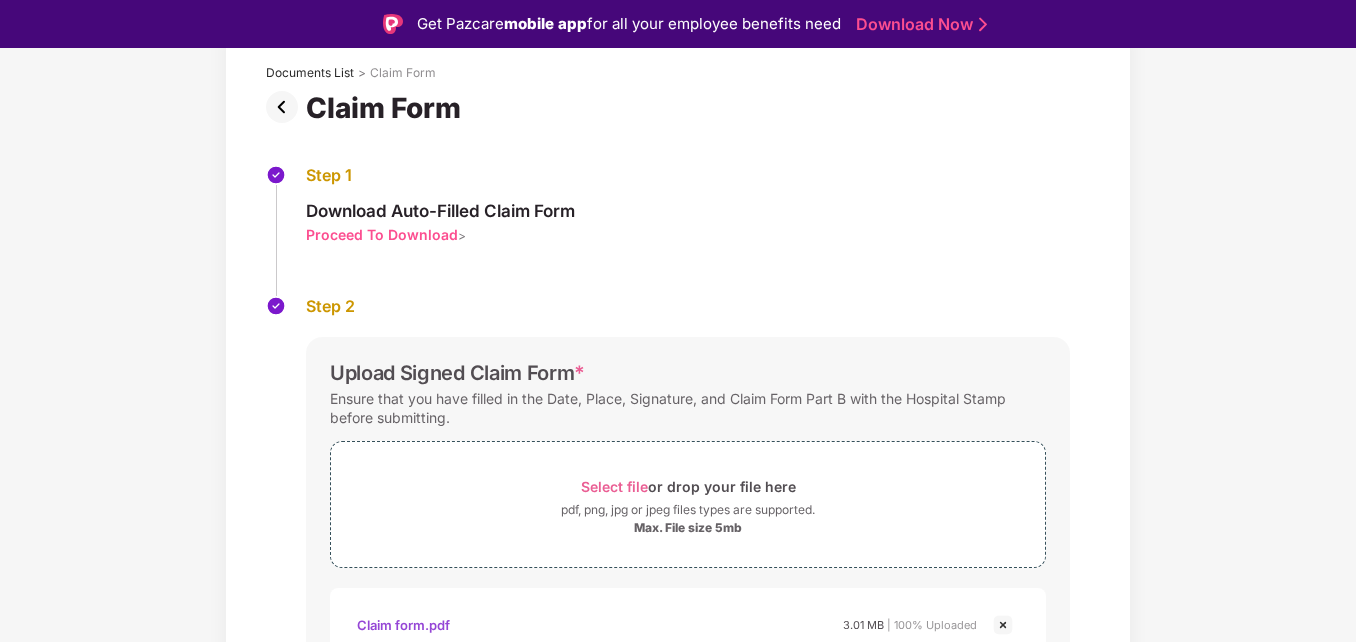 scroll, scrollTop: 225, scrollLeft: 0, axis: vertical 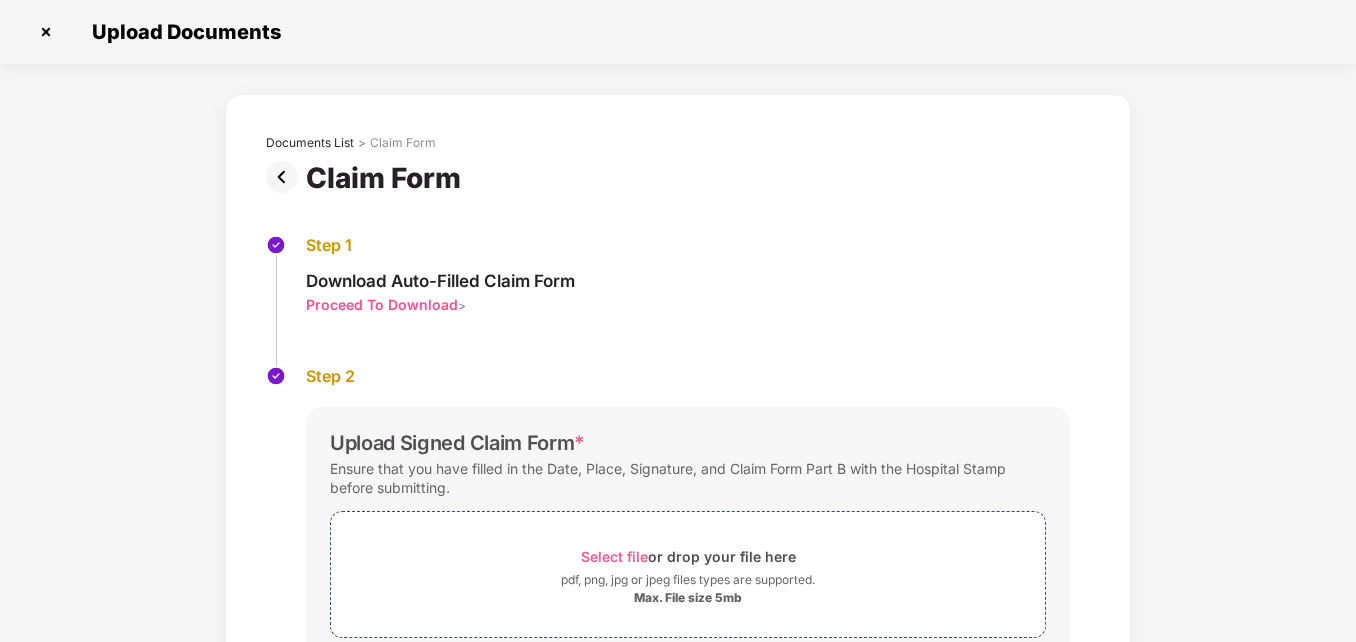 click at bounding box center (286, 177) 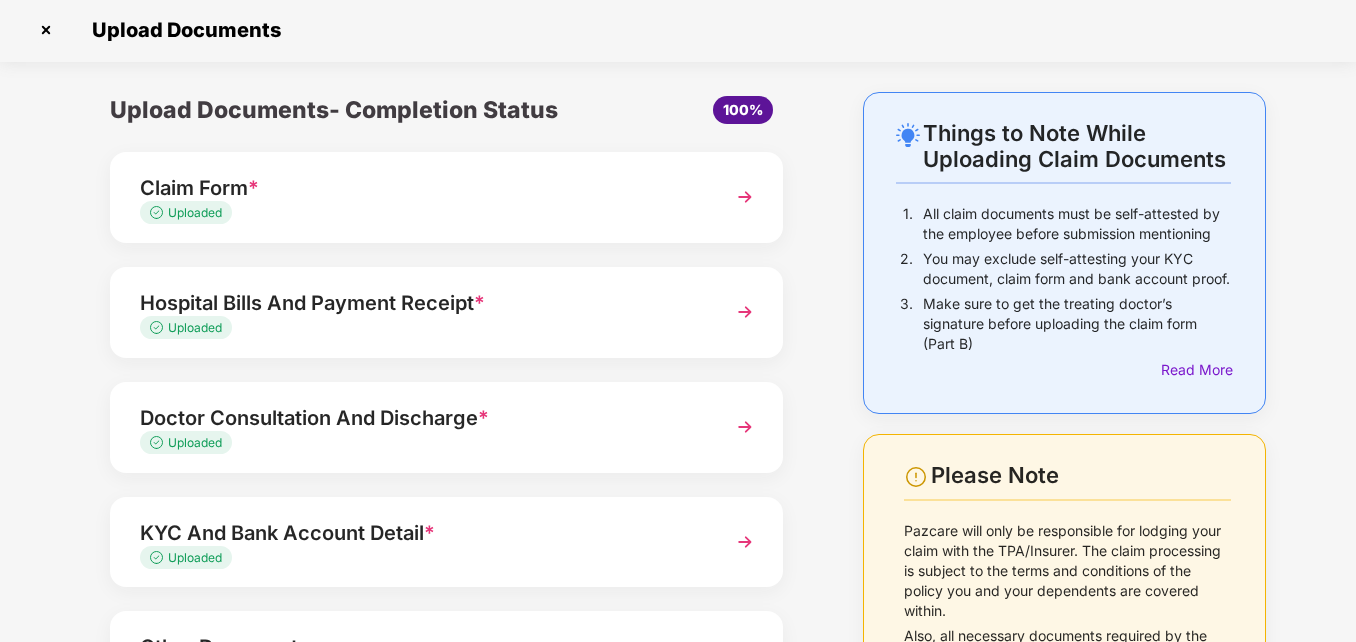 scroll, scrollTop: 0, scrollLeft: 0, axis: both 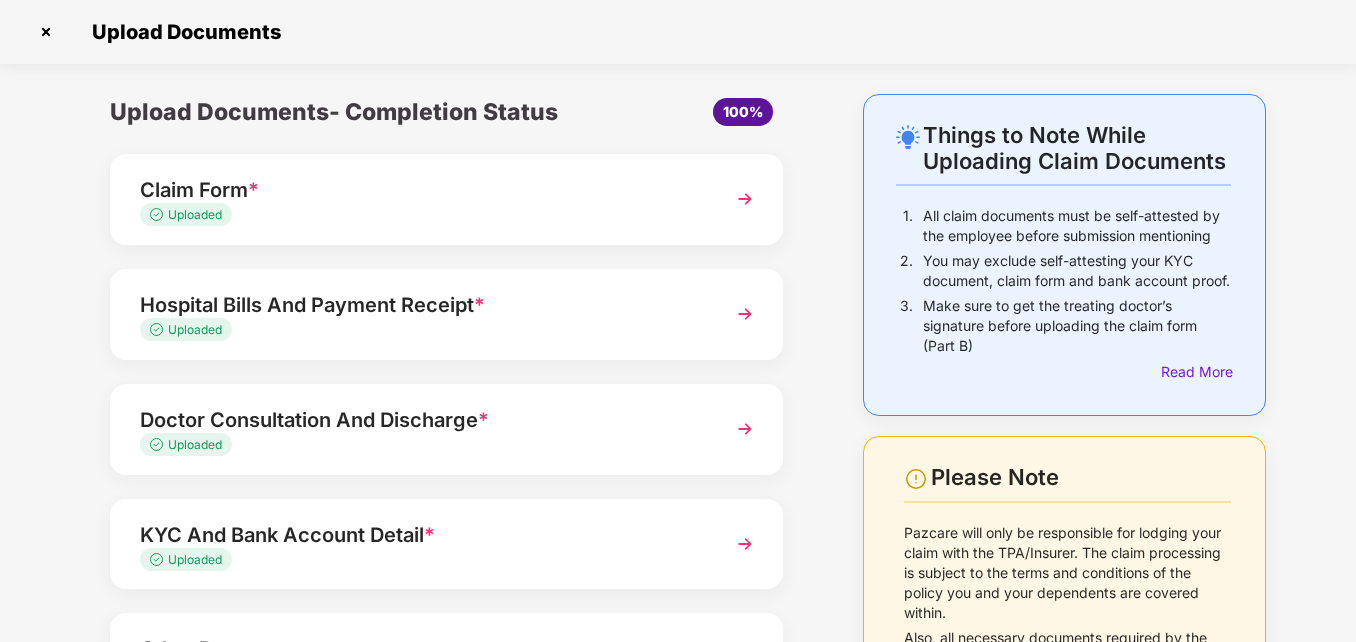 click on "Uploaded" at bounding box center (420, 445) 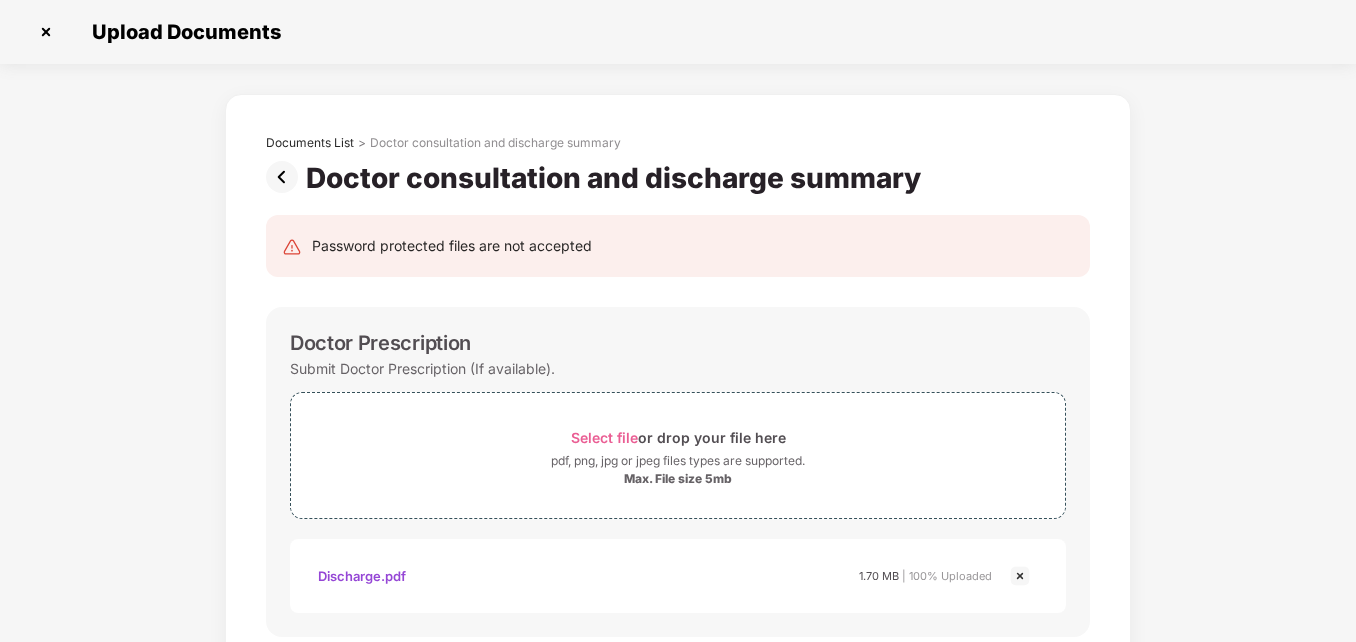 scroll, scrollTop: 0, scrollLeft: 0, axis: both 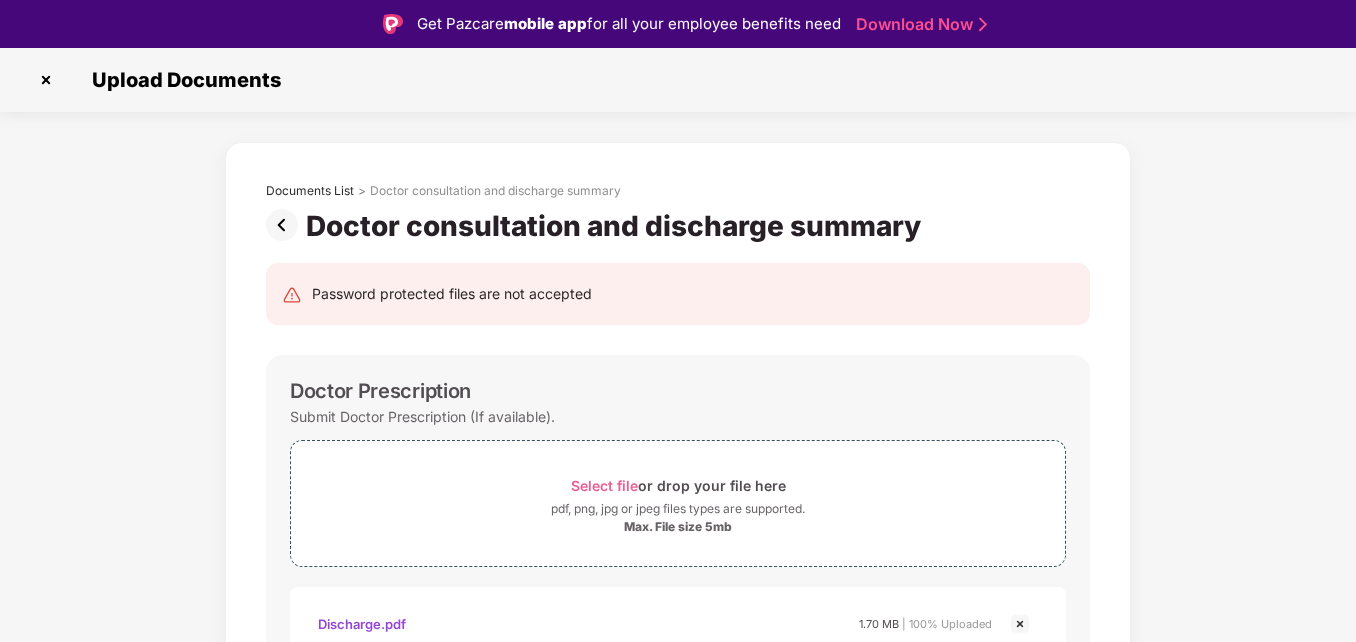 click at bounding box center (286, 225) 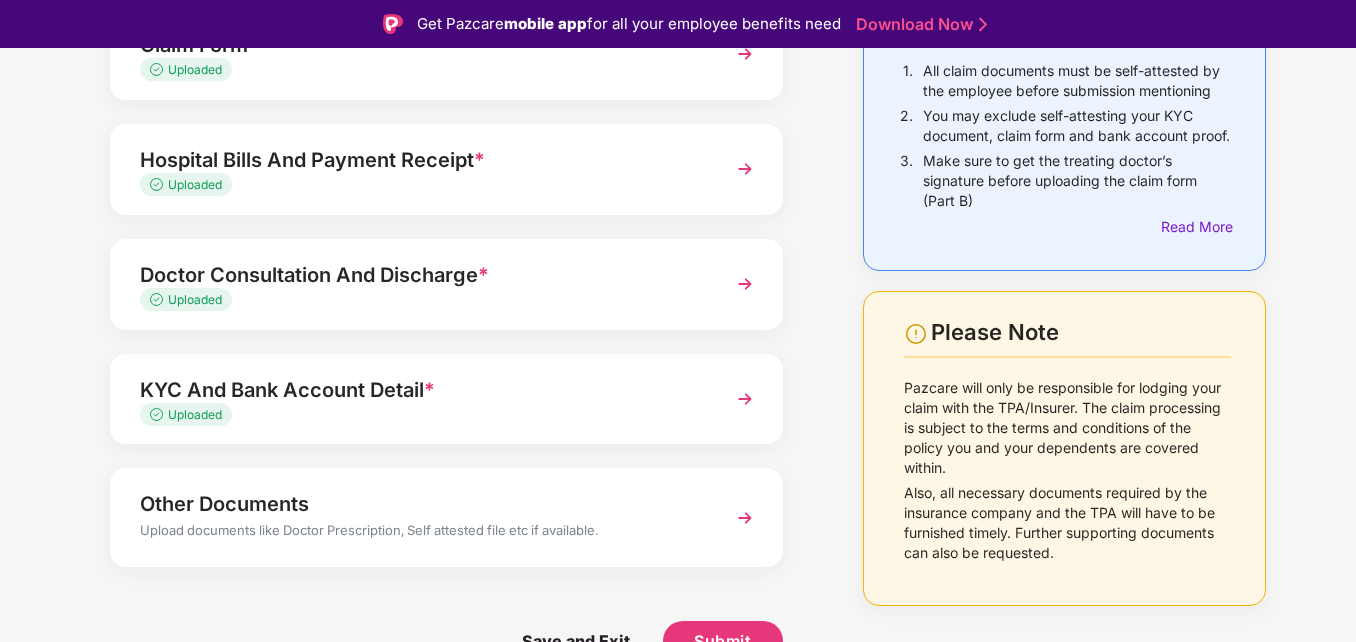 scroll, scrollTop: 194, scrollLeft: 0, axis: vertical 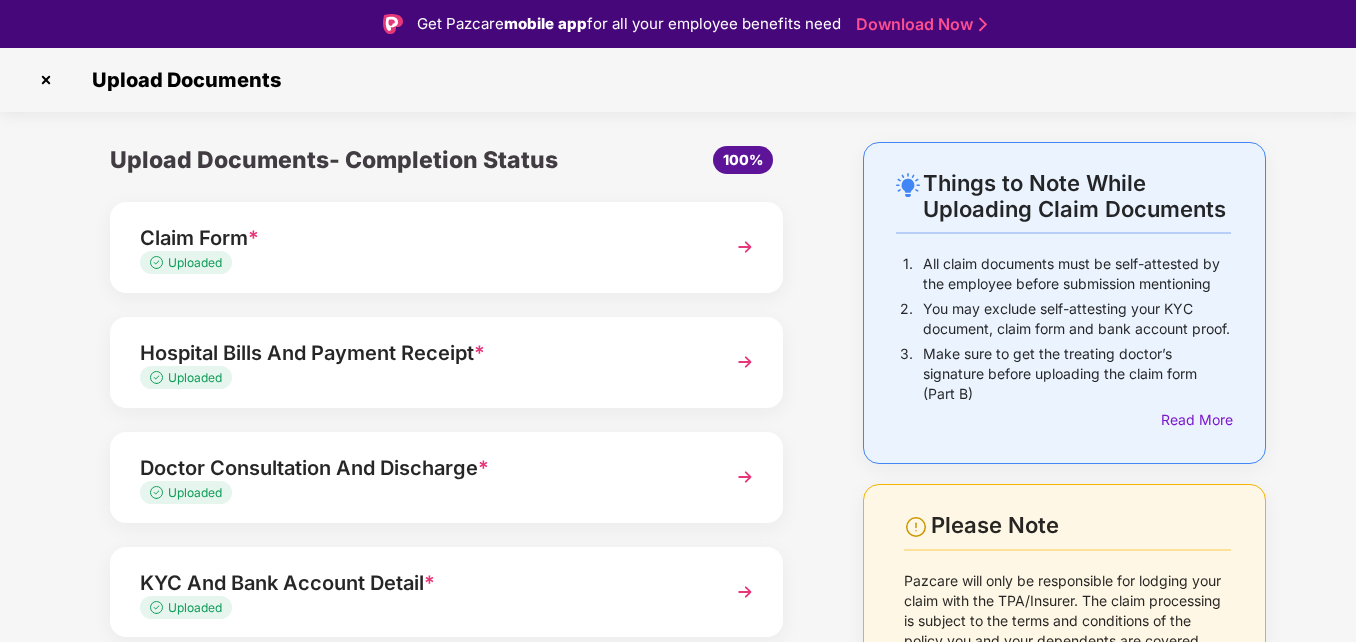 click on "Uploaded" at bounding box center [420, 263] 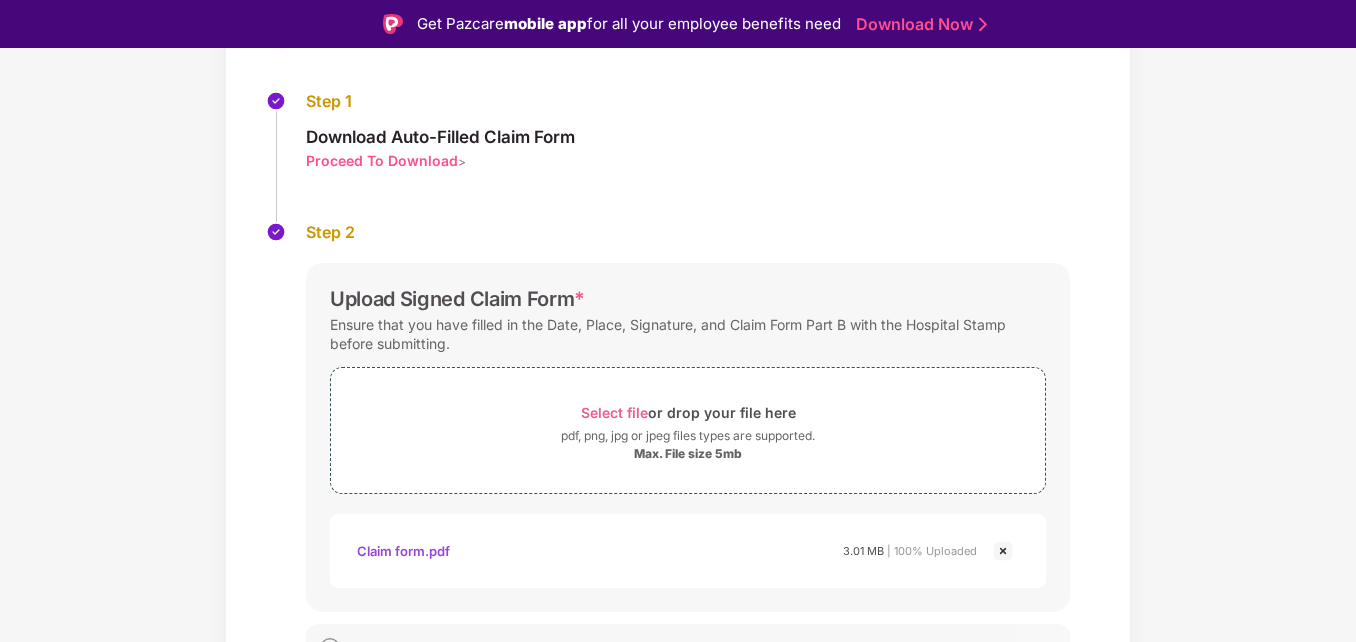 scroll, scrollTop: 225, scrollLeft: 0, axis: vertical 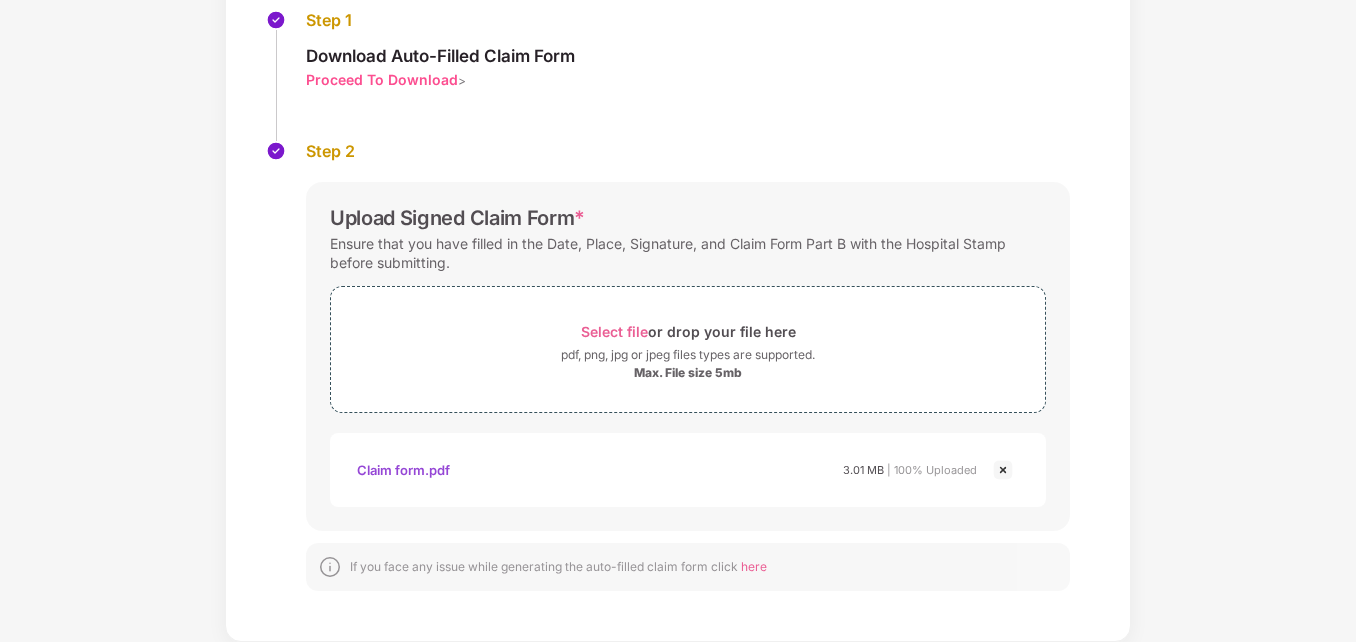 click on "Claim form.pdf" at bounding box center (403, 470) 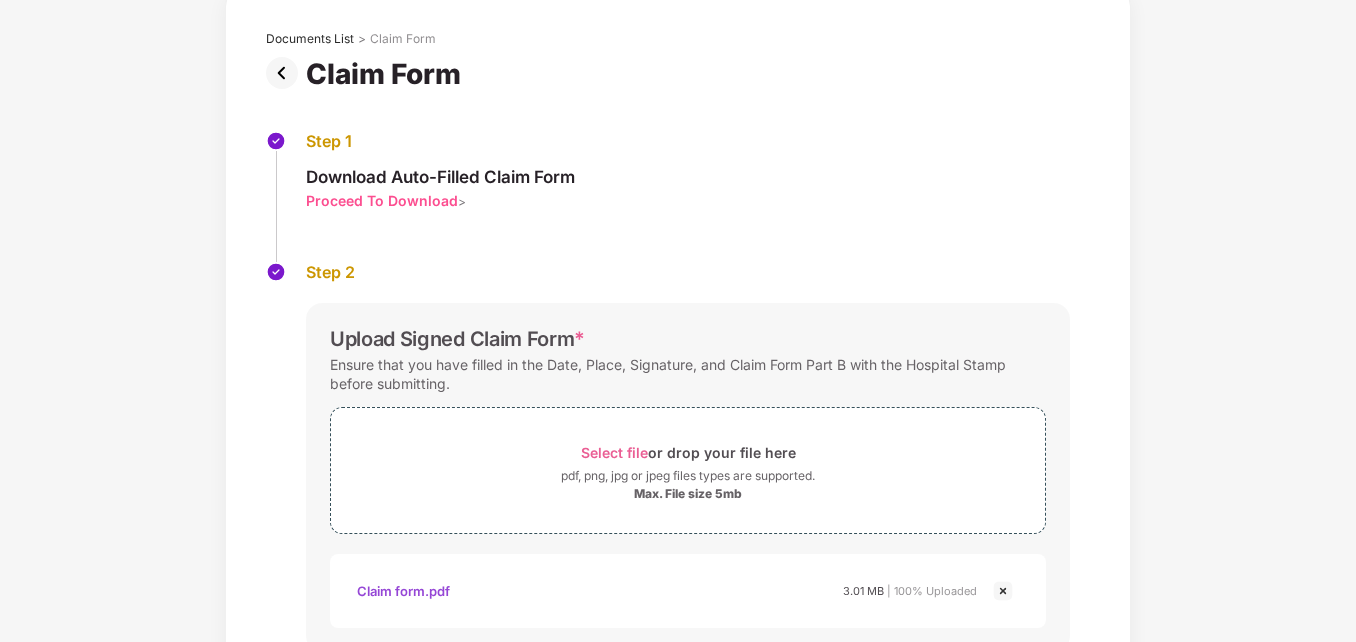 scroll, scrollTop: 0, scrollLeft: 0, axis: both 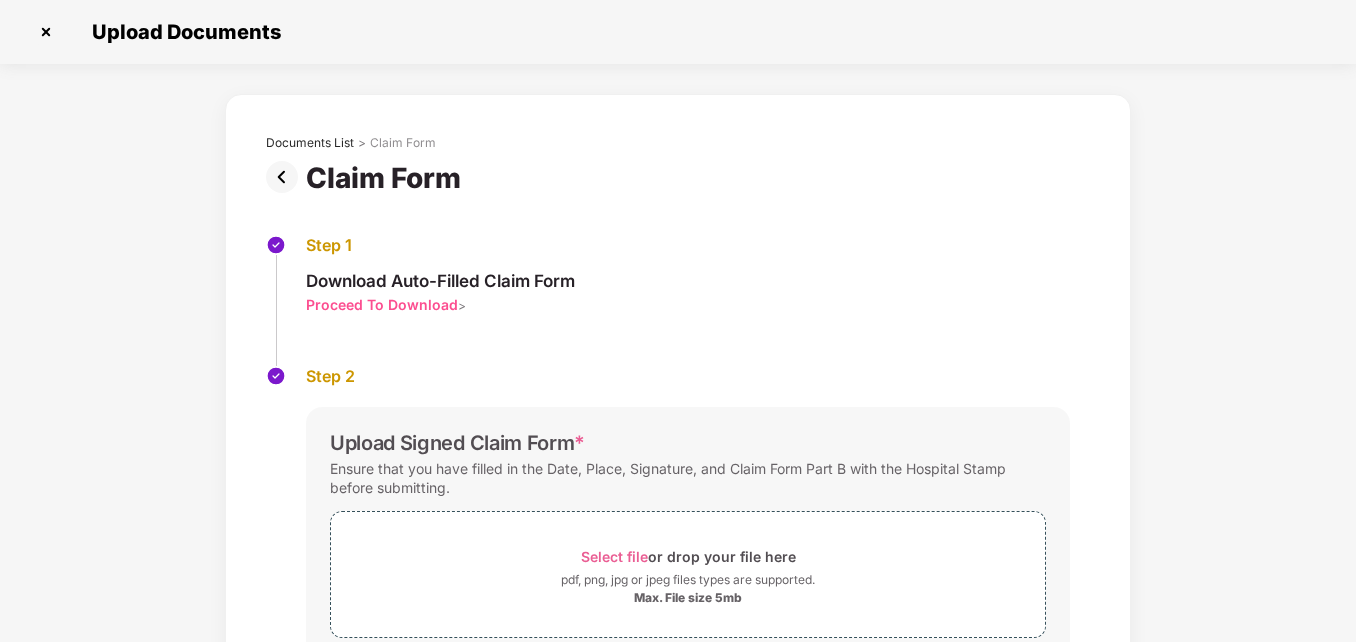 click at bounding box center (286, 177) 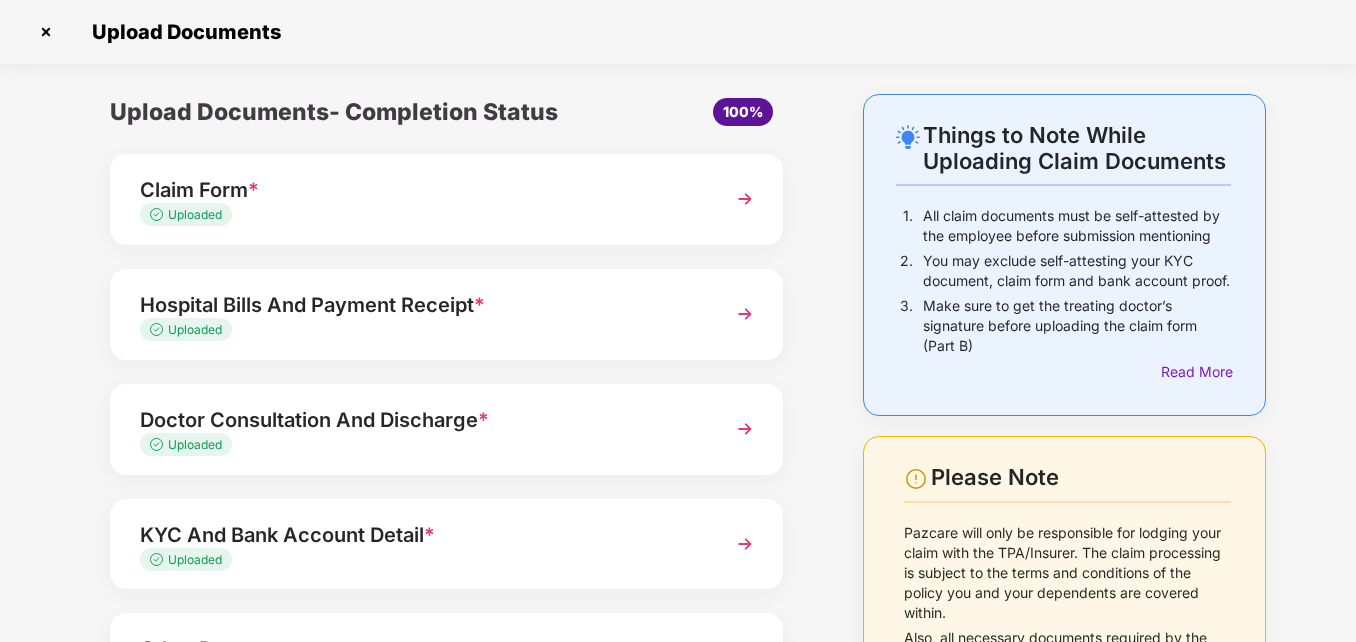click on "Hospital Bills And Payment Receipt *" at bounding box center [420, 305] 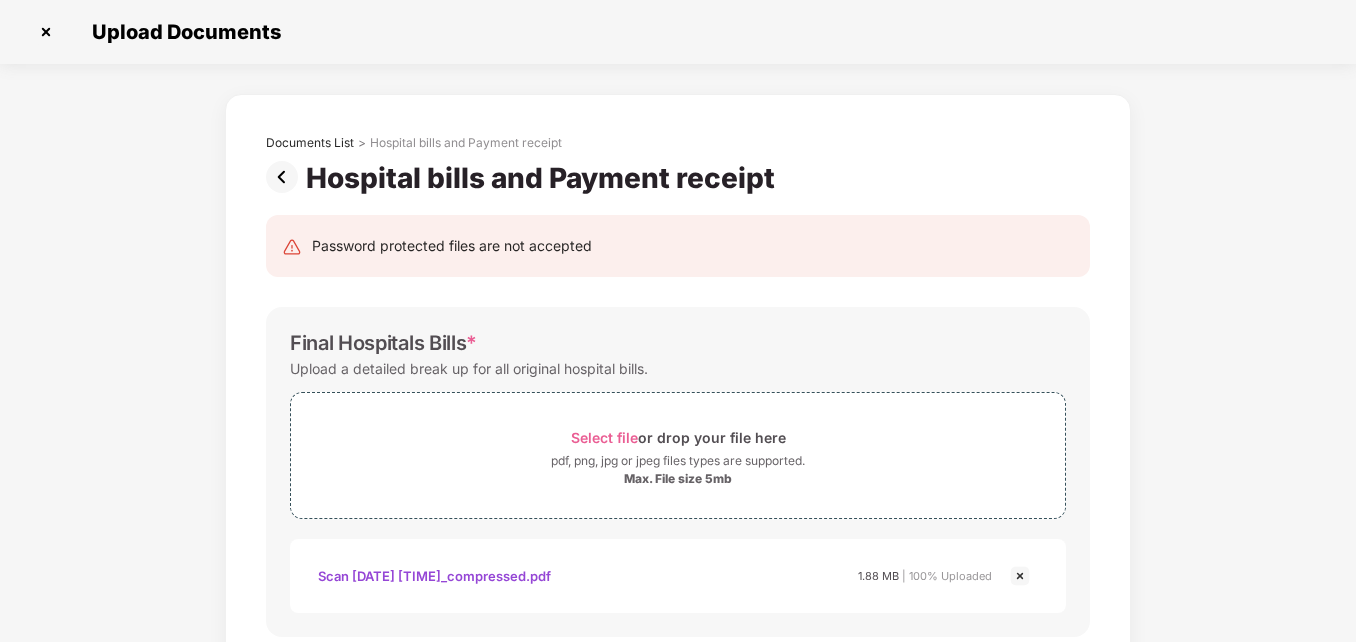 scroll, scrollTop: 0, scrollLeft: 0, axis: both 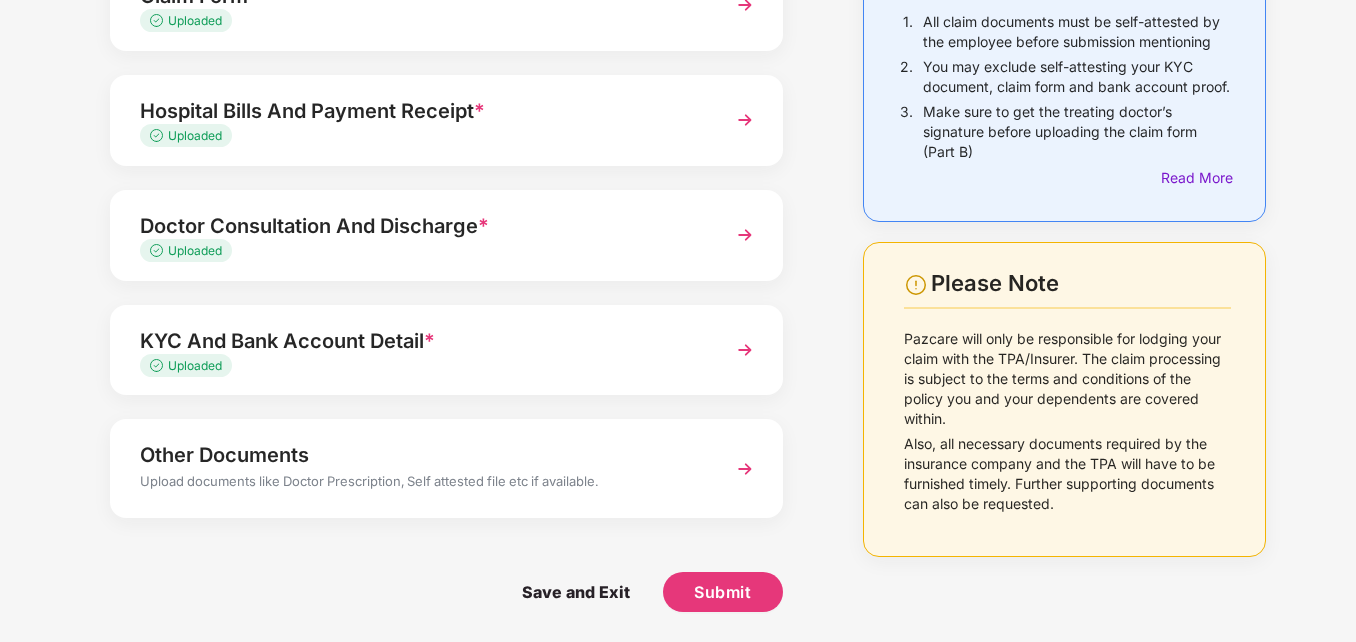 click on "KYC And Bank Account Detail * Uploaded" at bounding box center [446, 350] 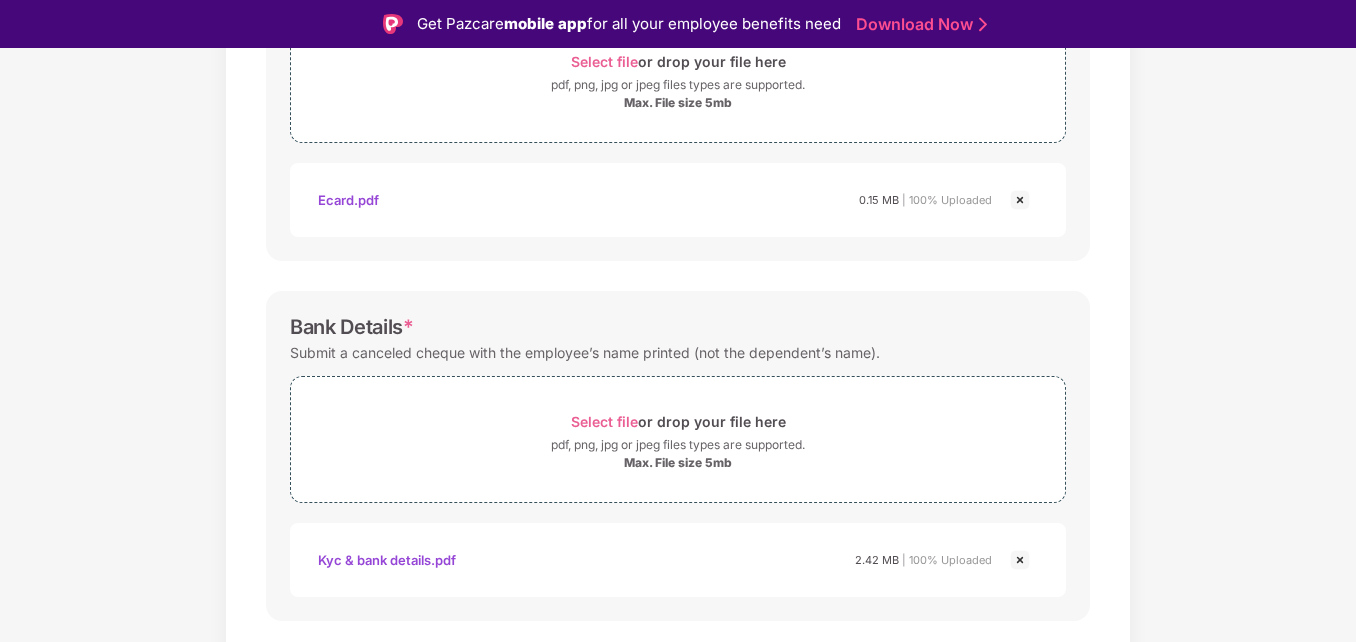 scroll, scrollTop: 836, scrollLeft: 0, axis: vertical 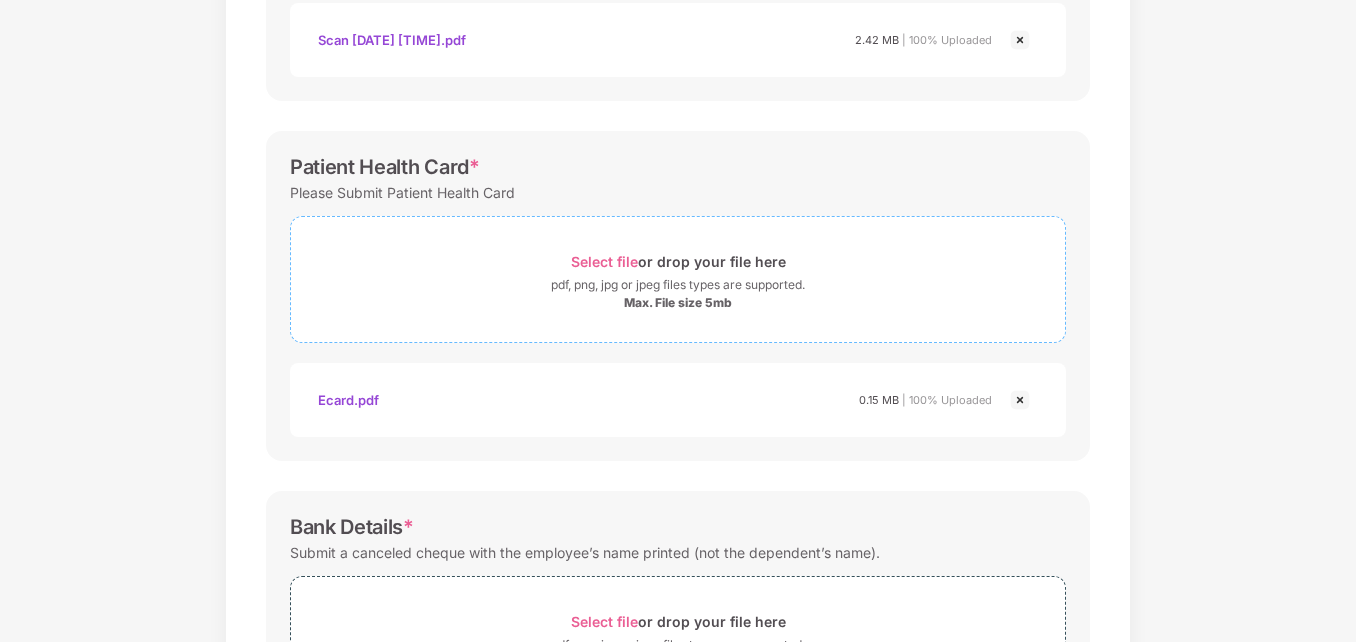 click on "Select file" at bounding box center (604, 261) 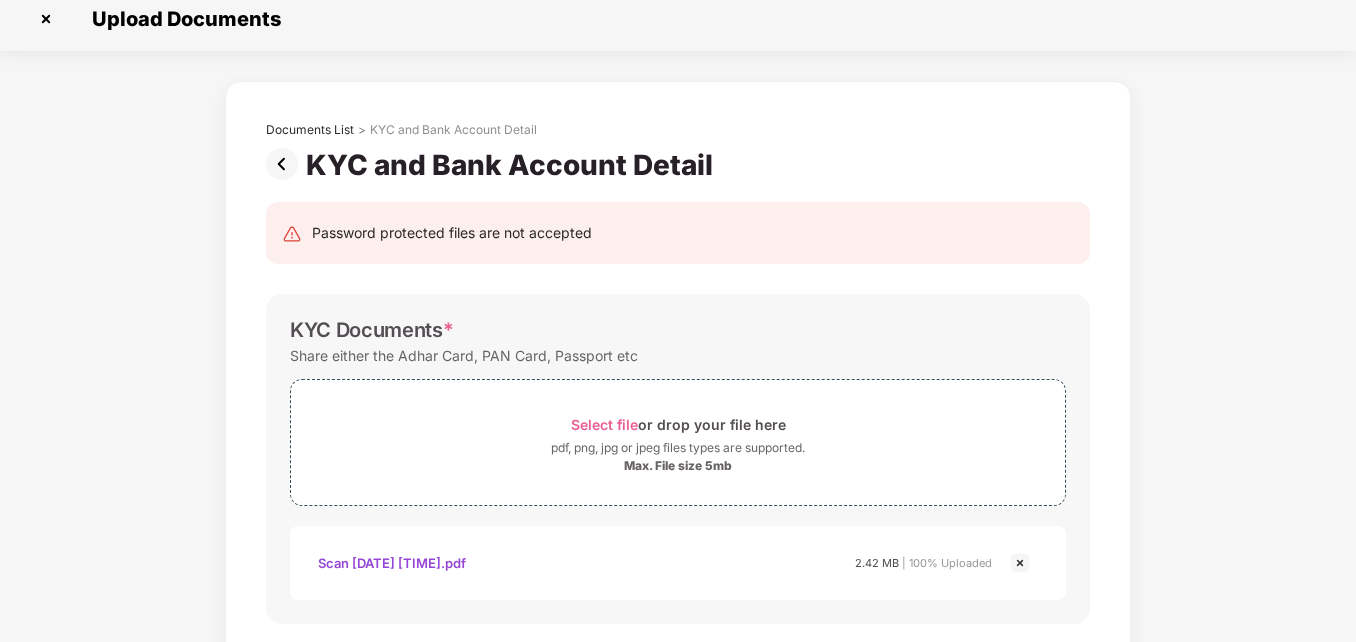 scroll, scrollTop: 0, scrollLeft: 0, axis: both 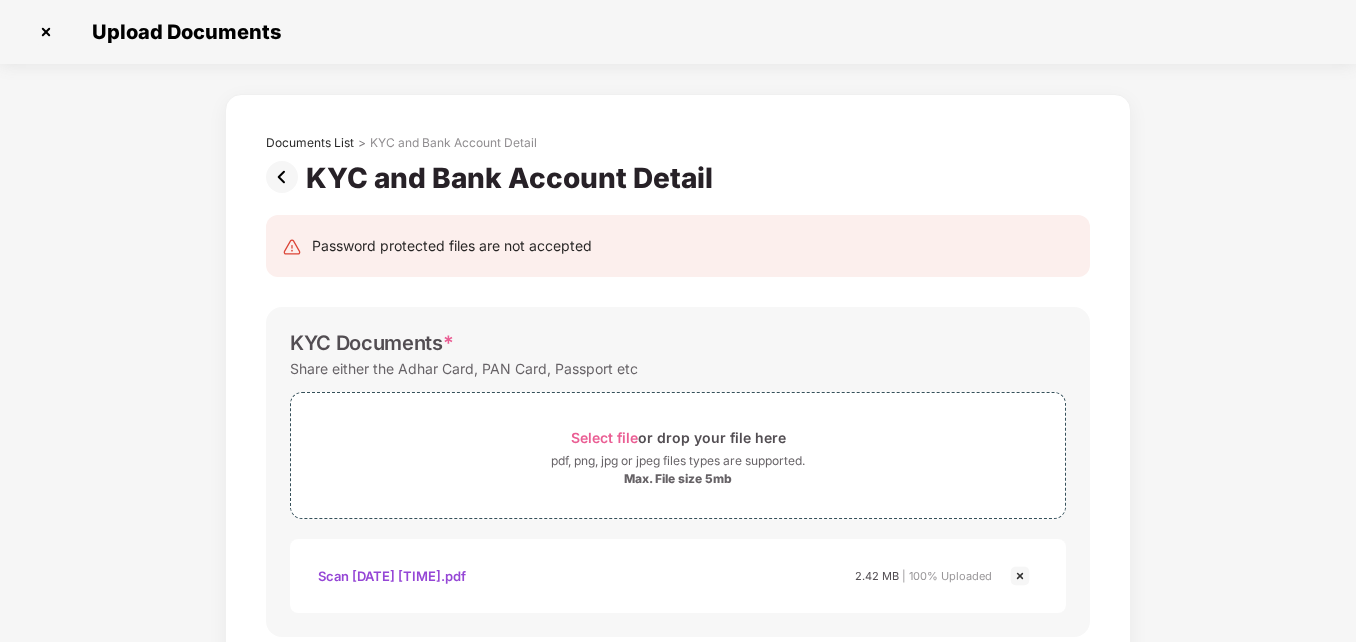 click at bounding box center [286, 177] 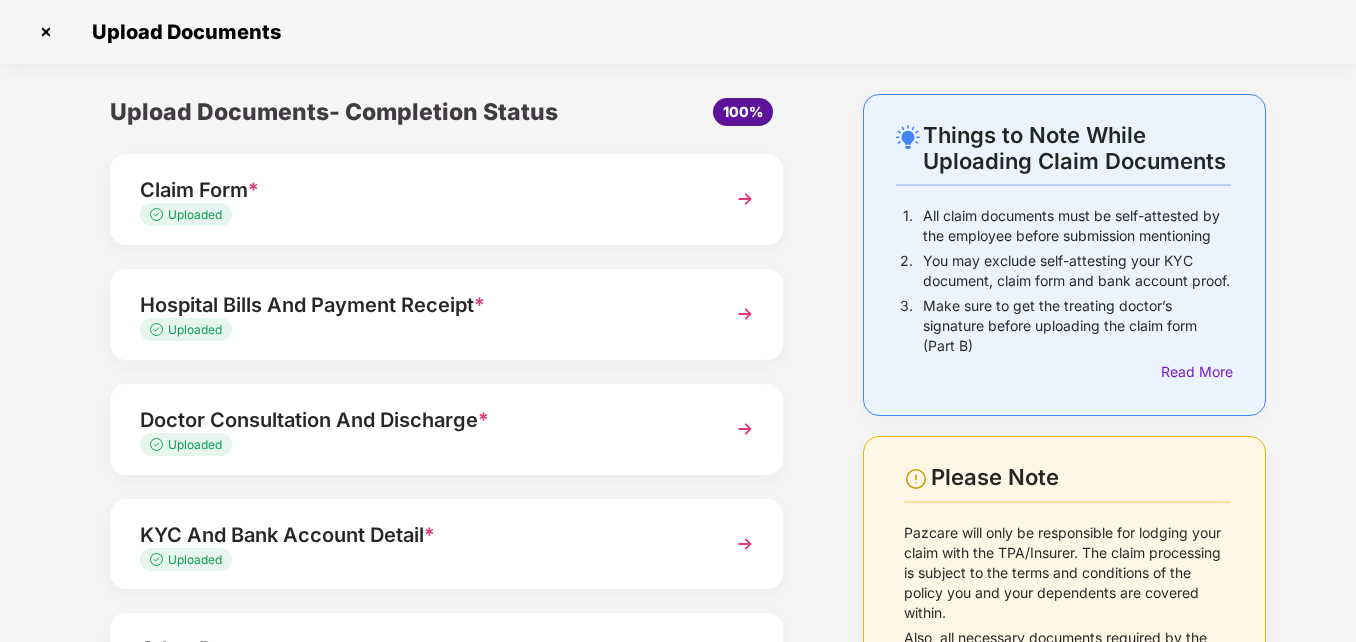 scroll, scrollTop: 0, scrollLeft: 0, axis: both 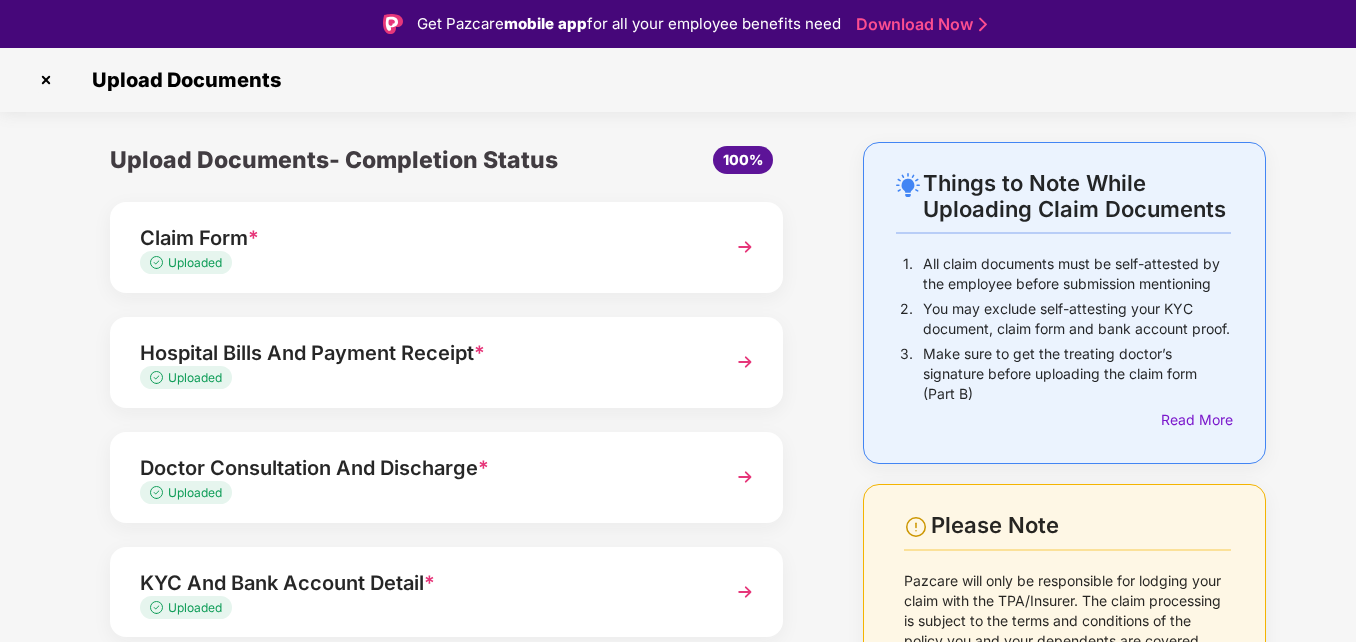 click at bounding box center [46, 80] 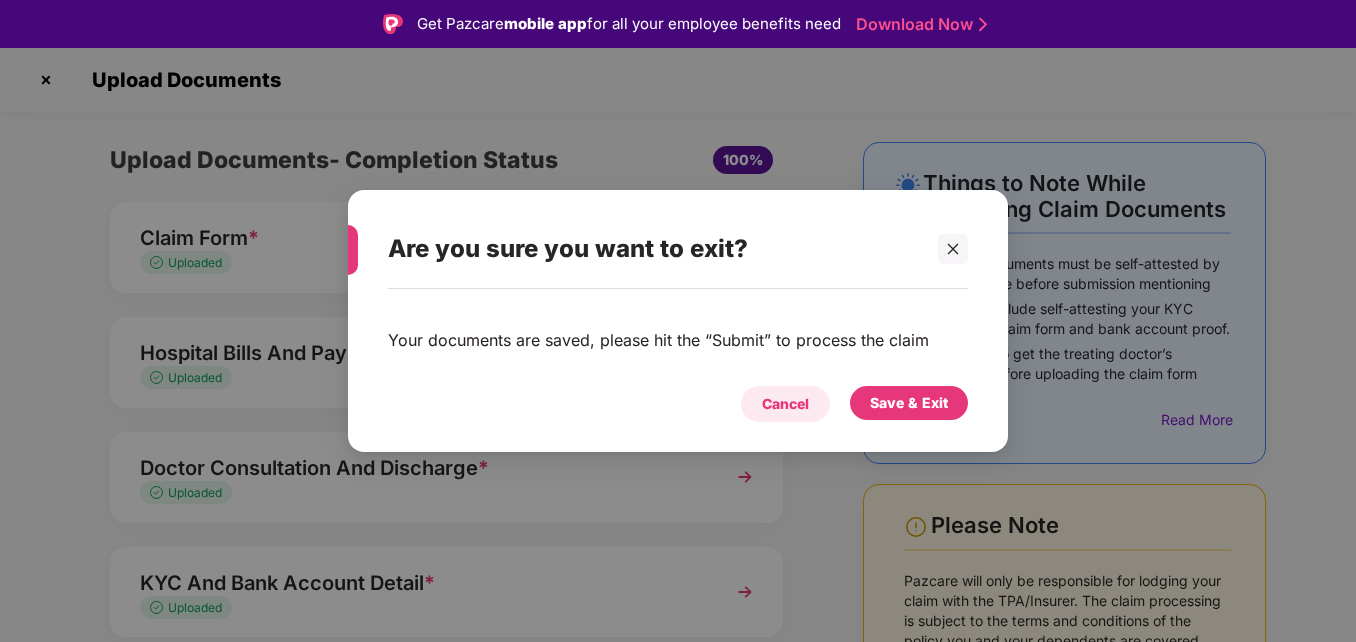 click on "Cancel" at bounding box center (785, 404) 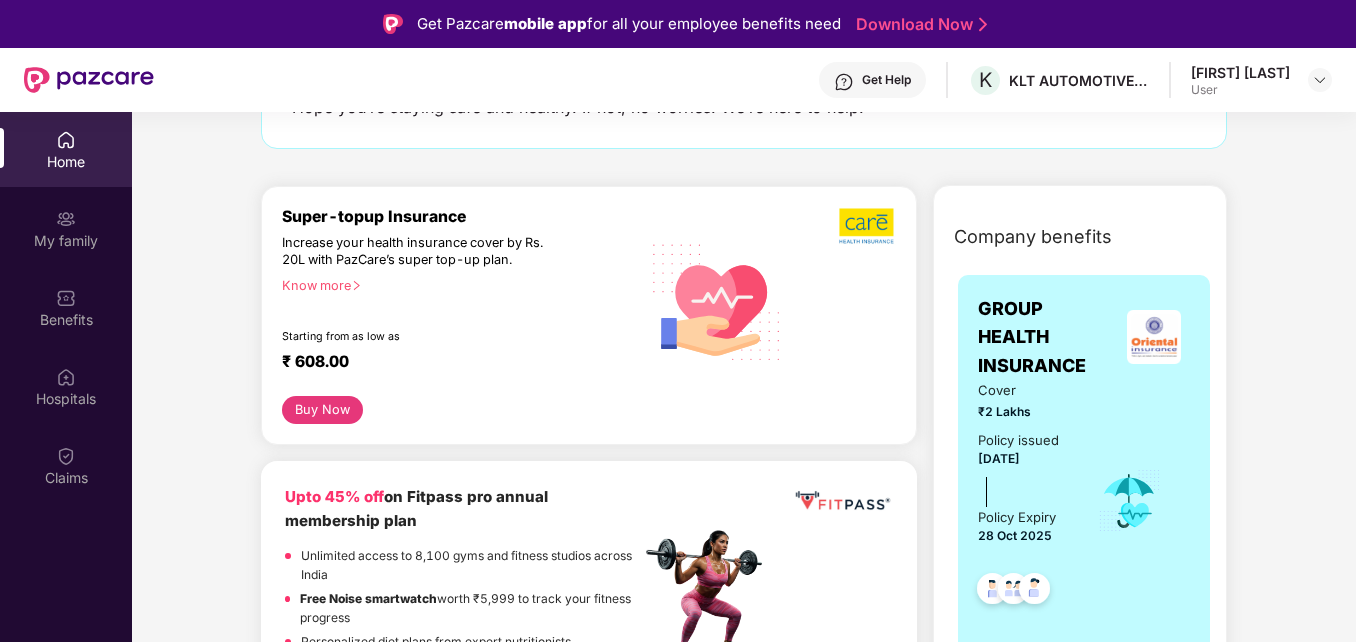 scroll, scrollTop: 0, scrollLeft: 0, axis: both 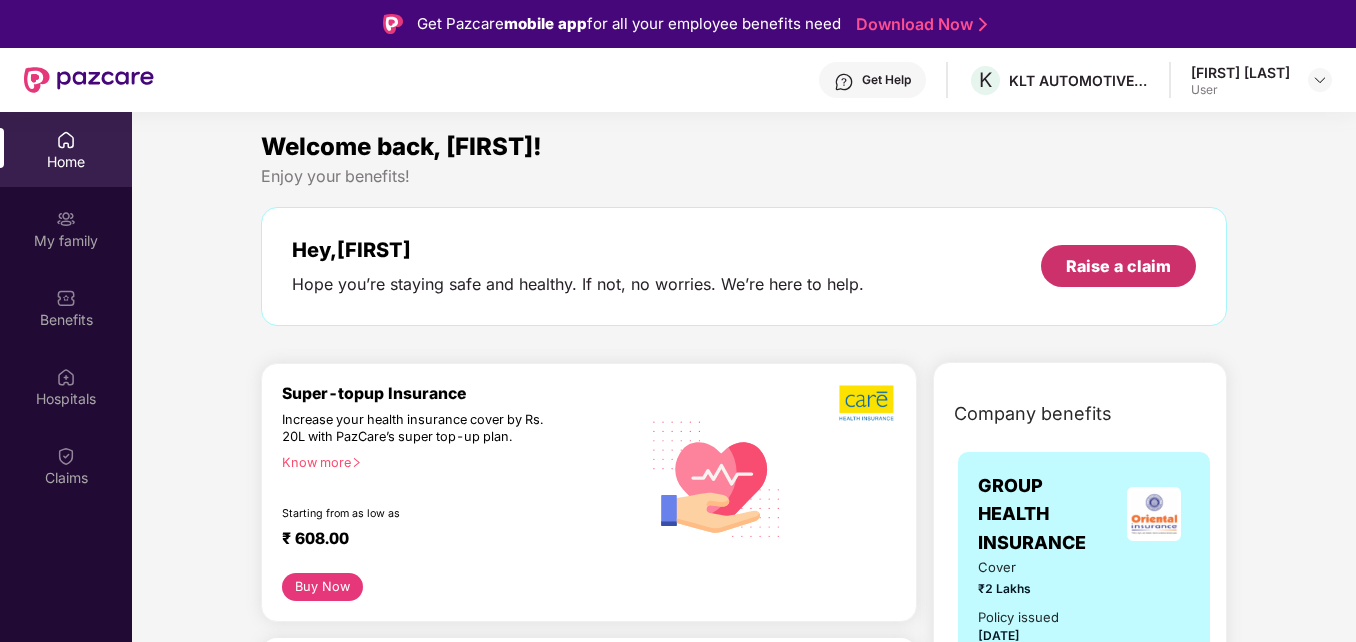 click on "Raise a claim" at bounding box center [1118, 266] 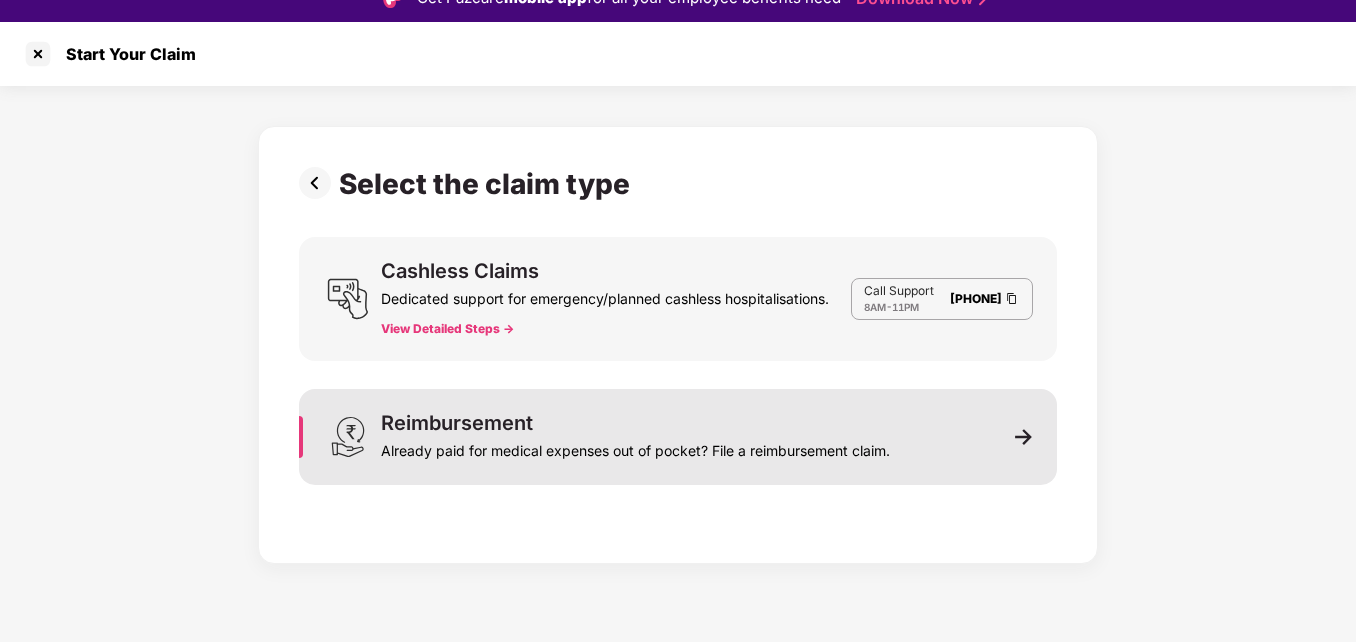 scroll, scrollTop: 48, scrollLeft: 0, axis: vertical 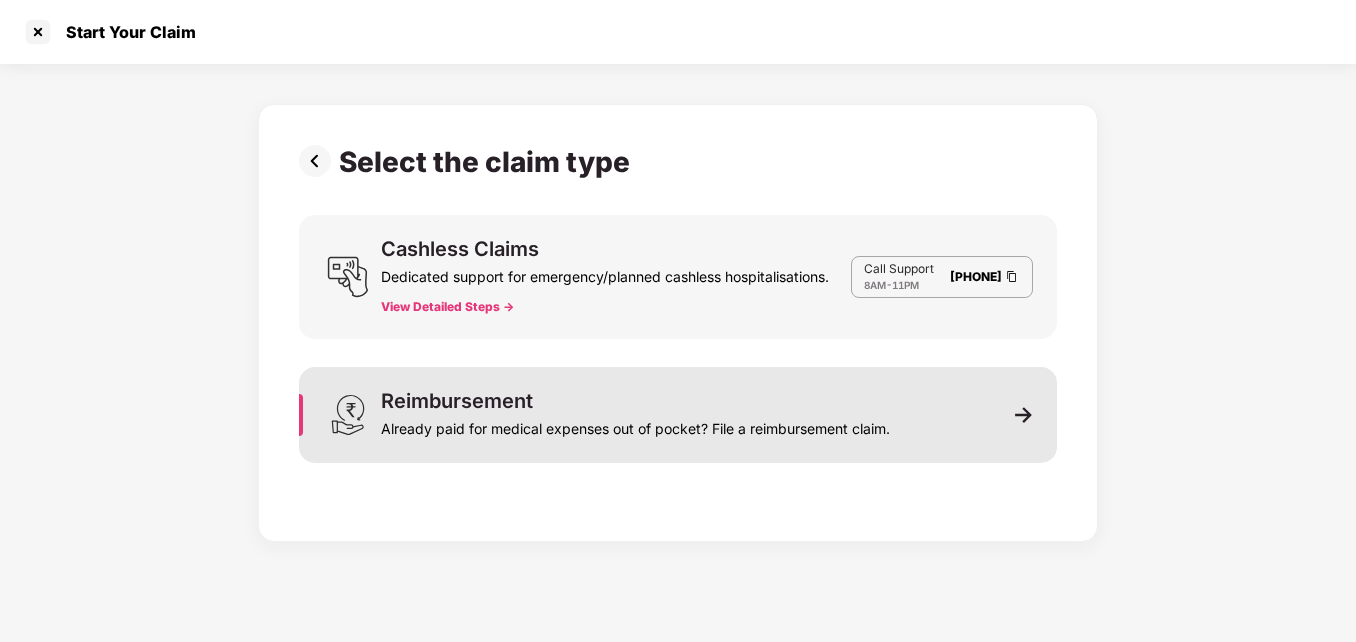 click on "Reimbursement" at bounding box center [457, 401] 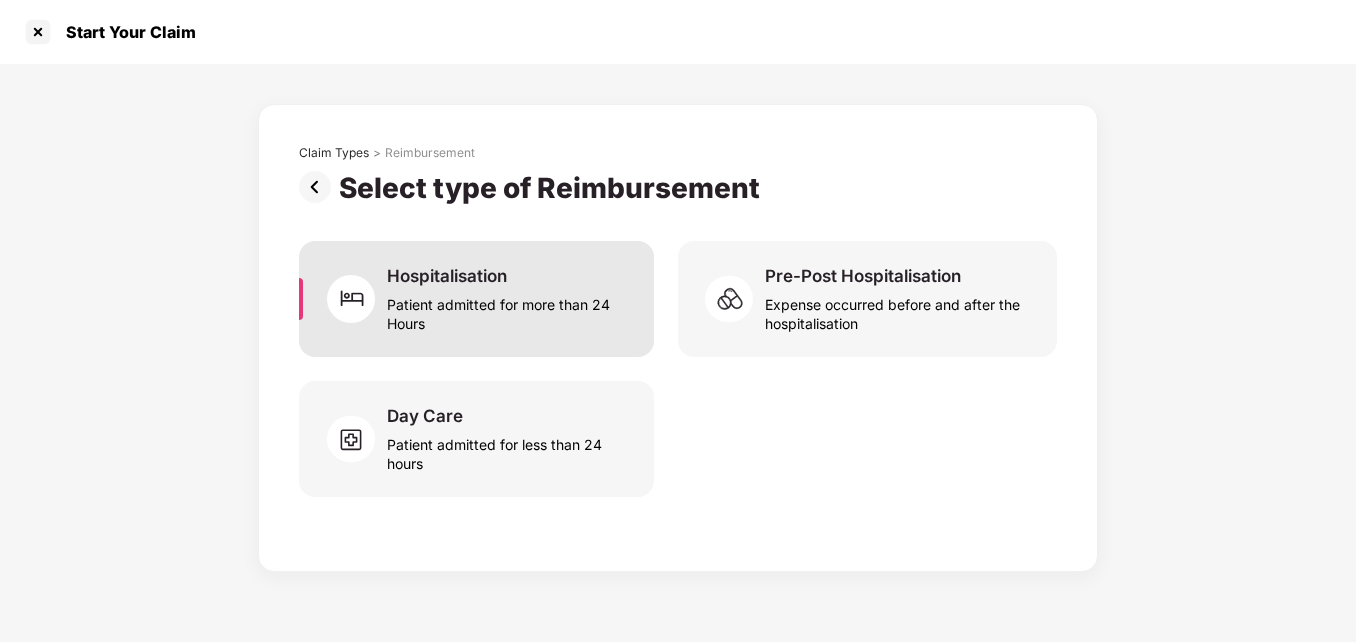 click on "Patient admitted for more than 24 Hours" at bounding box center [508, 310] 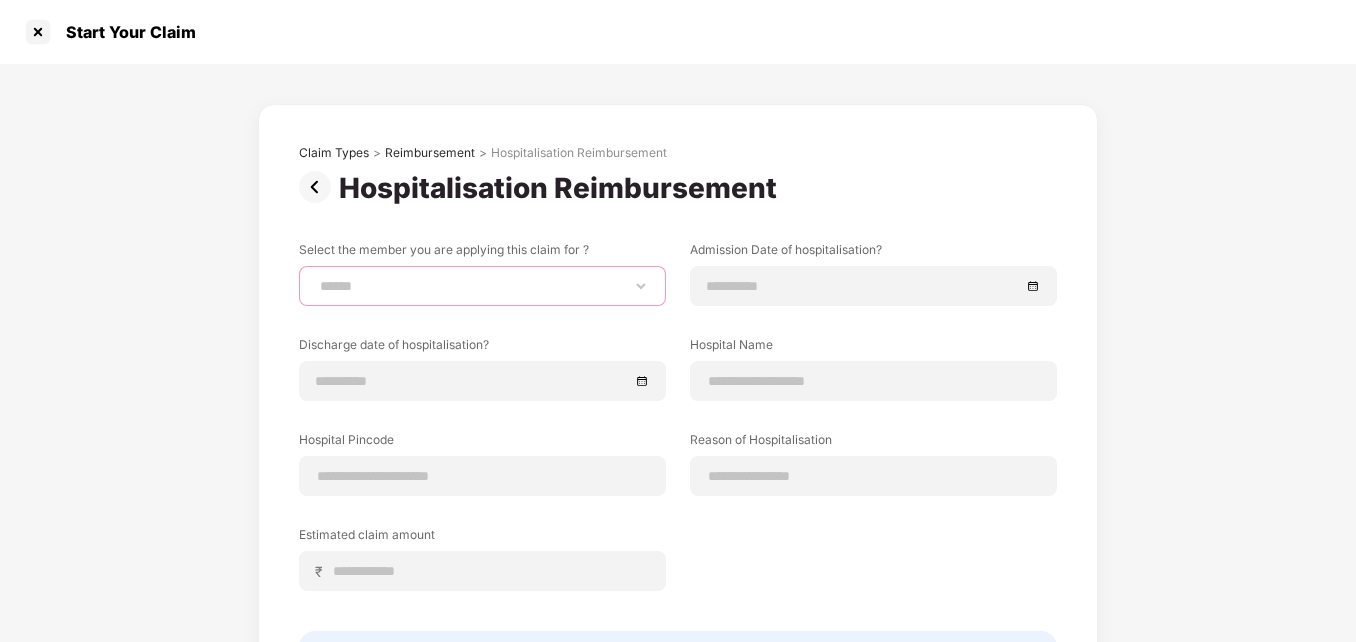 click on "**********" at bounding box center (482, 286) 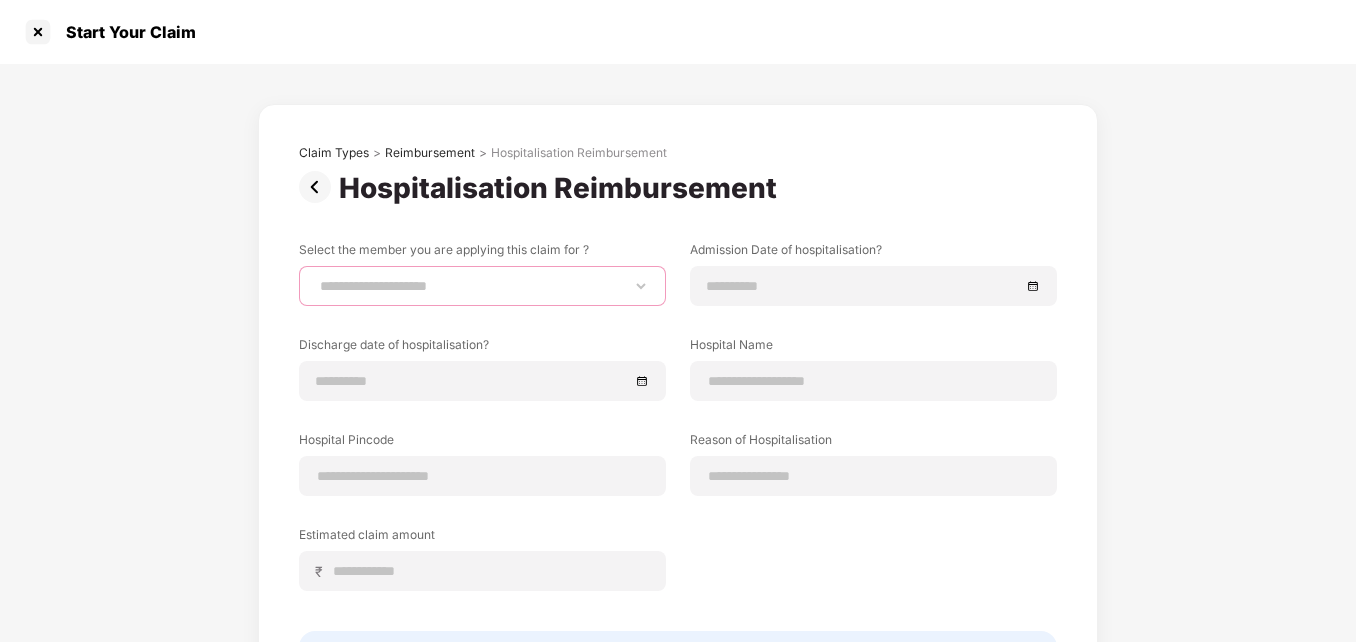 click on "**********" at bounding box center [482, 286] 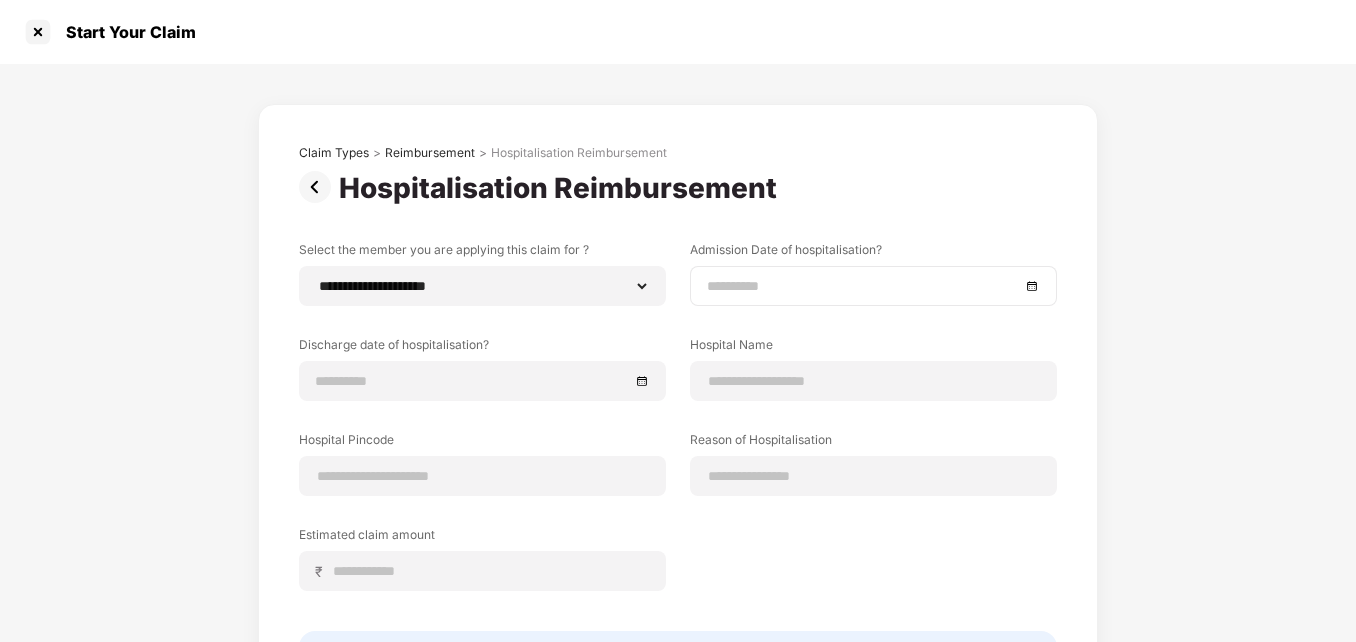 click at bounding box center [873, 286] 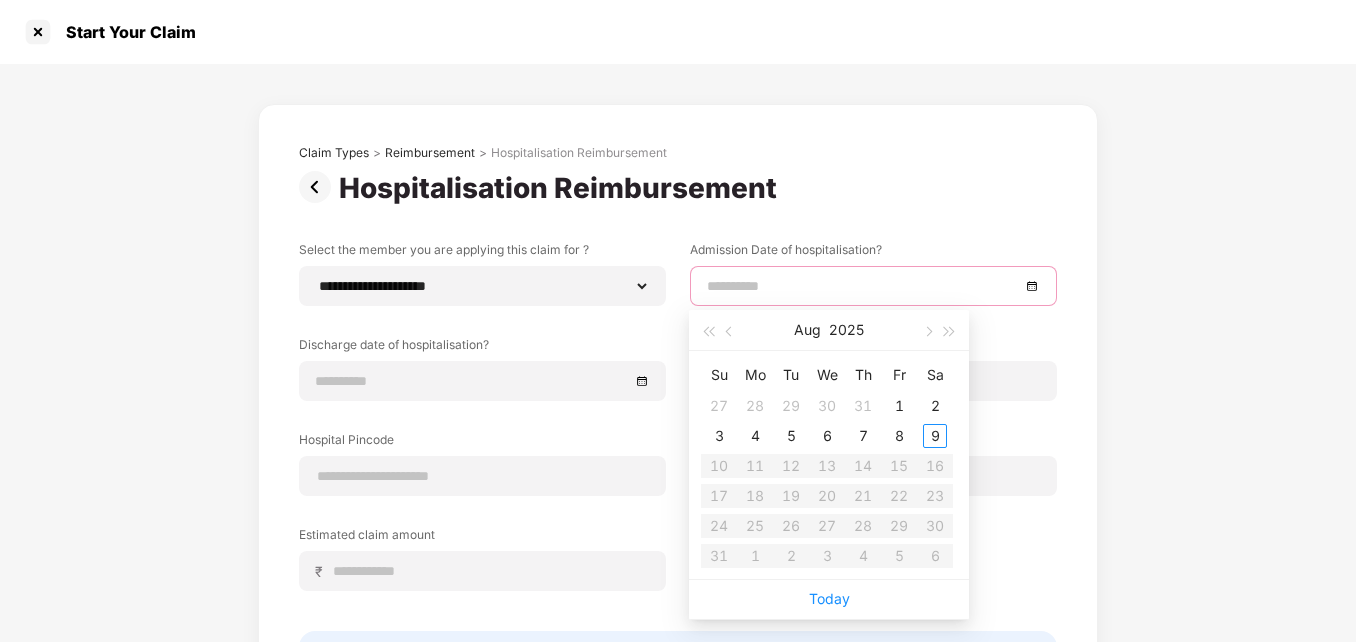 click on "Su Mo Tu We Th Fr Sa 27 28 29 30 31 1 2 3 4 5 6 7 8 9 10 11 12 13 14 15 16 17 18 19 20 21 22 23 24 25 26 27 28 29 30 31 1 2 3 4 5 6" at bounding box center (827, 465) 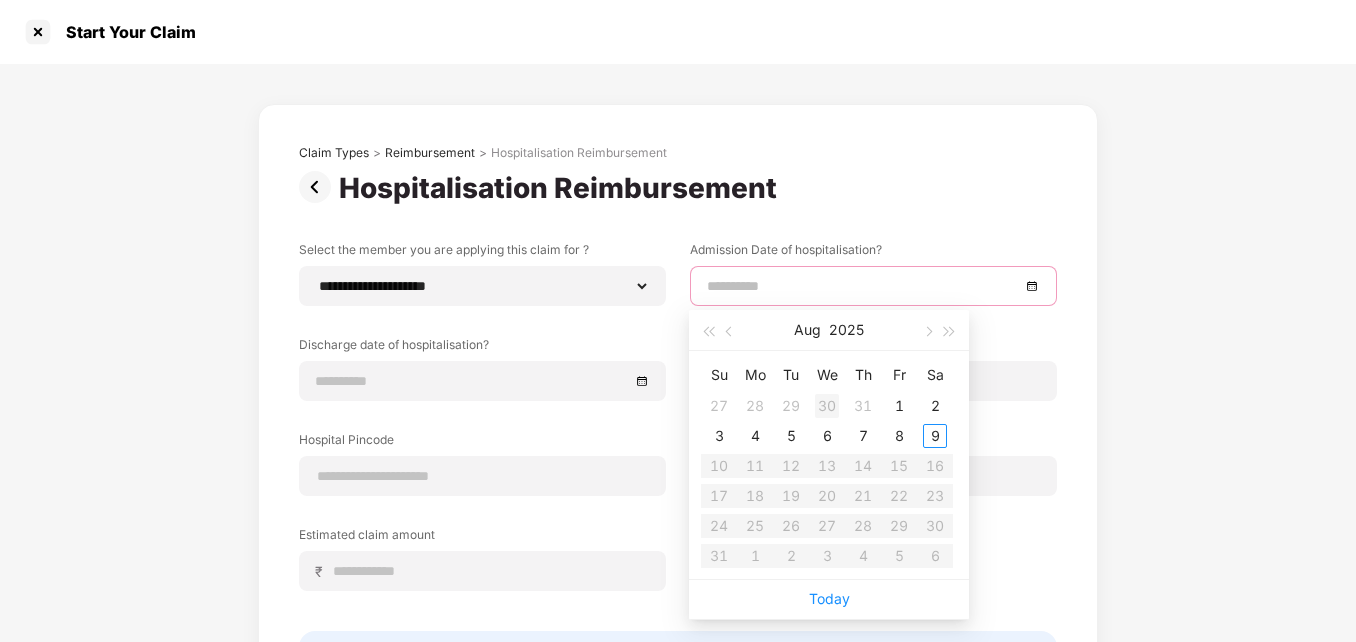 type on "**********" 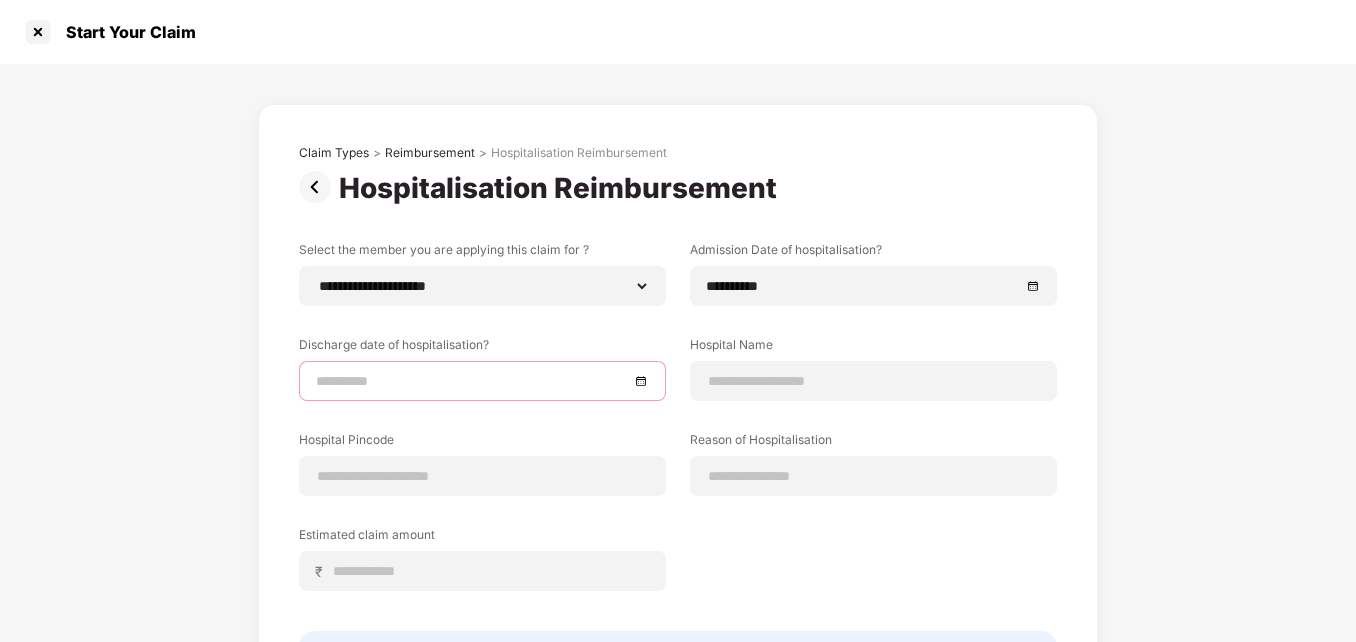 click at bounding box center [472, 381] 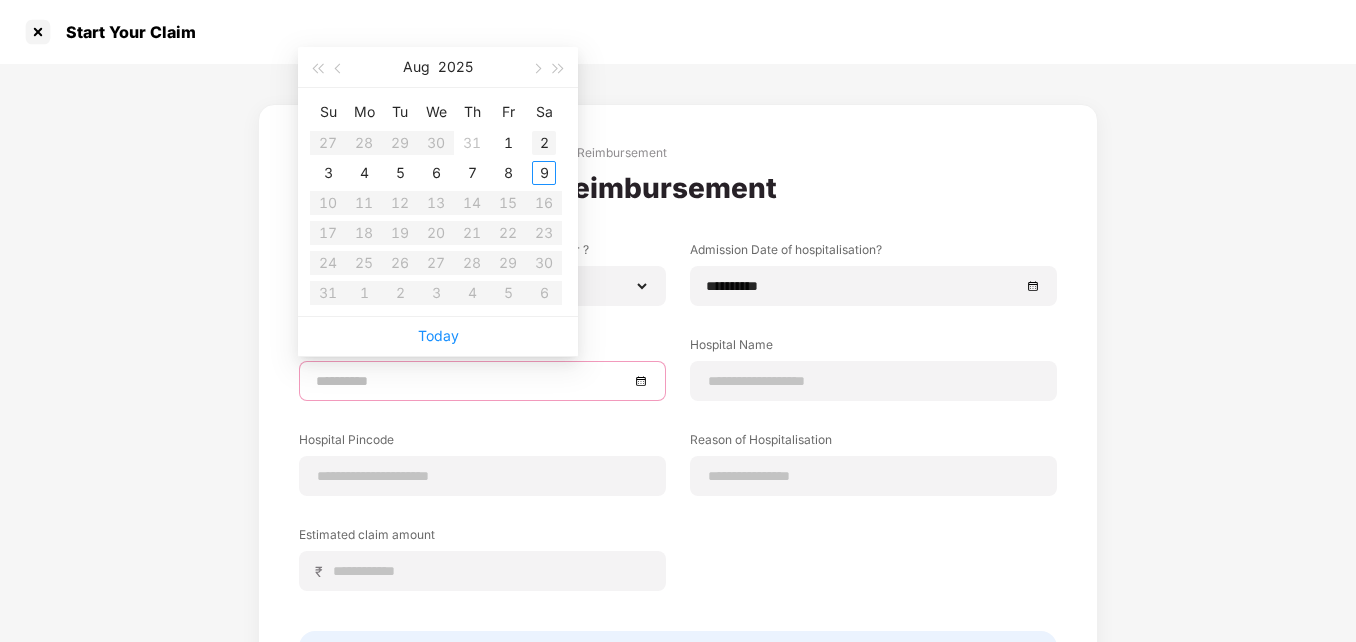 type on "**********" 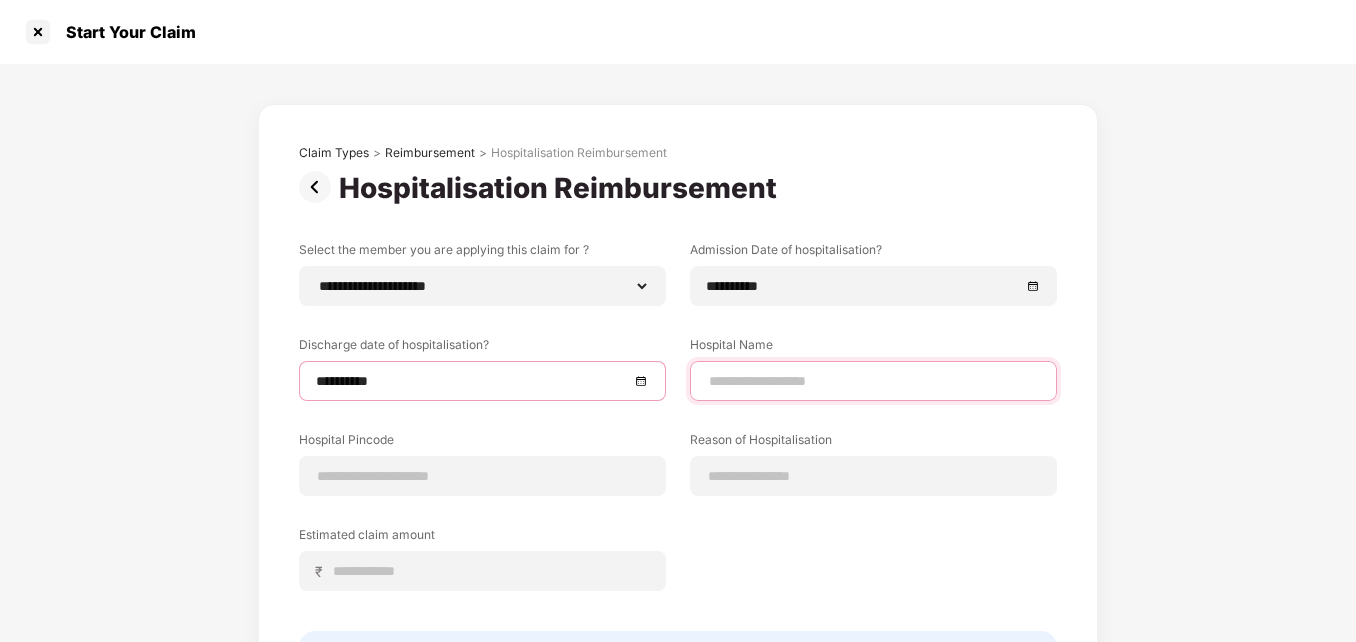 click at bounding box center [873, 381] 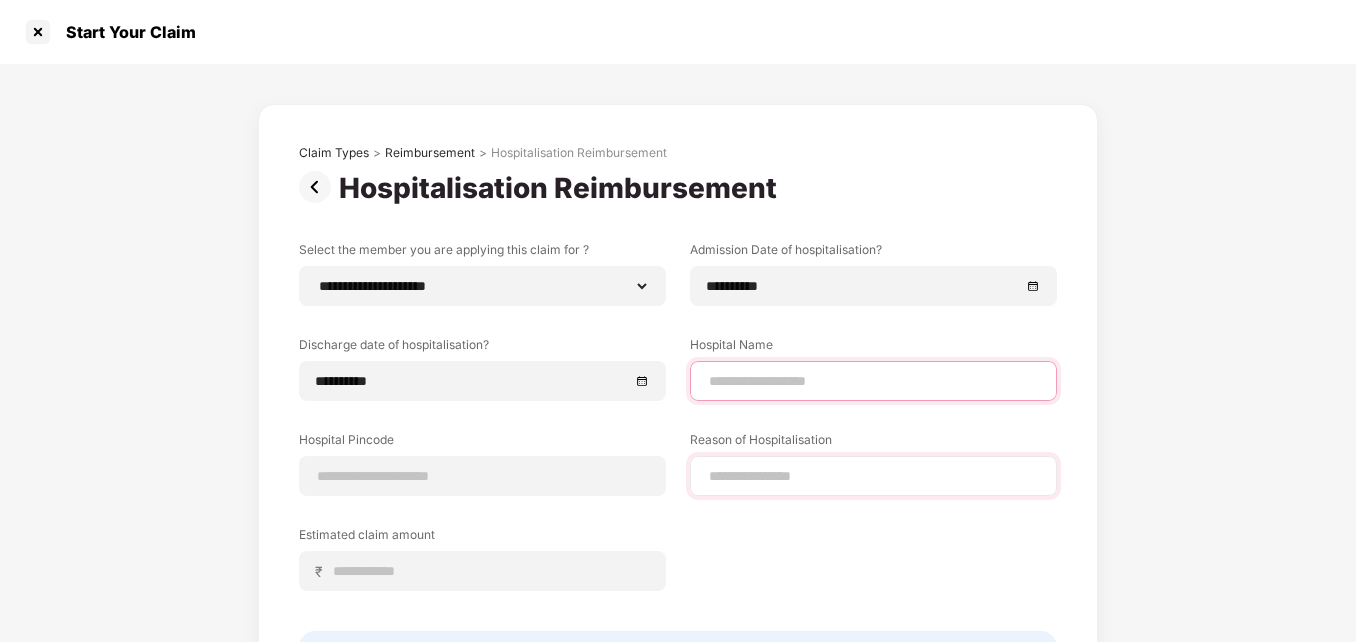type on "***" 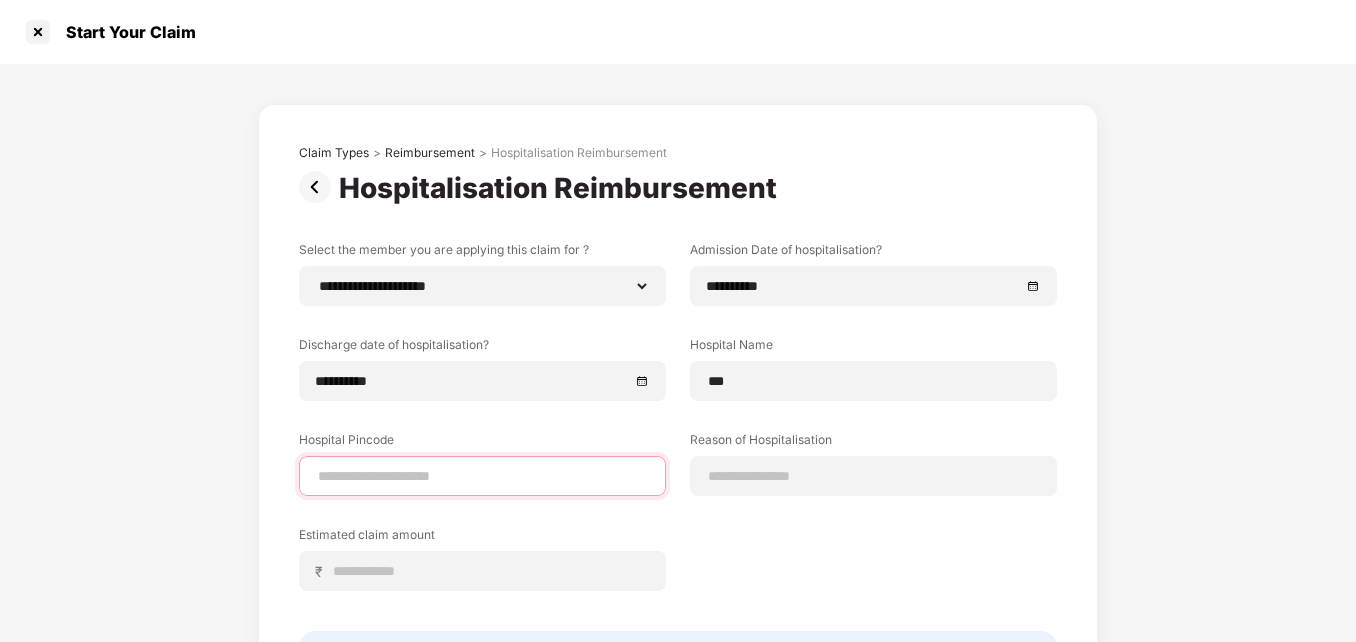 click at bounding box center (482, 476) 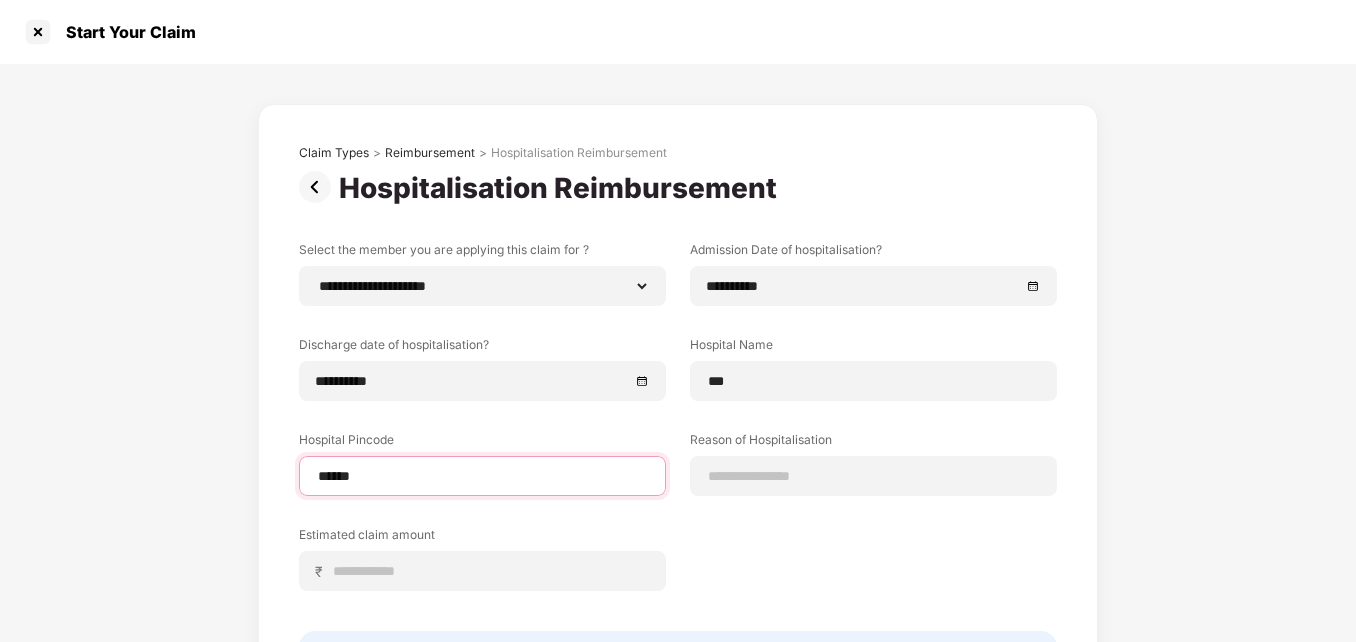 select on "****" 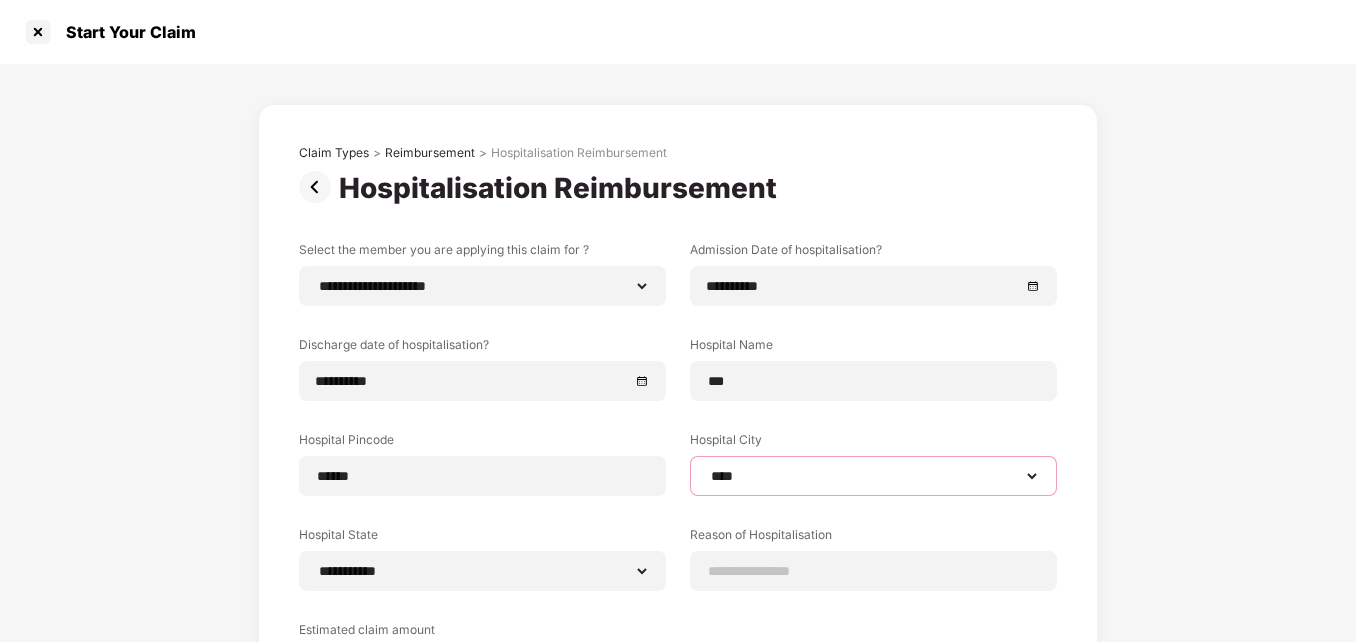 click on "**********" at bounding box center [873, 476] 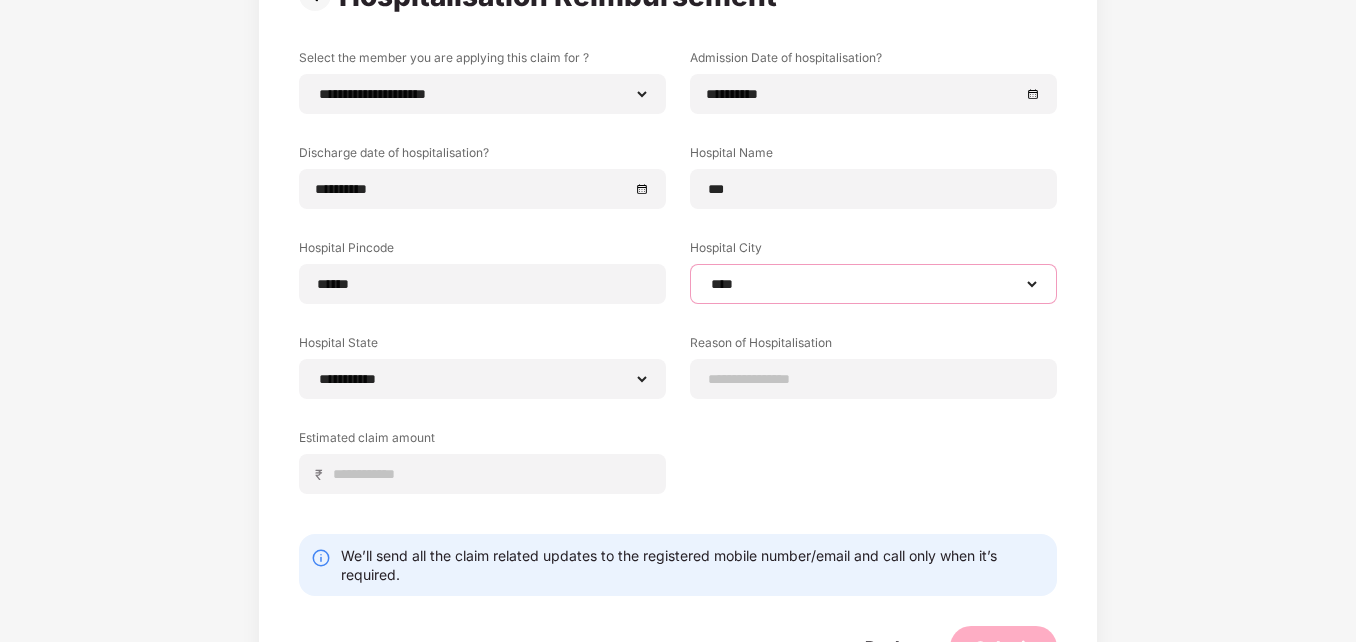 scroll, scrollTop: 200, scrollLeft: 0, axis: vertical 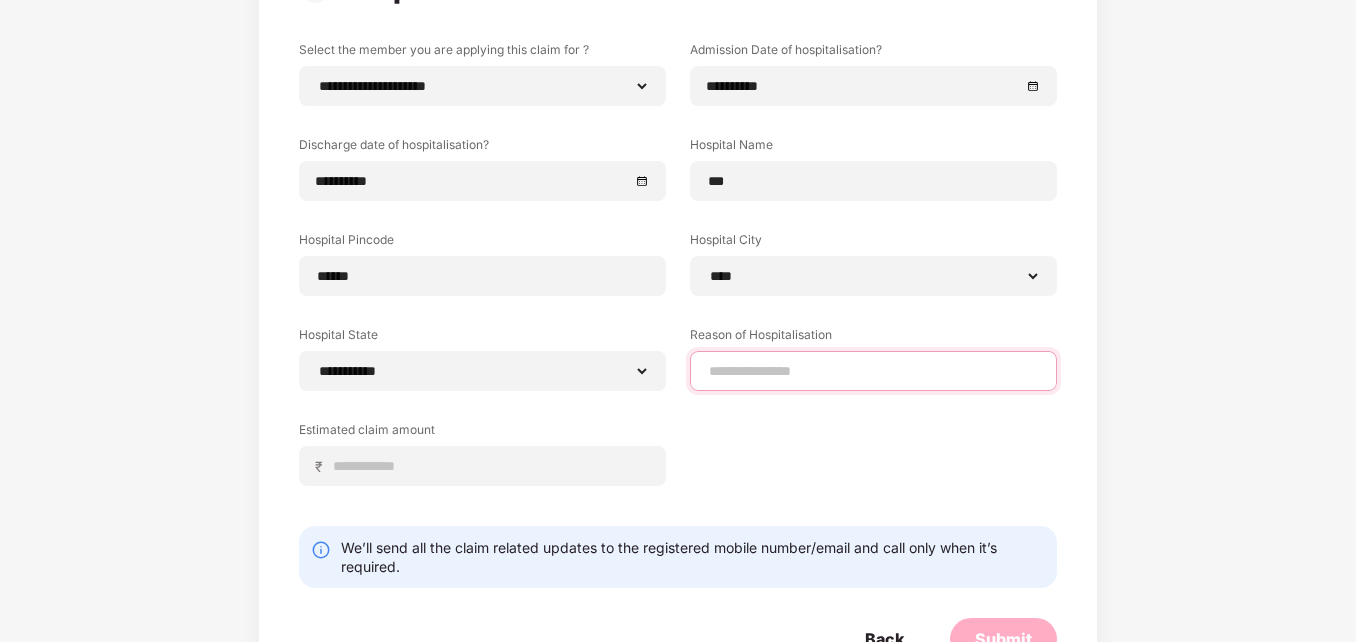 click at bounding box center [873, 371] 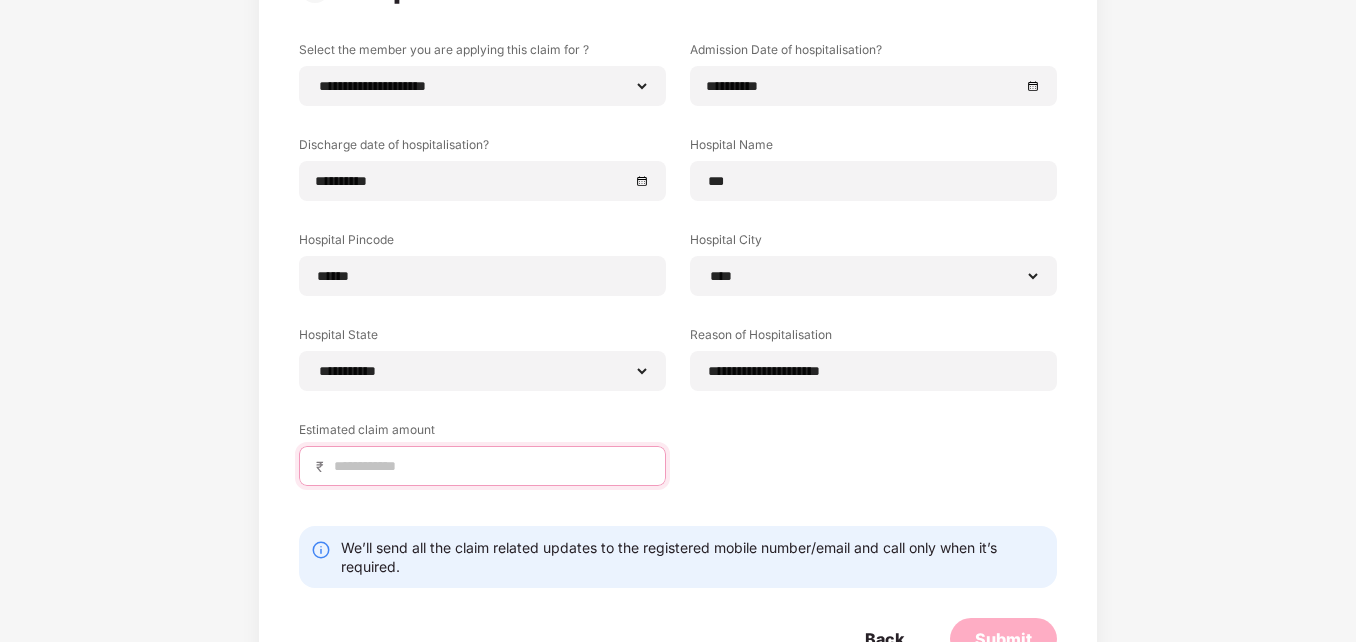 click at bounding box center (490, 466) 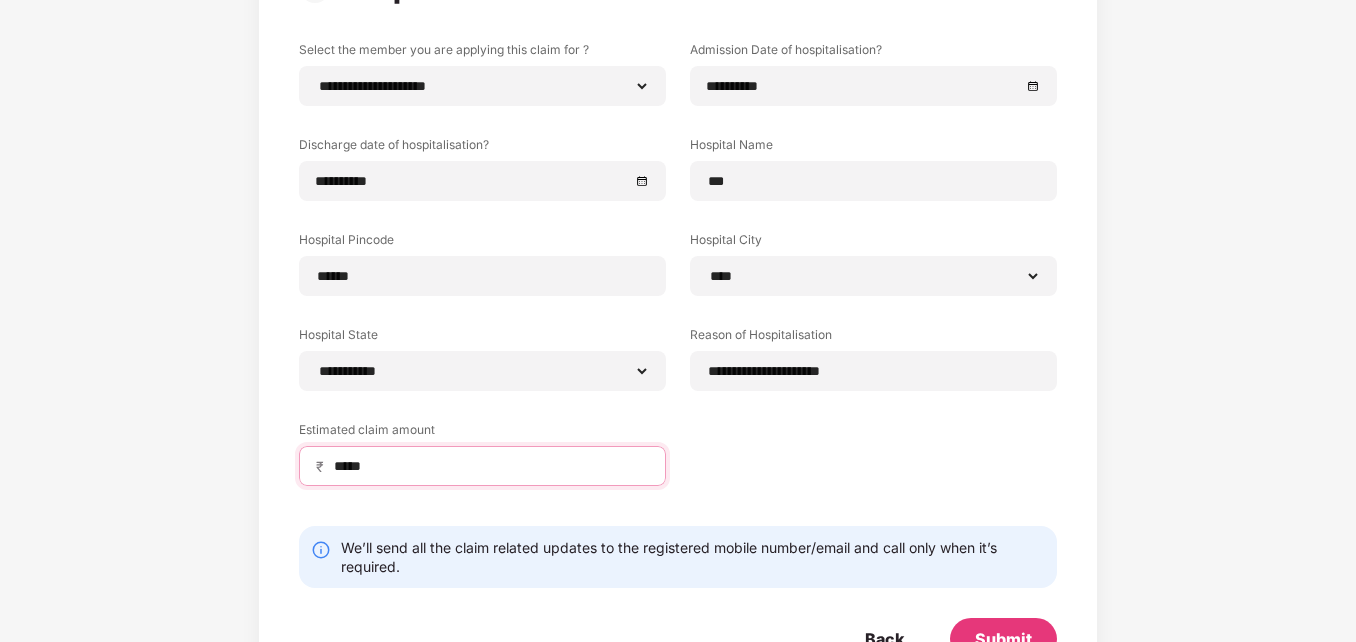 scroll, scrollTop: 269, scrollLeft: 0, axis: vertical 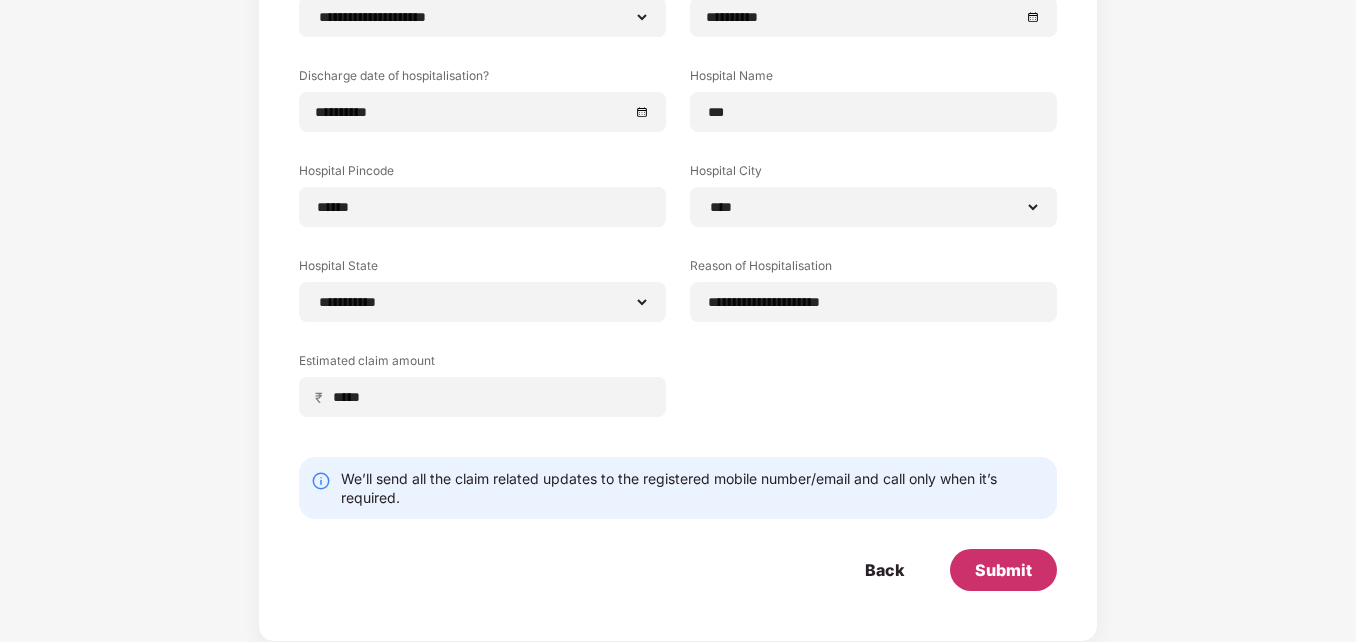 click on "Submit" at bounding box center (1003, 570) 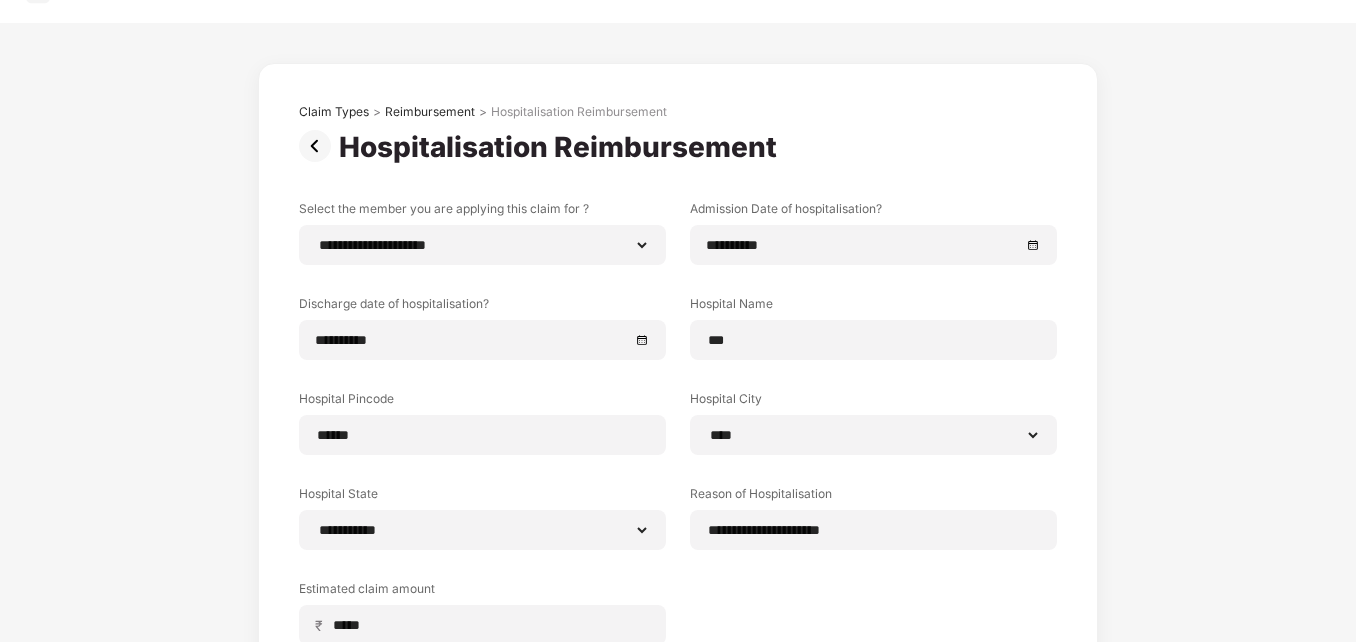 scroll, scrollTop: 0, scrollLeft: 0, axis: both 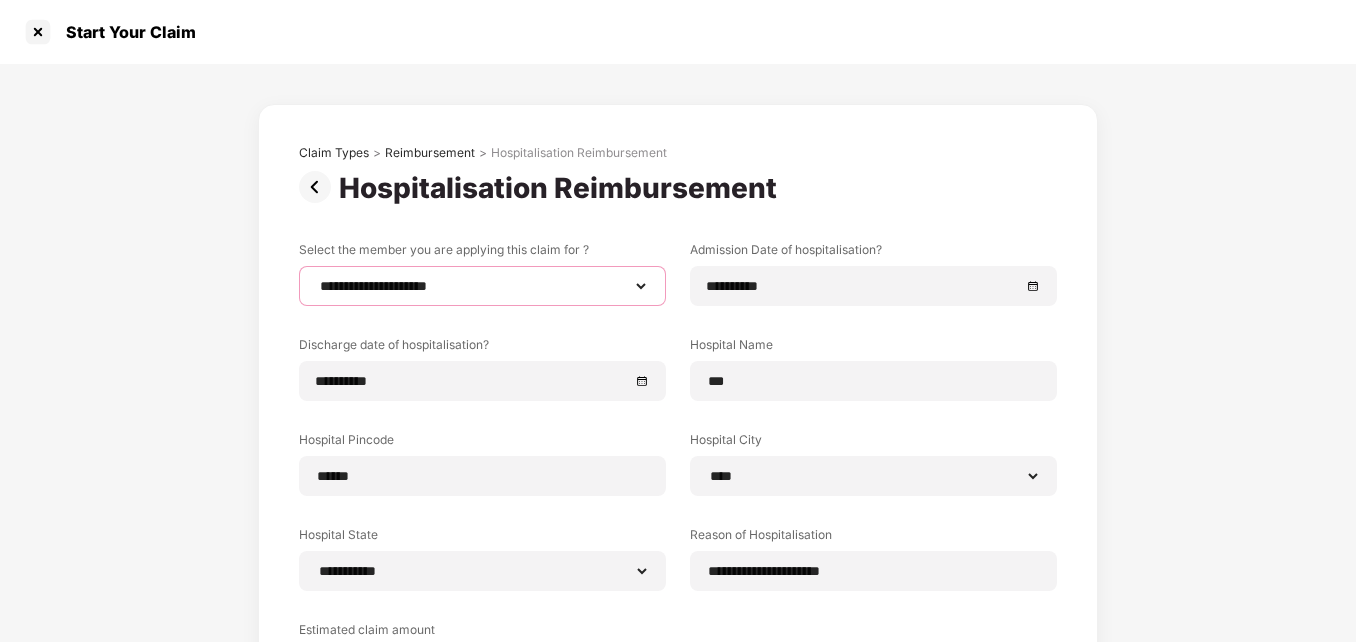 click on "**********" at bounding box center (482, 286) 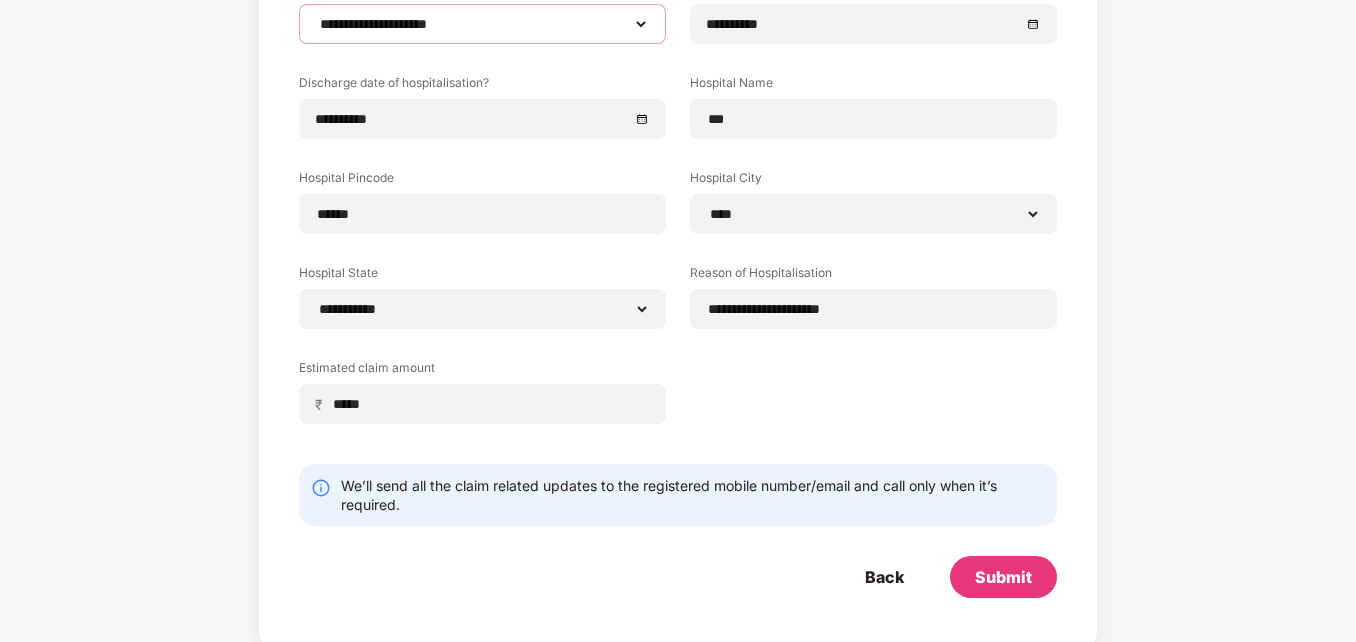 scroll, scrollTop: 269, scrollLeft: 0, axis: vertical 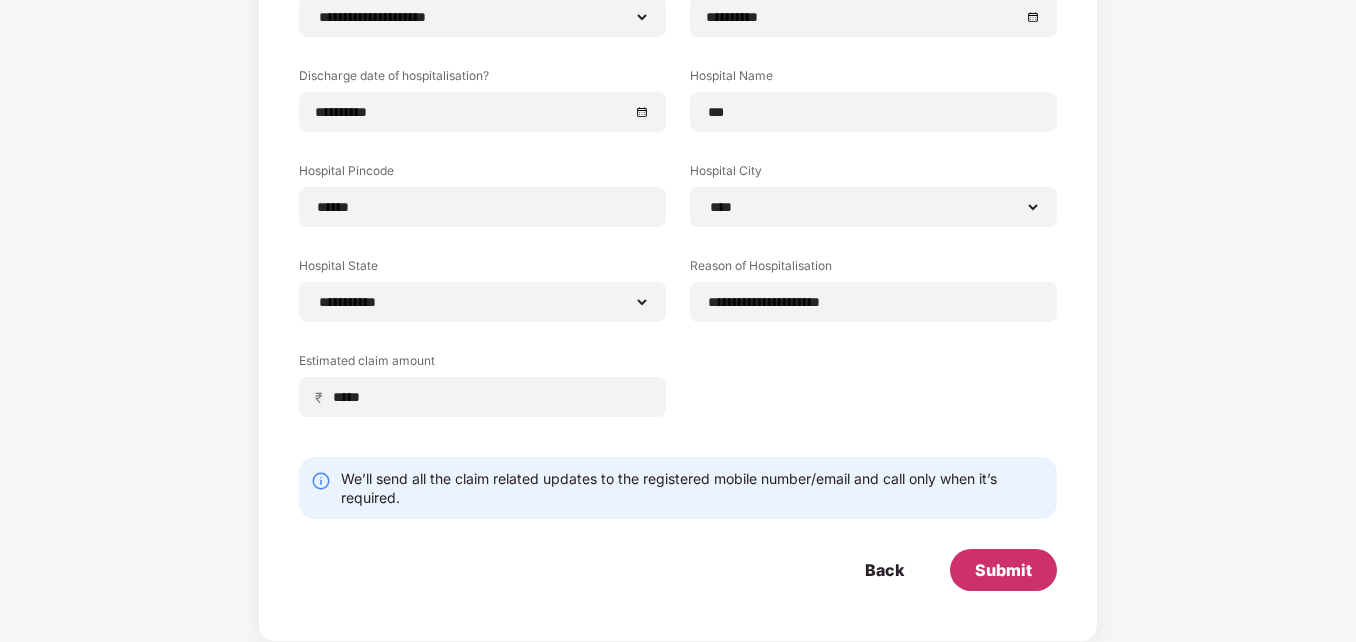 click on "Submit" at bounding box center (1003, 570) 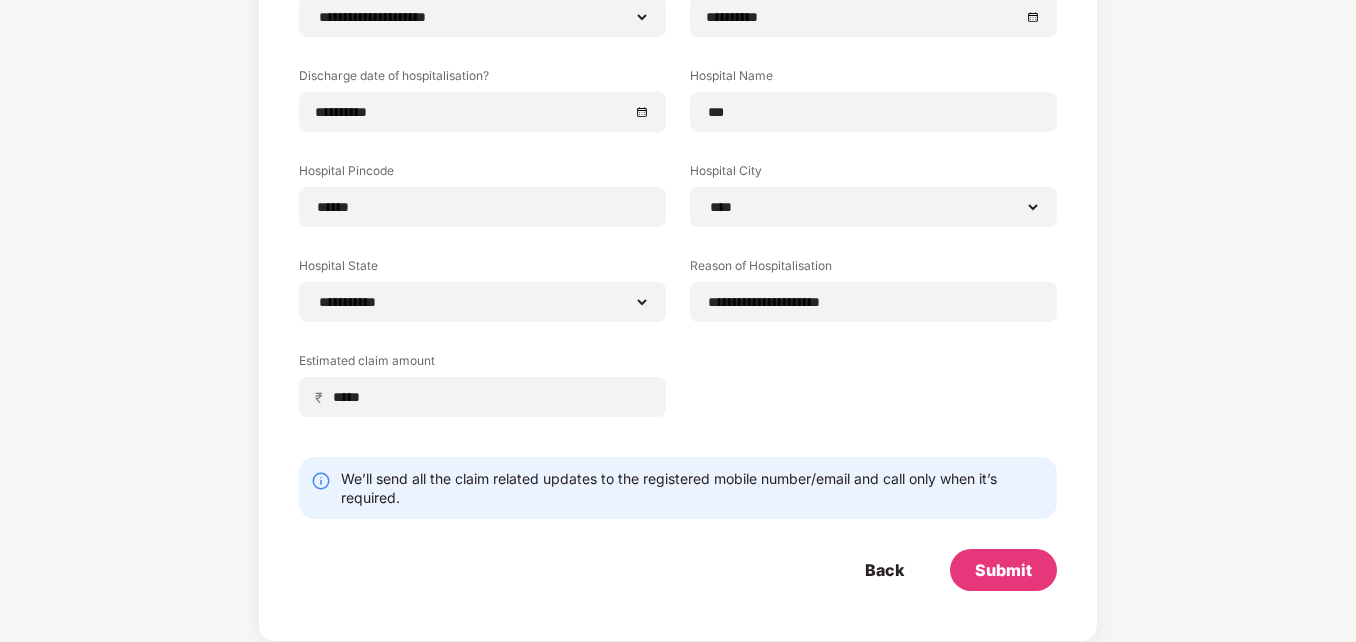 click on "We’ll send all the claim related updates to the registered mobile number/email and call only when it’s required." at bounding box center (693, 488) 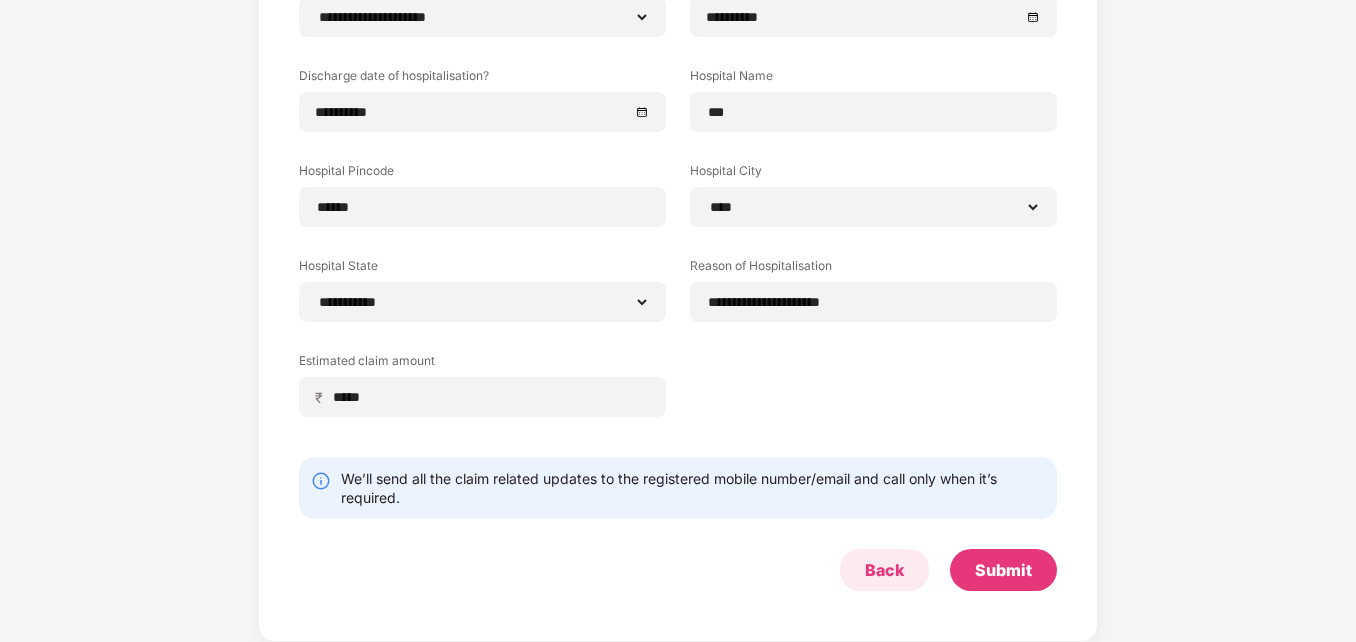 click on "Back" at bounding box center (884, 570) 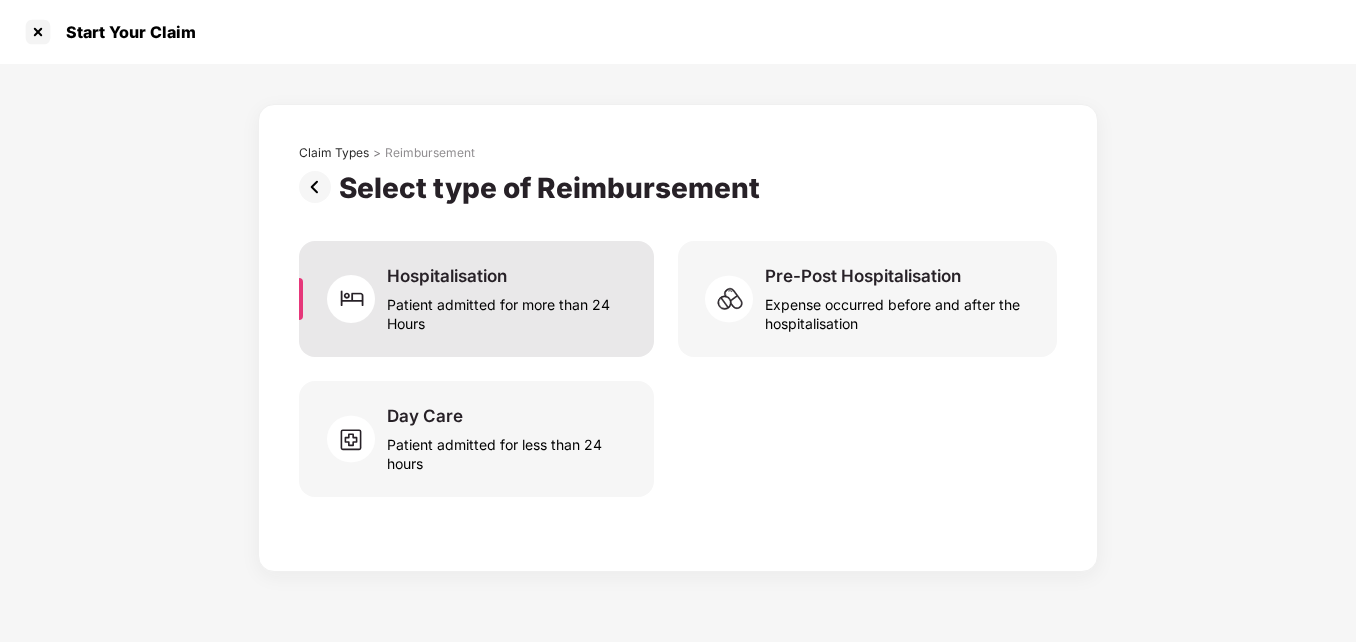 click on "Patient admitted for more than 24 Hours" at bounding box center (508, 310) 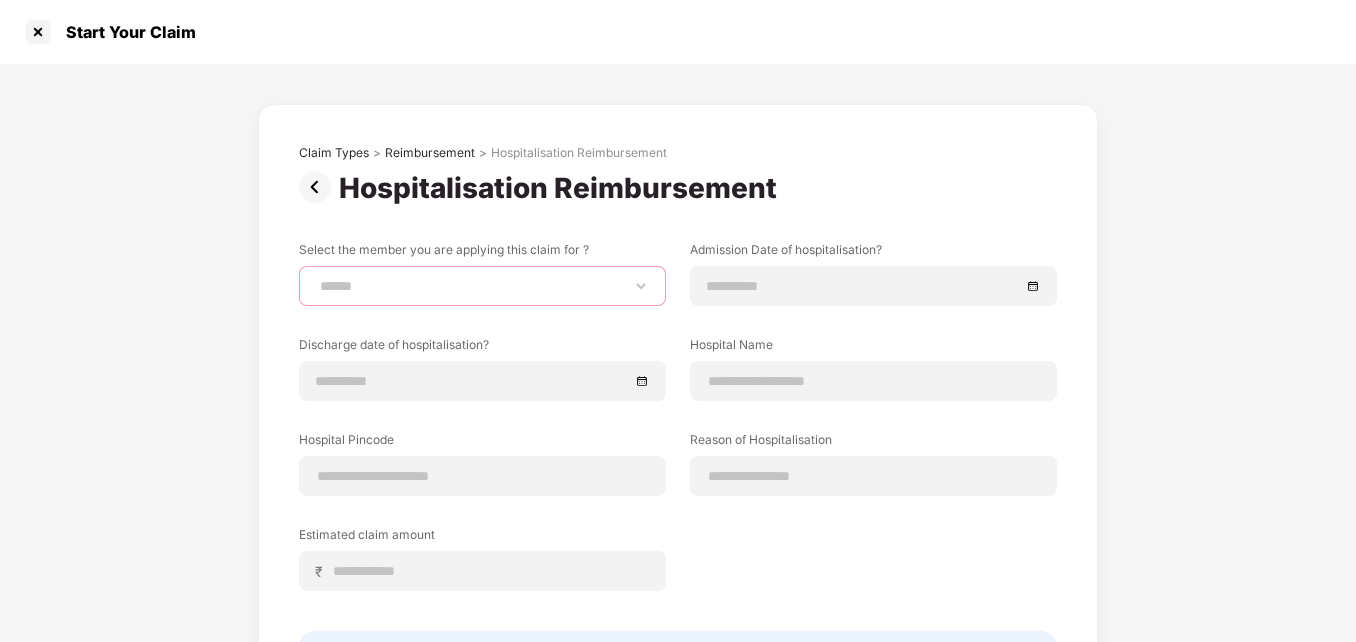 click on "**********" at bounding box center [482, 286] 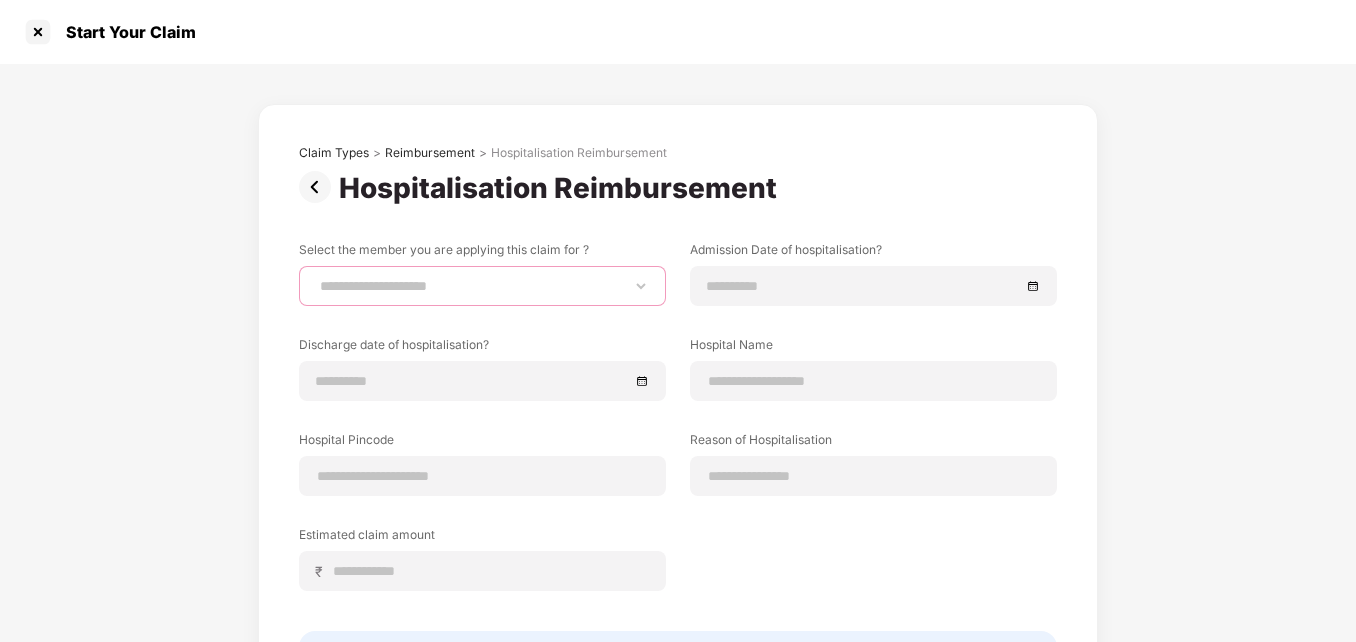click on "**********" at bounding box center [482, 286] 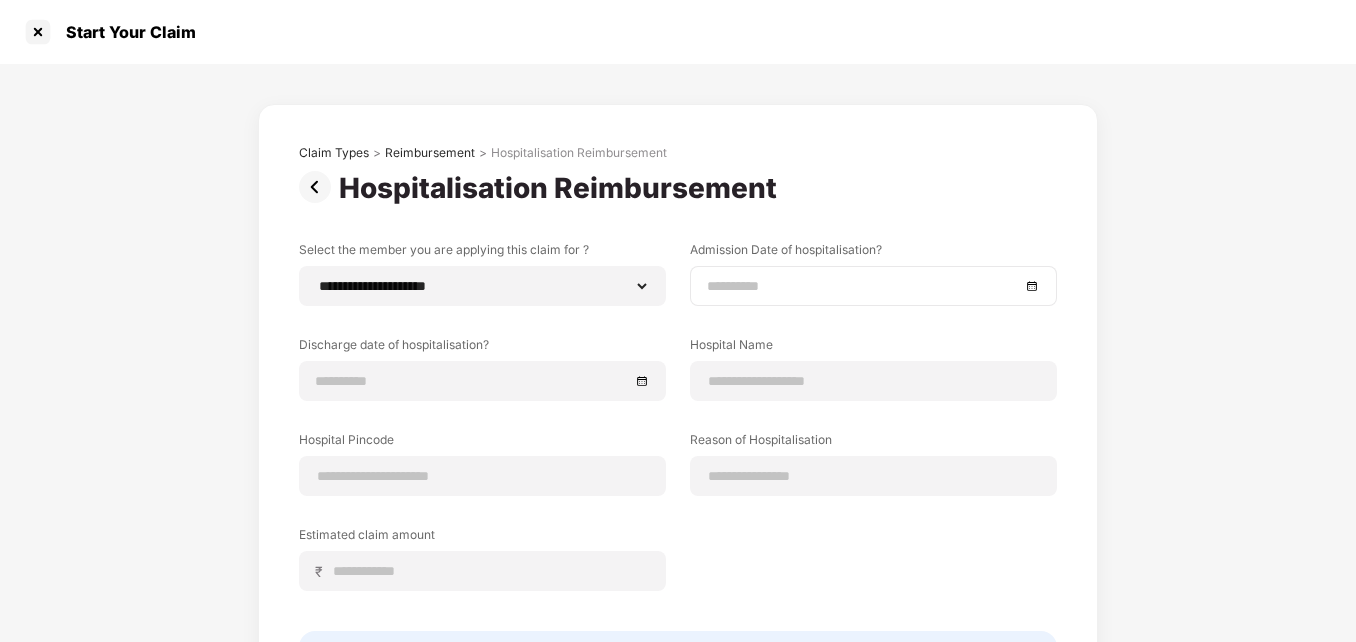 click at bounding box center [863, 286] 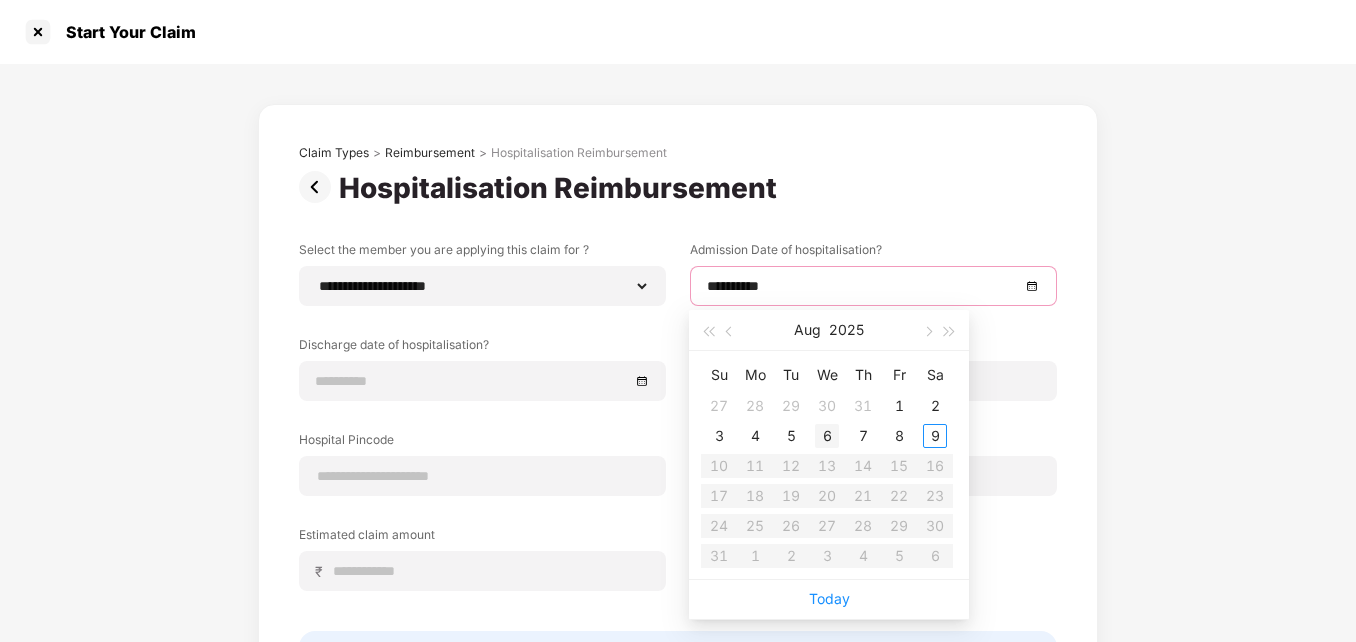 type on "**********" 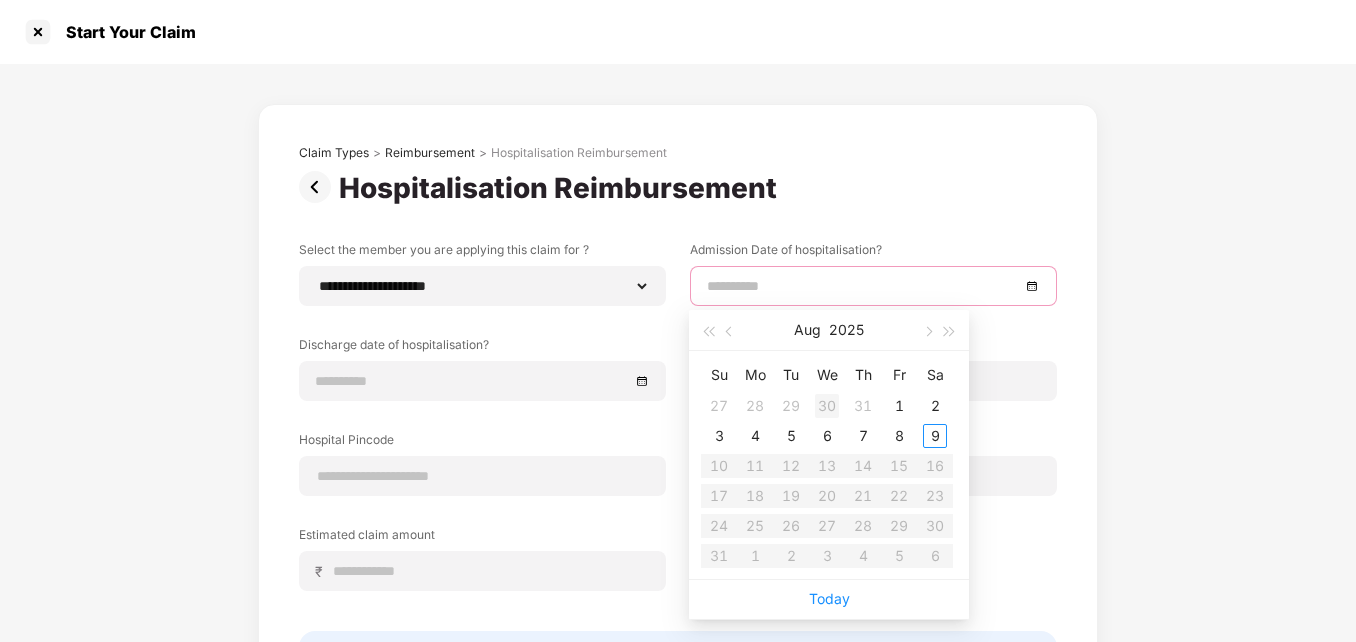 type on "**********" 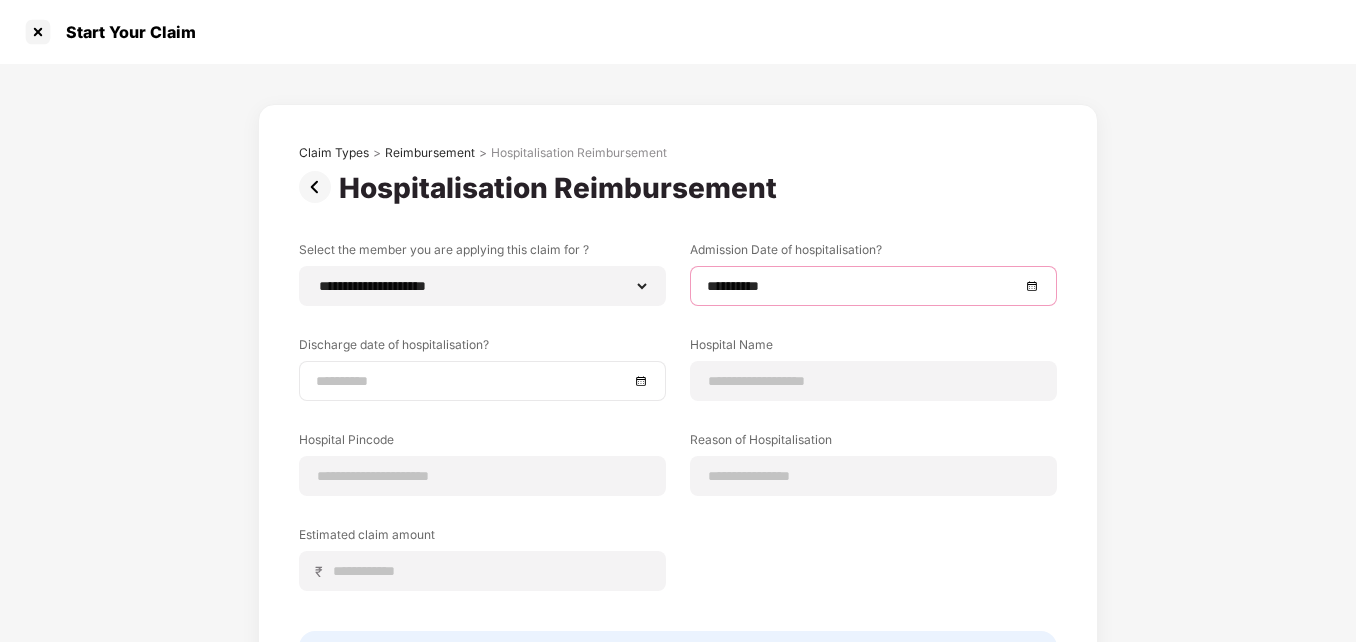 click at bounding box center (472, 381) 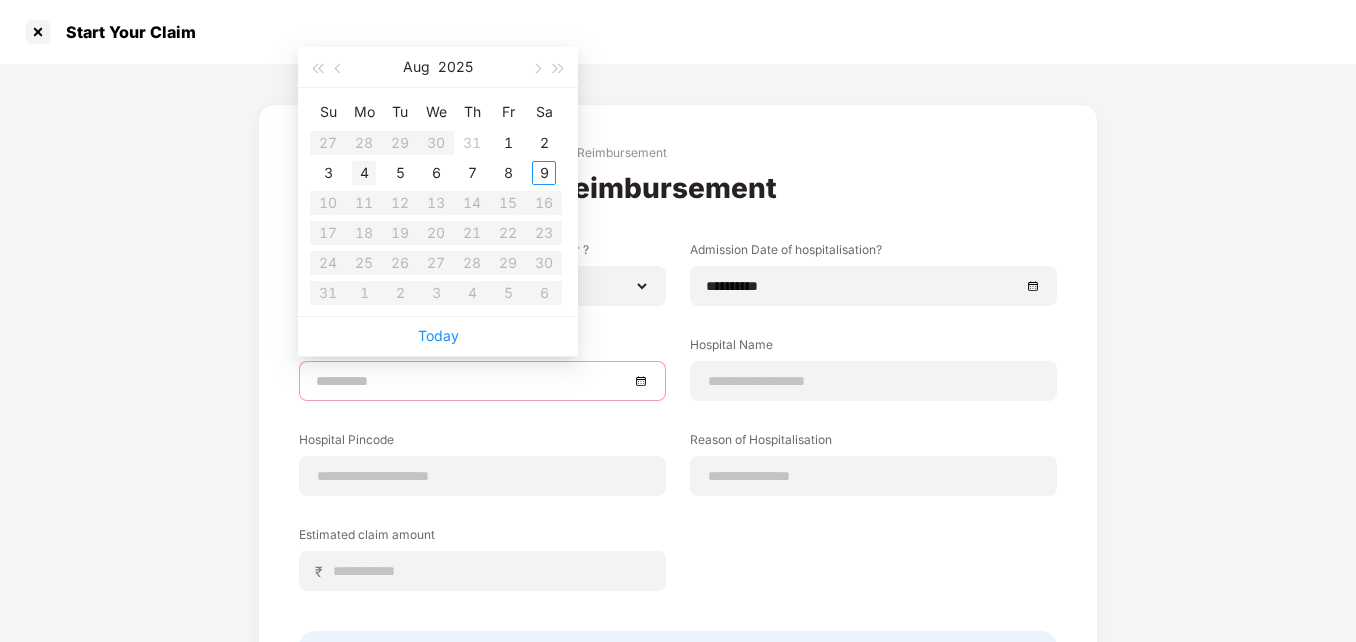 type on "**********" 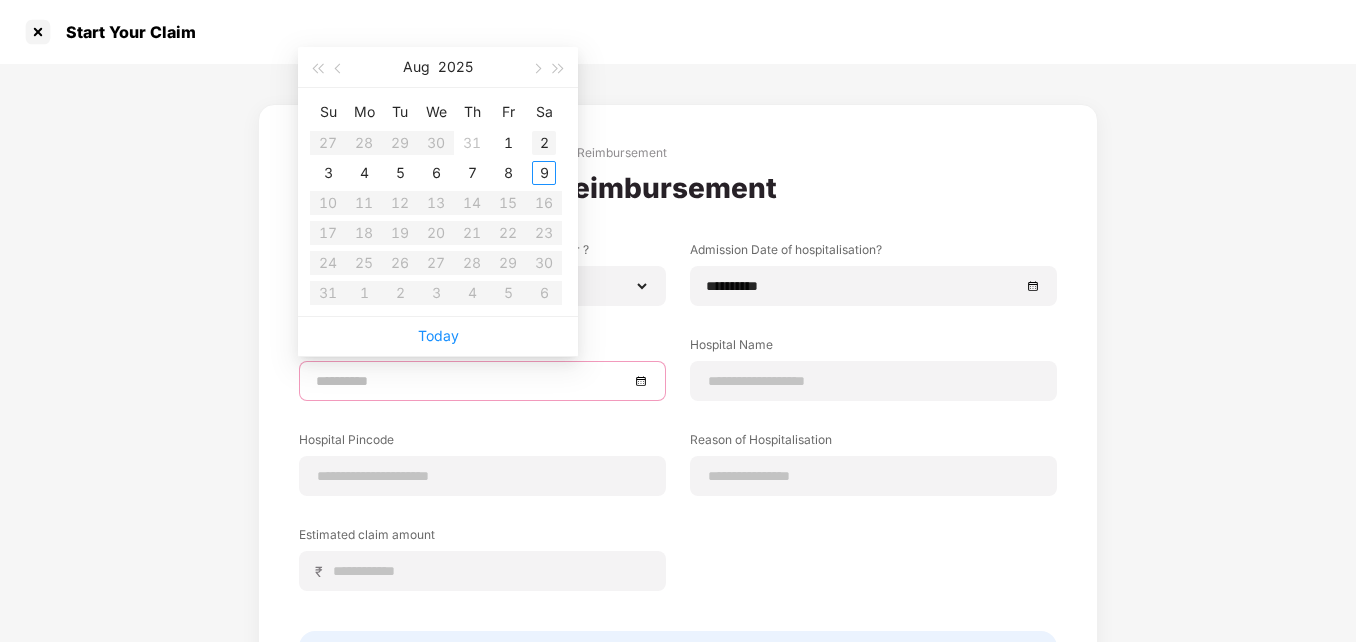 type on "**********" 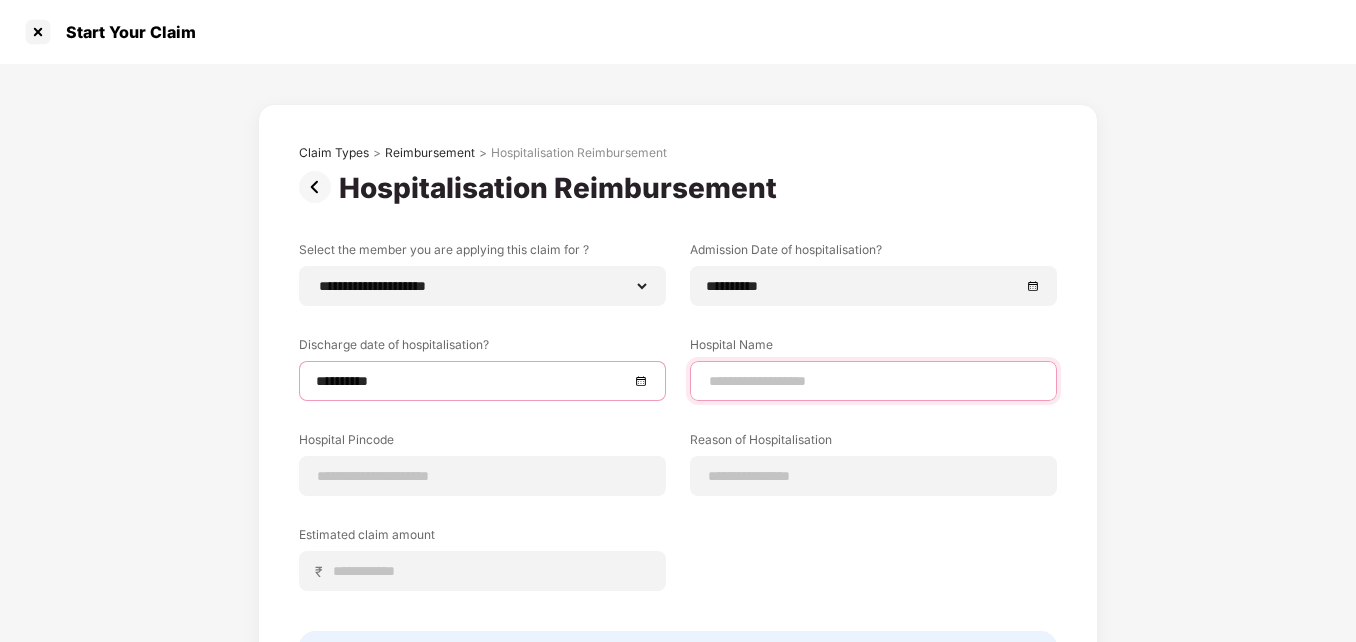 click at bounding box center [873, 381] 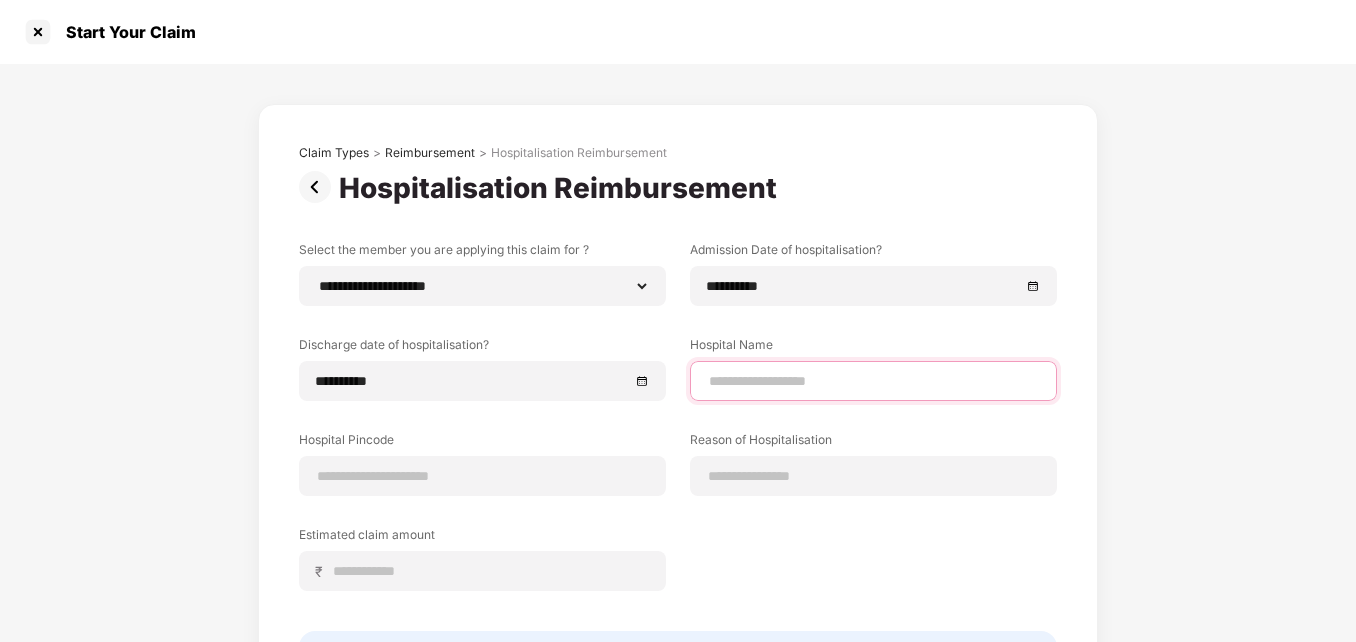 type on "***" 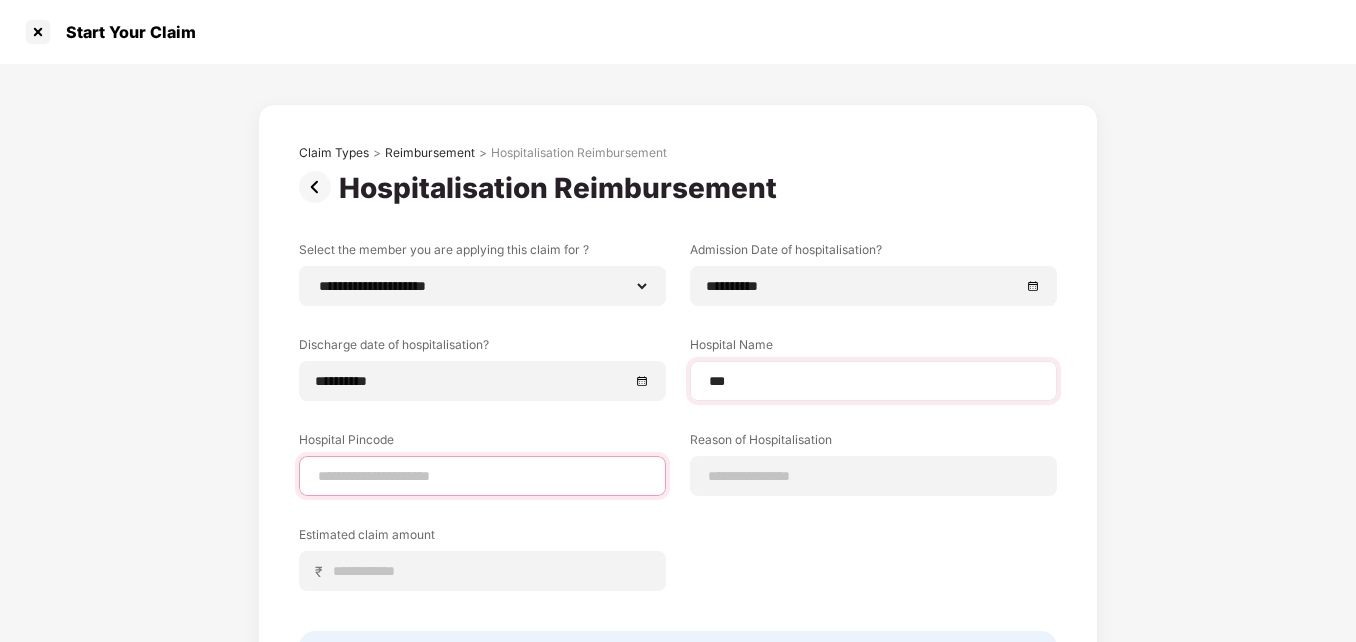 type on "******" 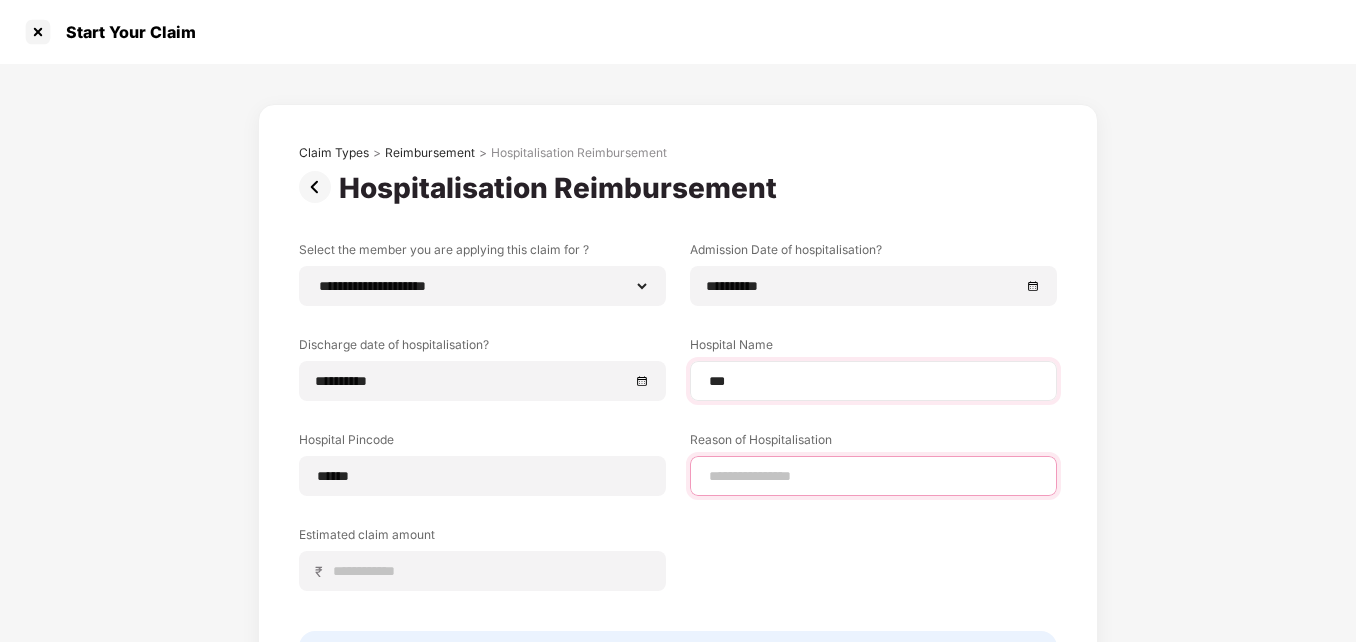 type on "**********" 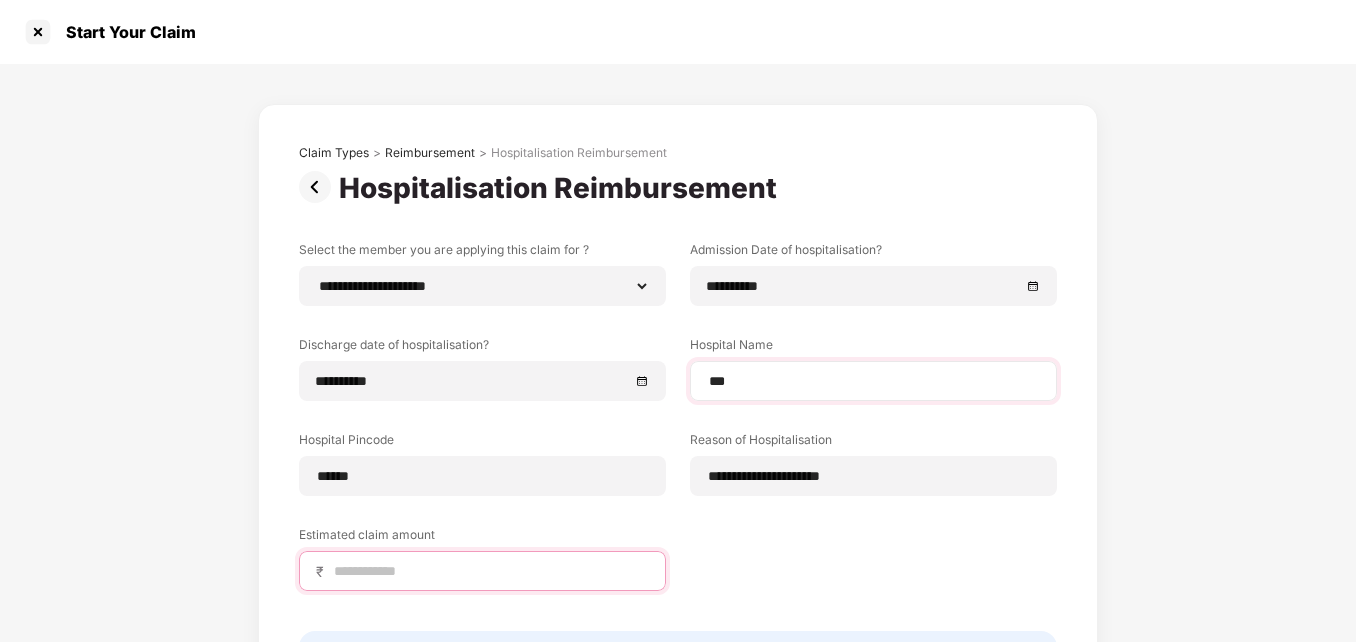 type on "*****" 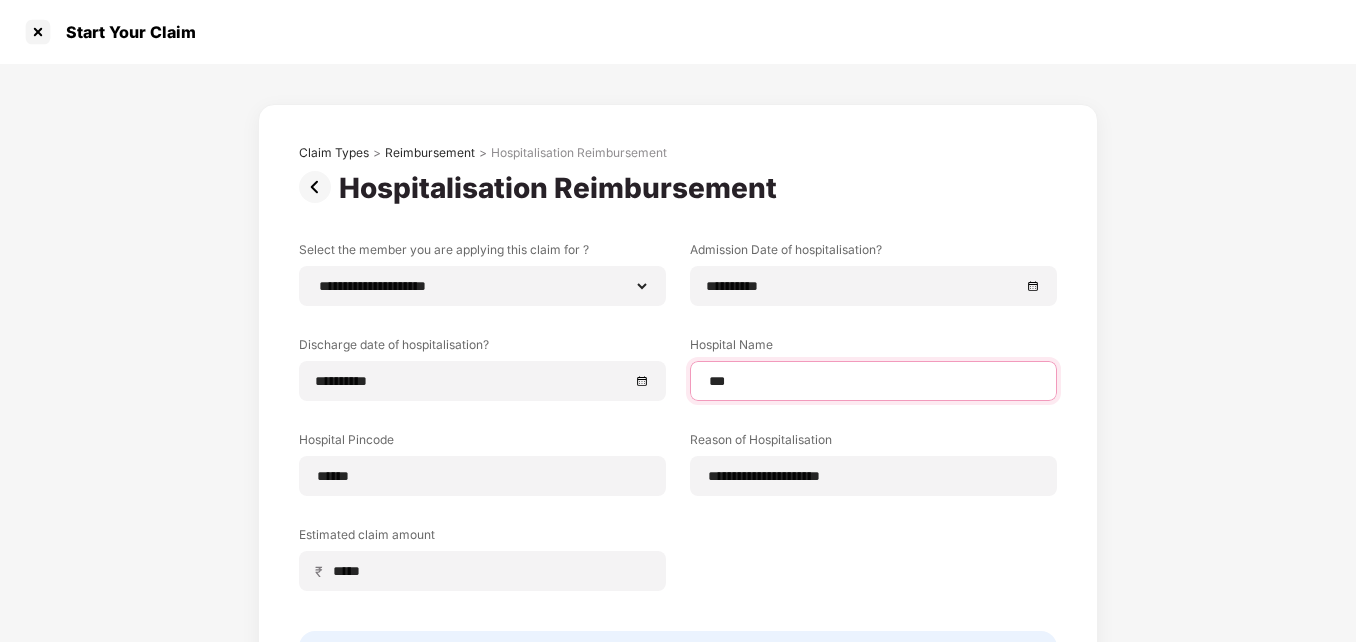 select on "****" 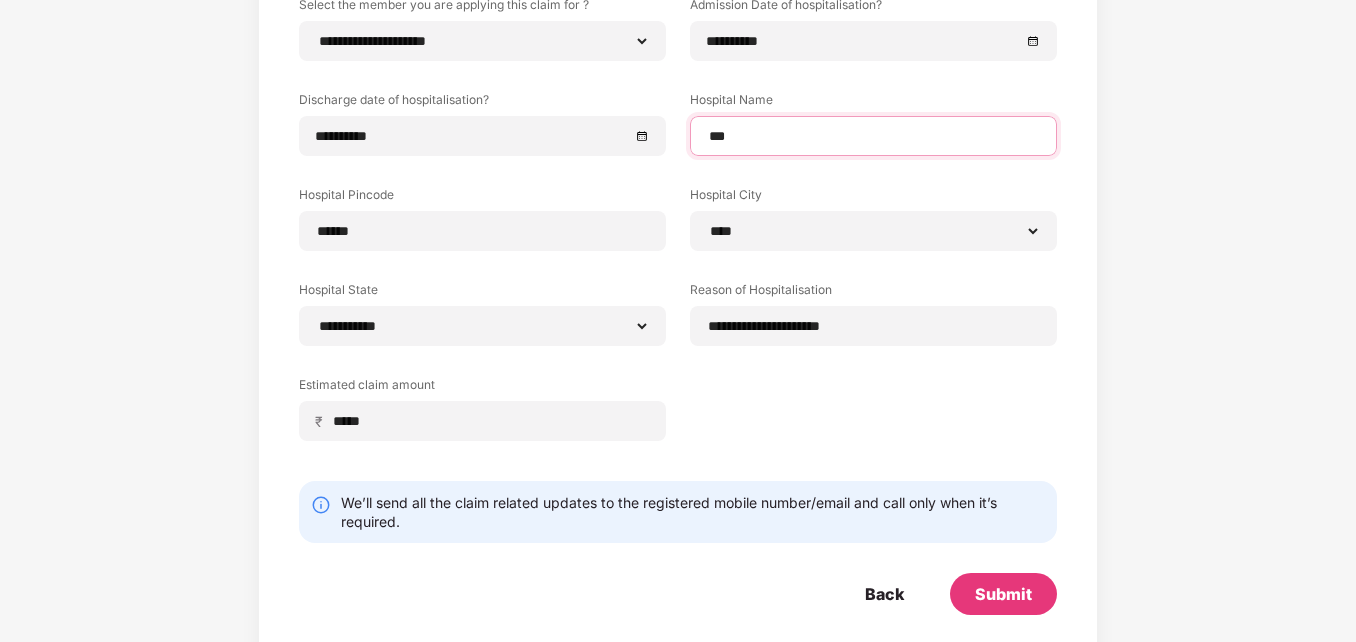 scroll, scrollTop: 269, scrollLeft: 0, axis: vertical 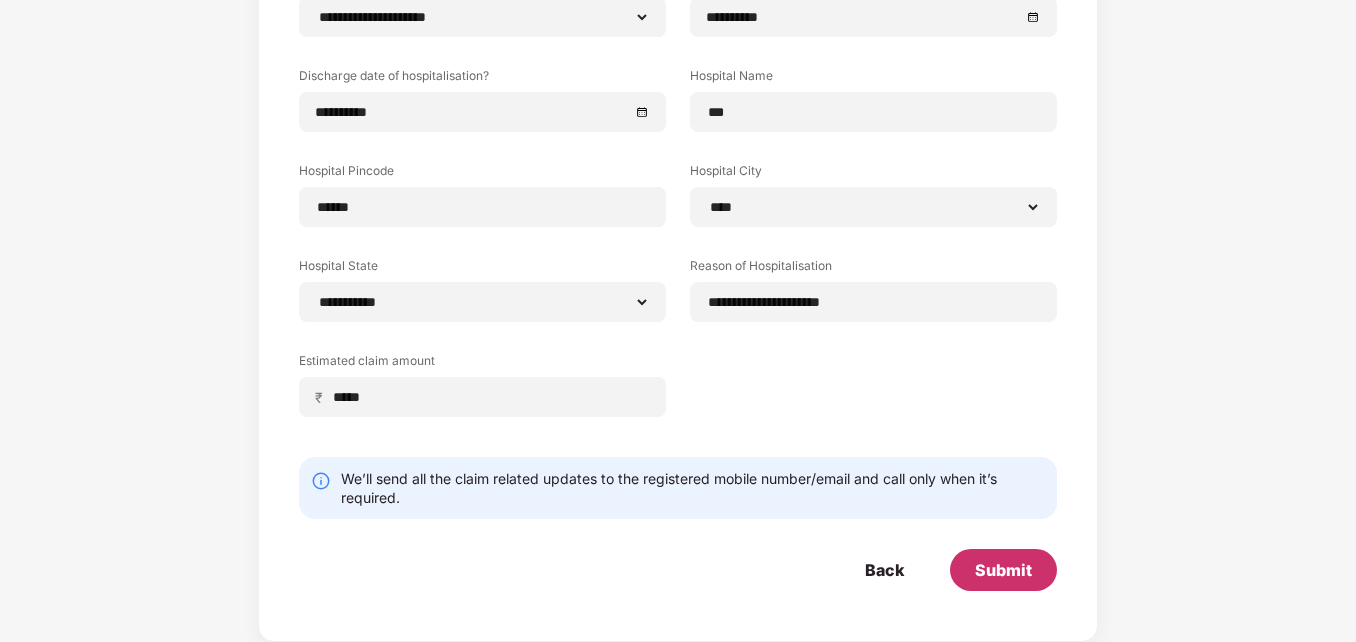 click on "Submit" at bounding box center (1003, 570) 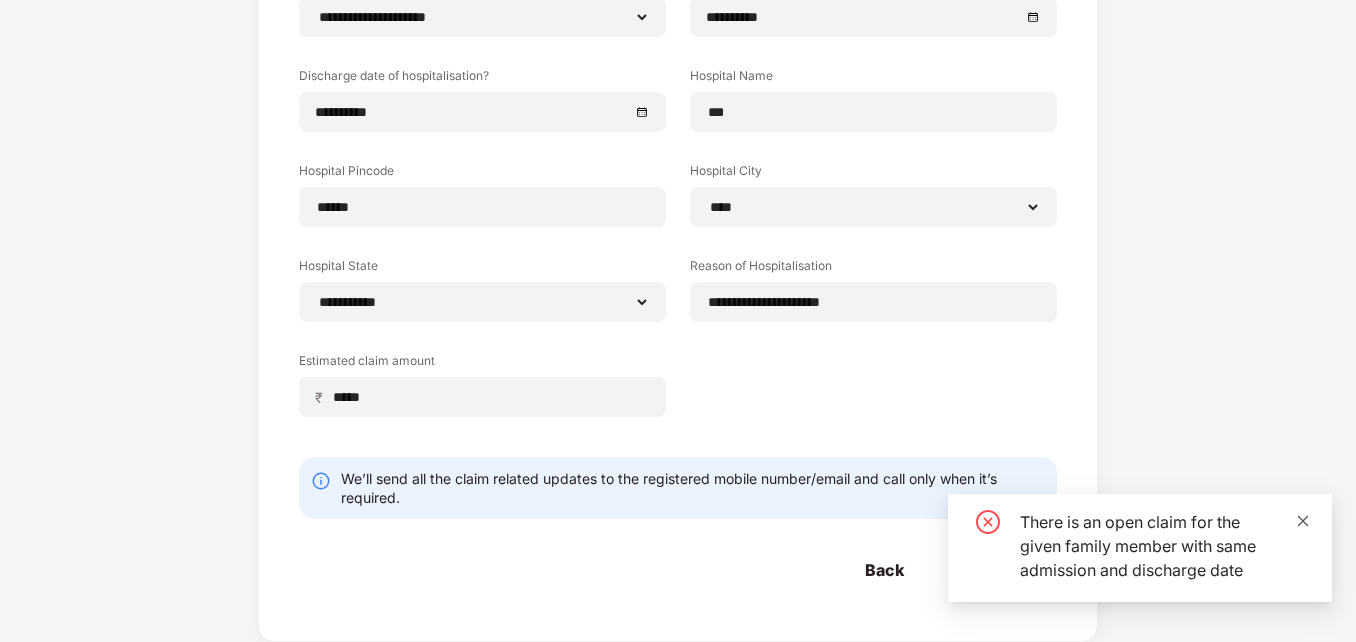 click 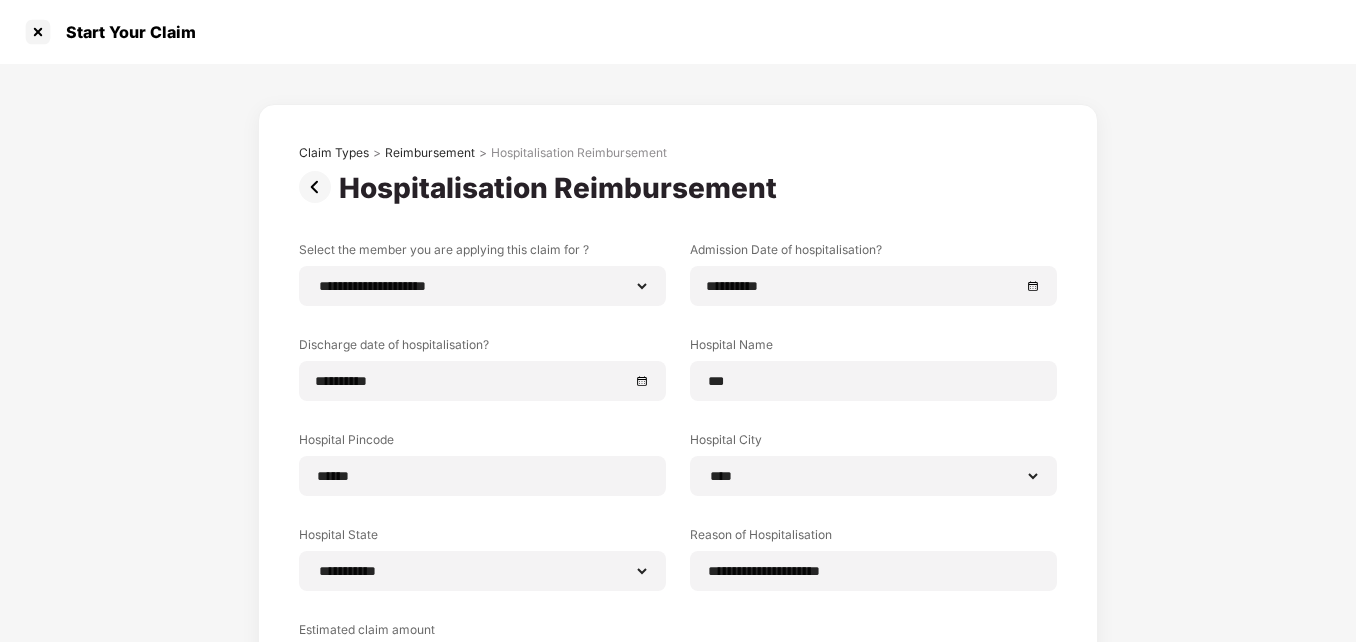scroll, scrollTop: 269, scrollLeft: 0, axis: vertical 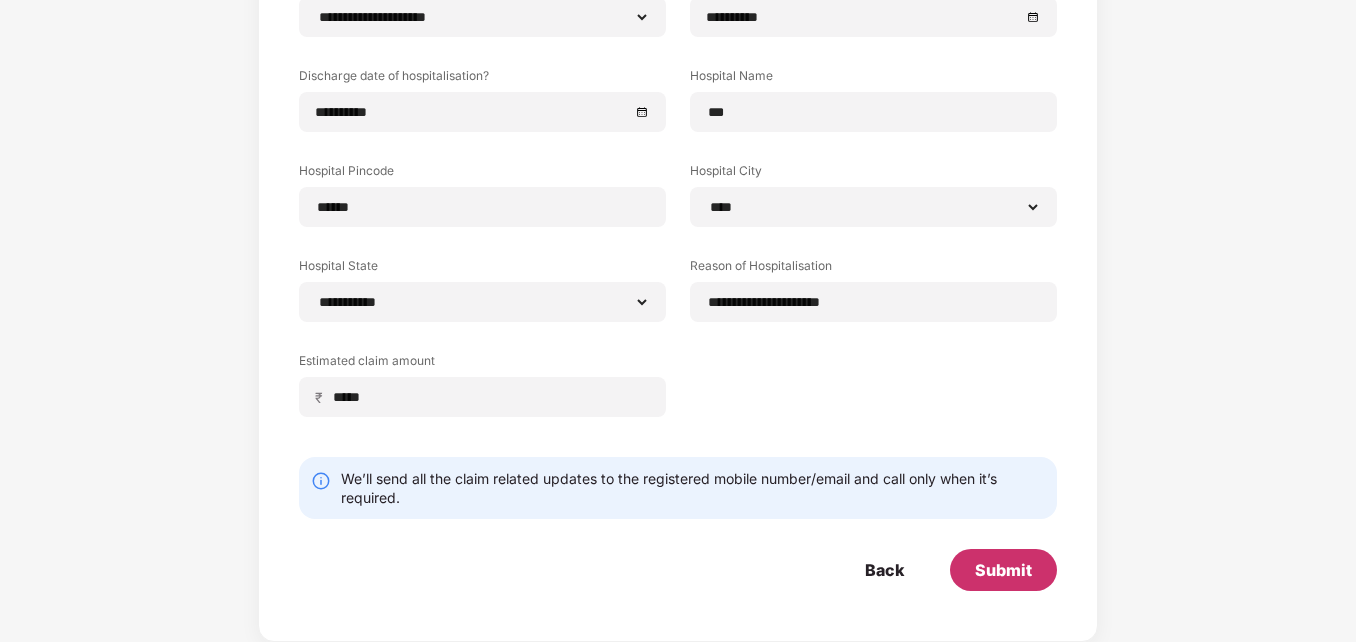 click on "Submit" at bounding box center [1003, 570] 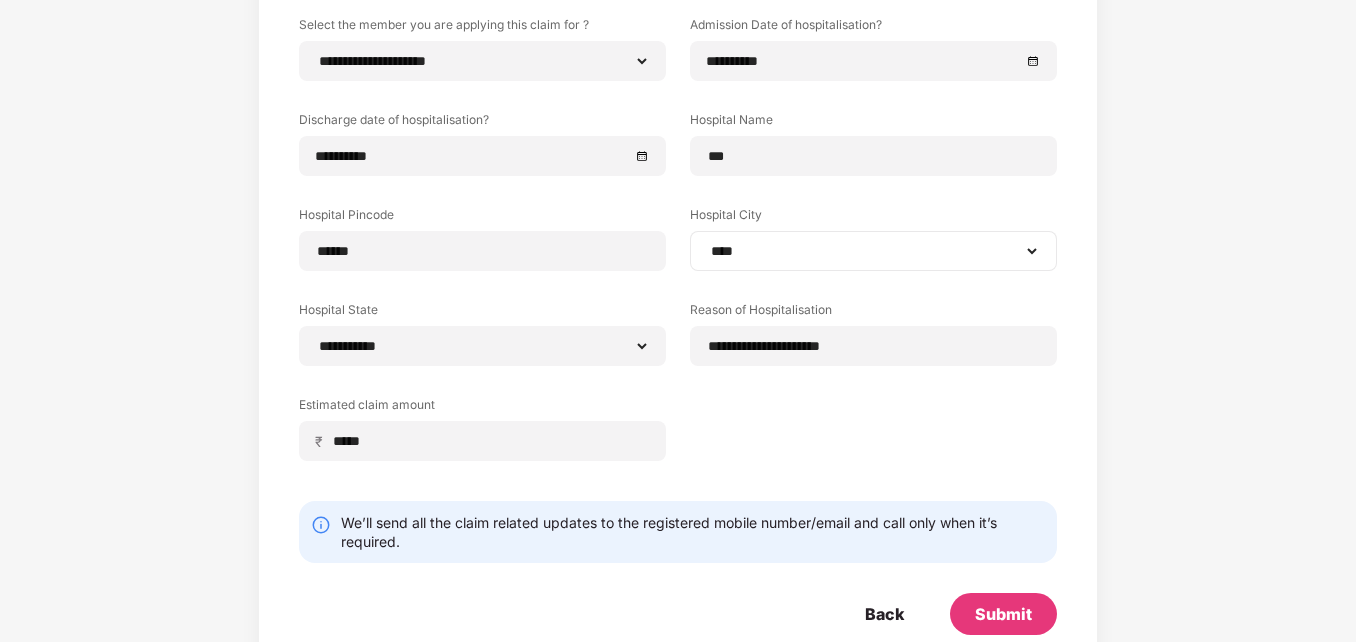 scroll, scrollTop: 269, scrollLeft: 0, axis: vertical 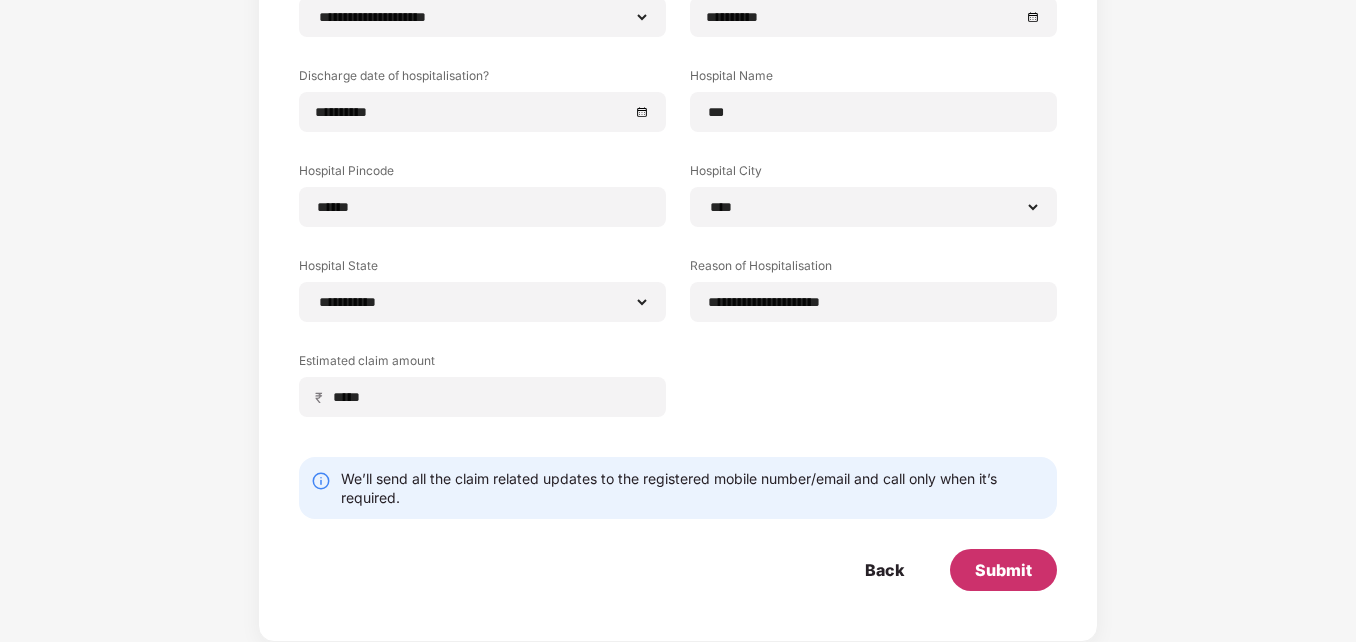 click on "Submit" at bounding box center (1003, 570) 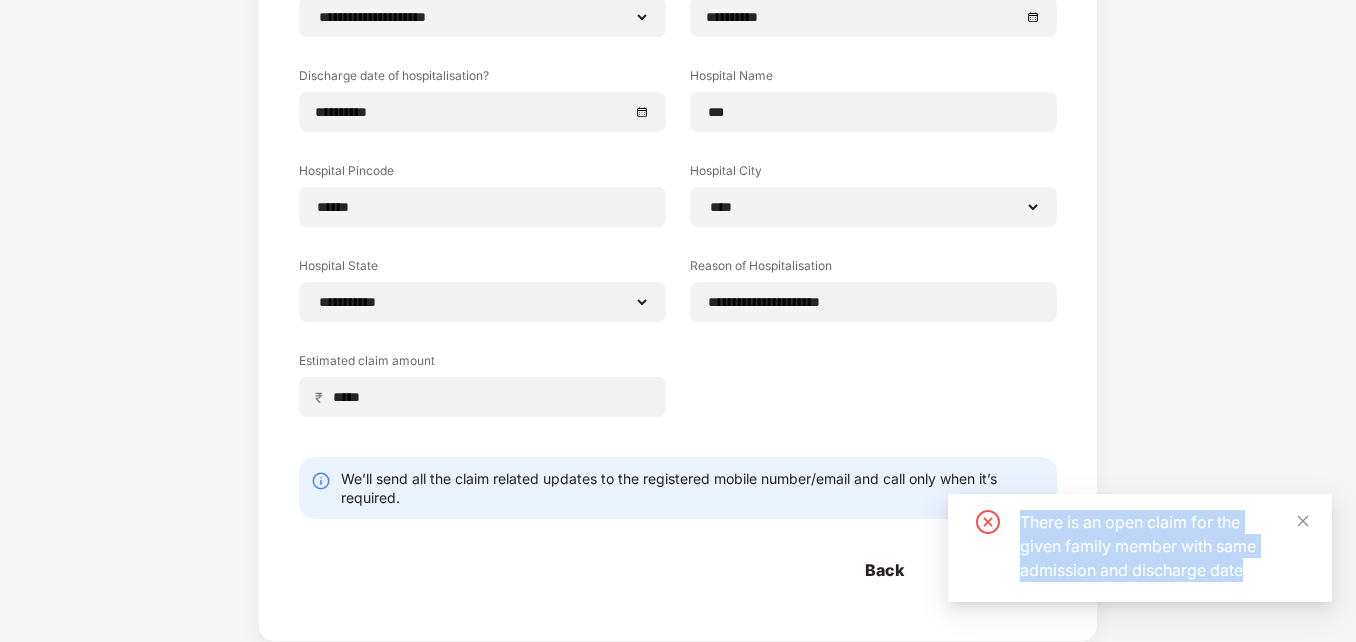 drag, startPoint x: 1022, startPoint y: 515, endPoint x: 1256, endPoint y: 559, distance: 238.10081 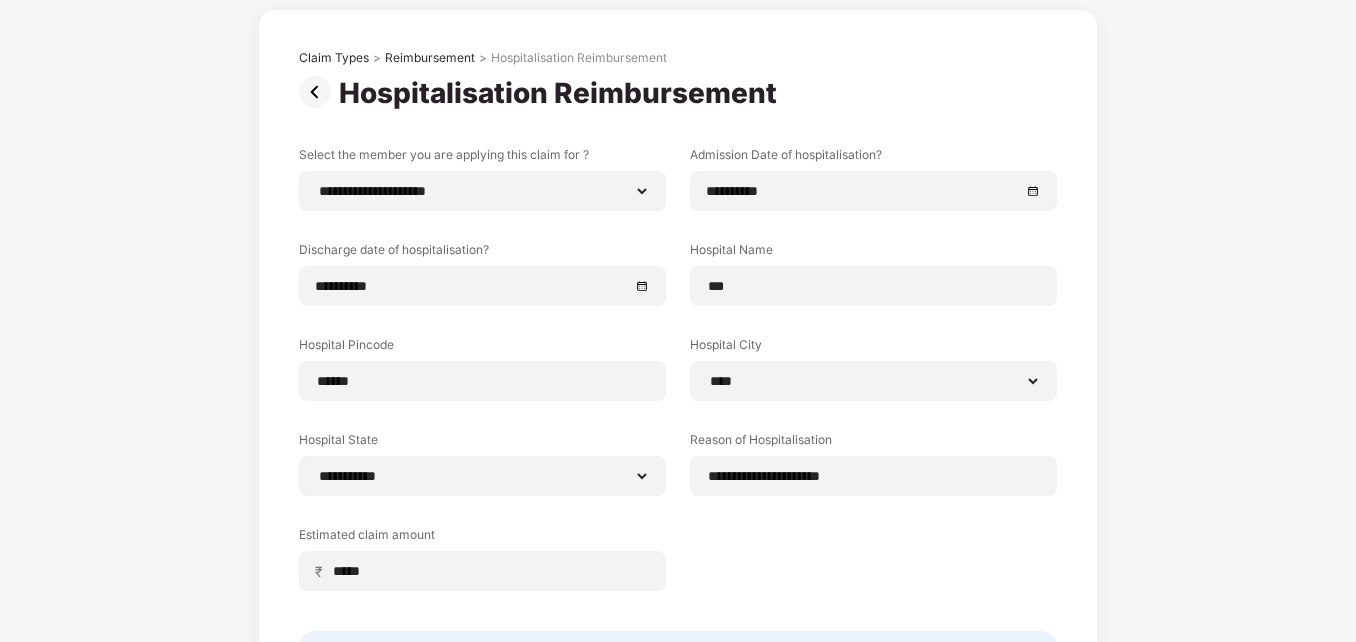 scroll, scrollTop: 269, scrollLeft: 0, axis: vertical 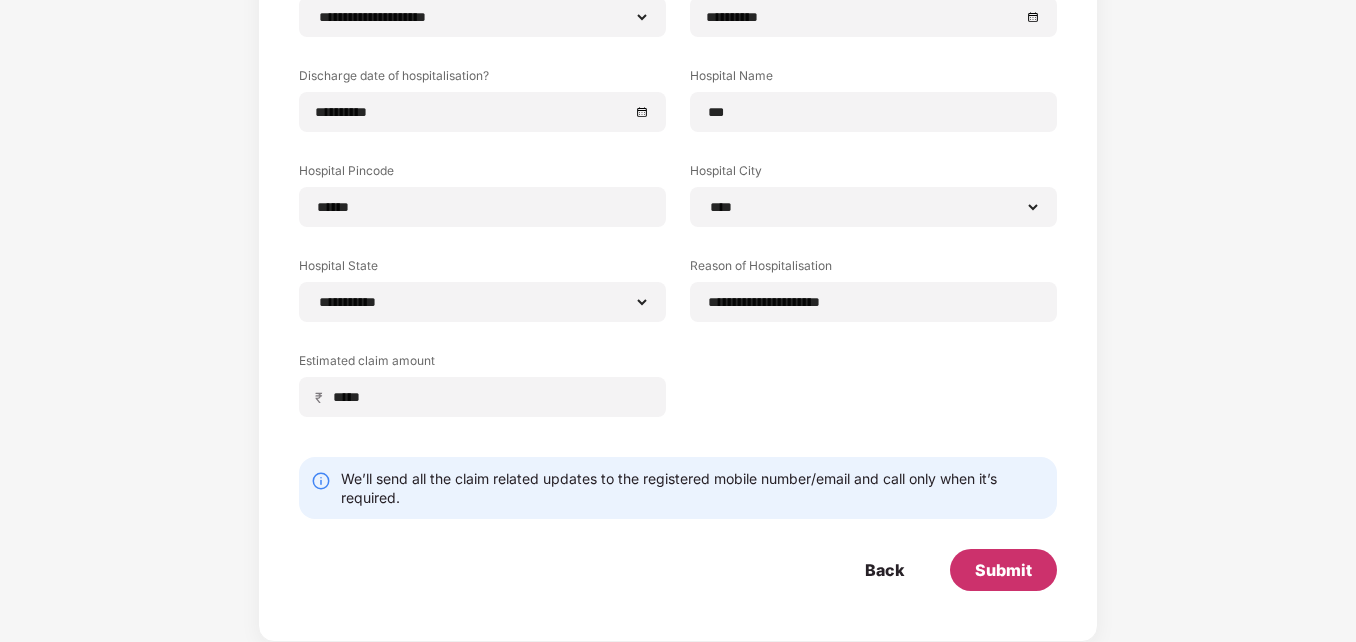 click on "Submit" at bounding box center (1003, 570) 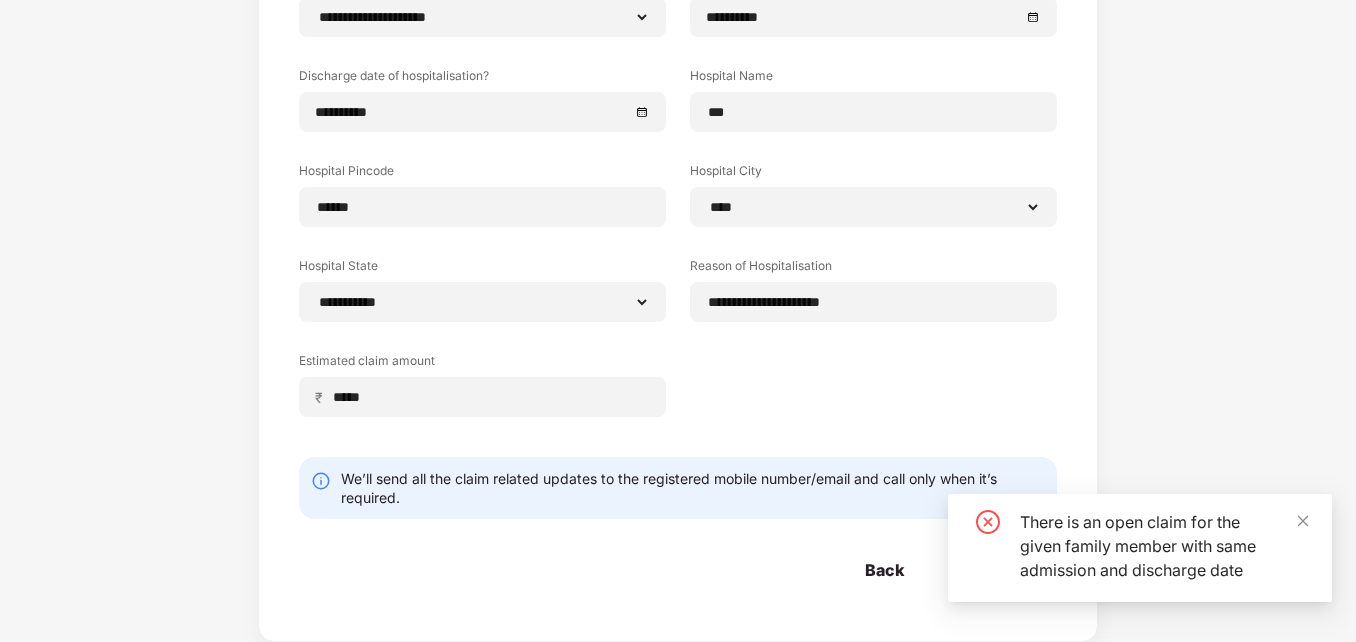 click on "There is an open claim for the given family member with same admission and discharge date" at bounding box center [1164, 546] 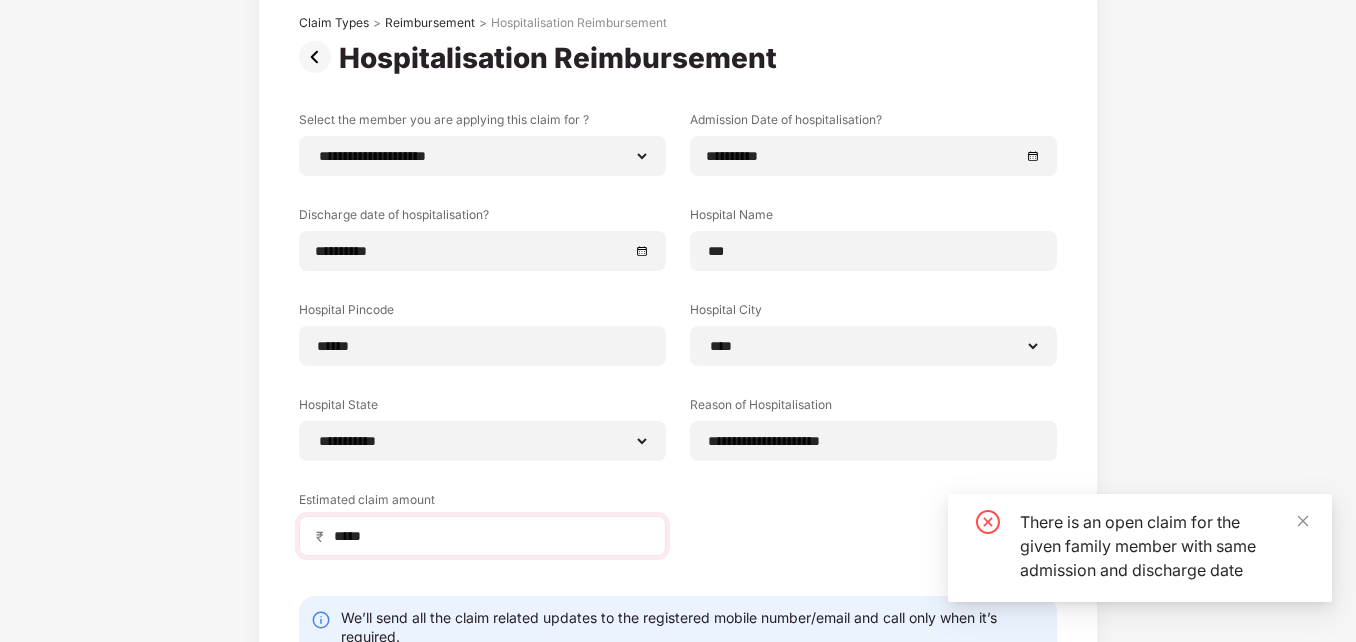 scroll, scrollTop: 0, scrollLeft: 0, axis: both 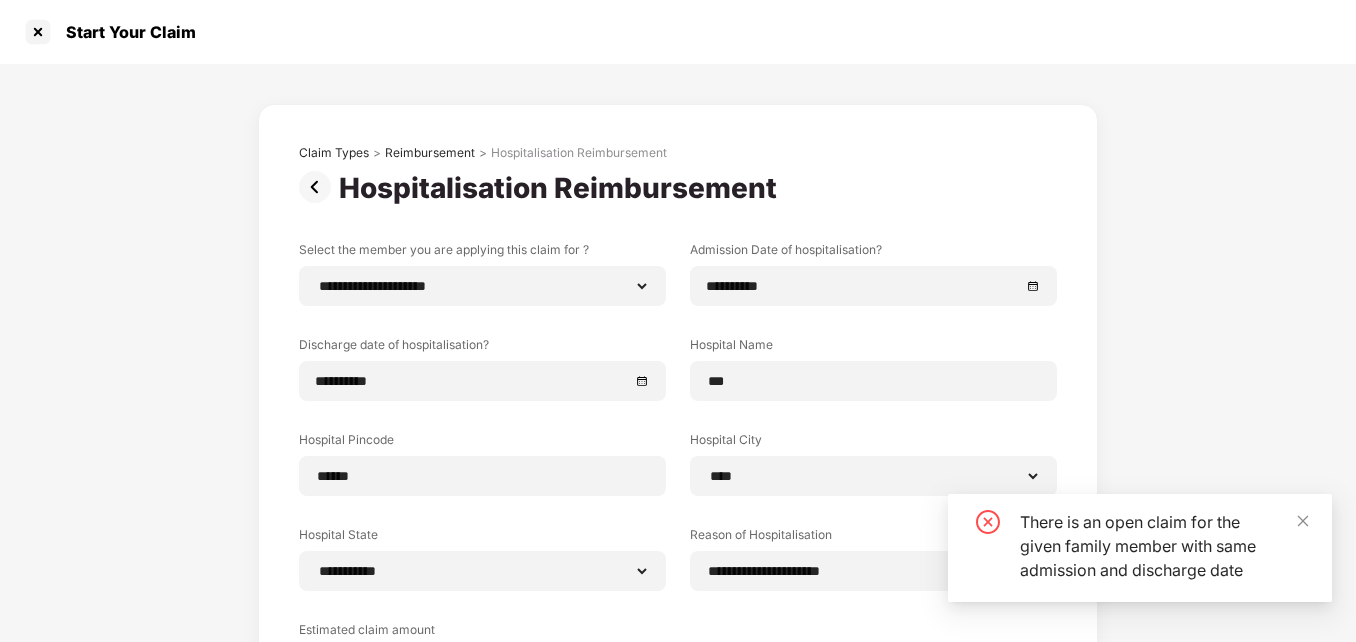 click on "There is an open claim for the given family member with same admission and discharge date" at bounding box center [1140, 548] 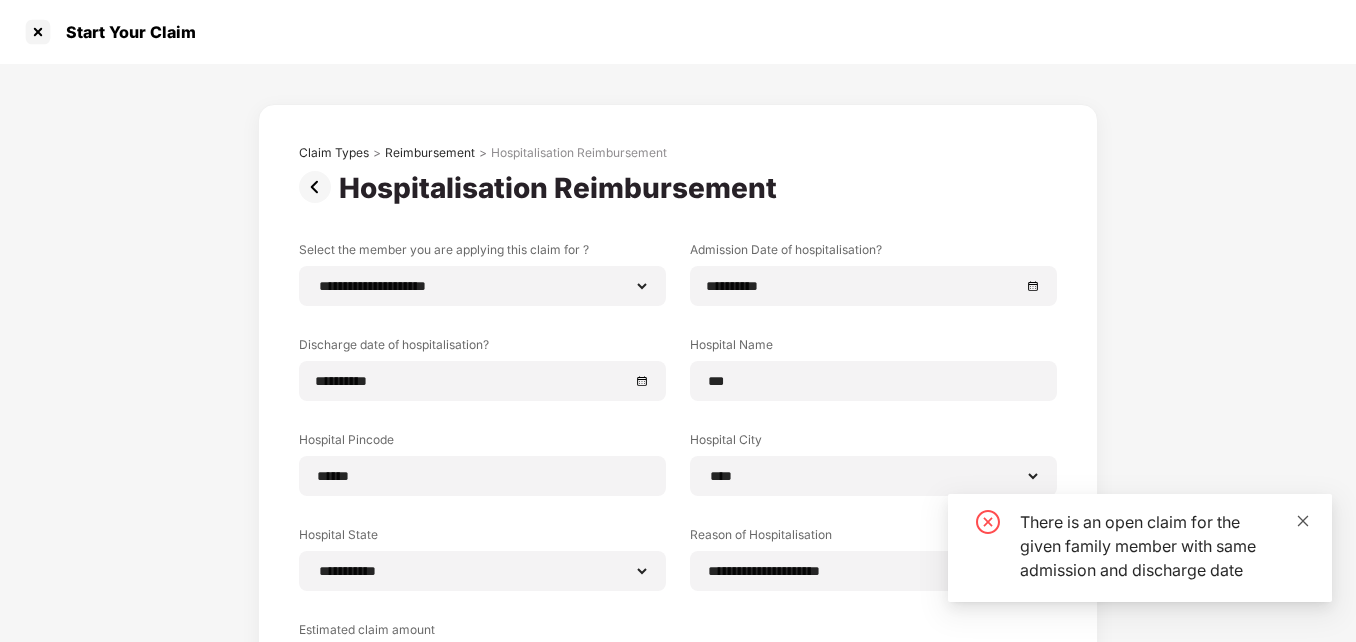 click 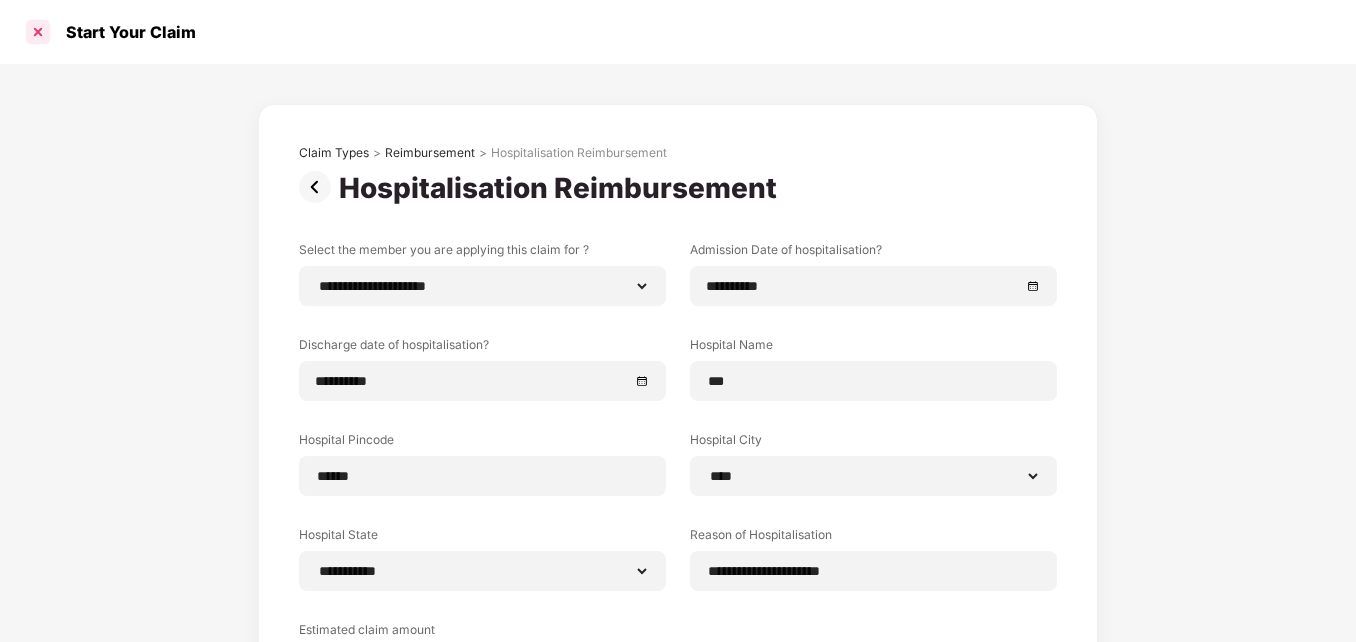 click at bounding box center (38, 32) 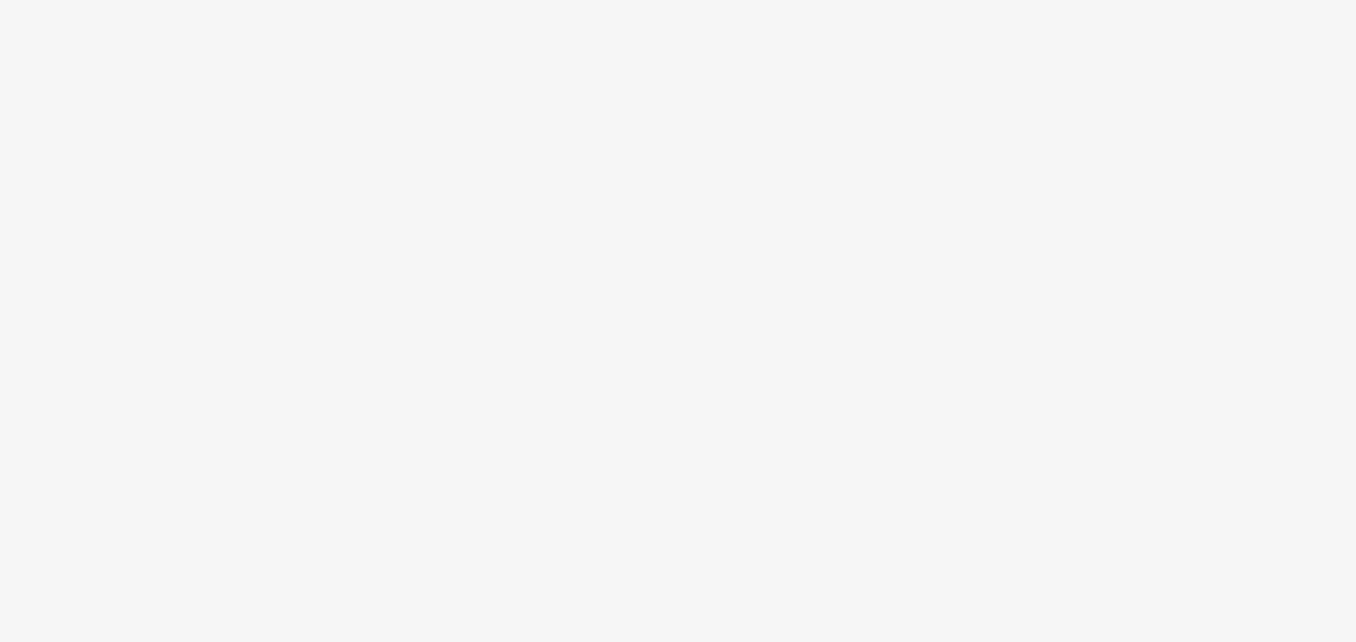 scroll, scrollTop: 0, scrollLeft: 0, axis: both 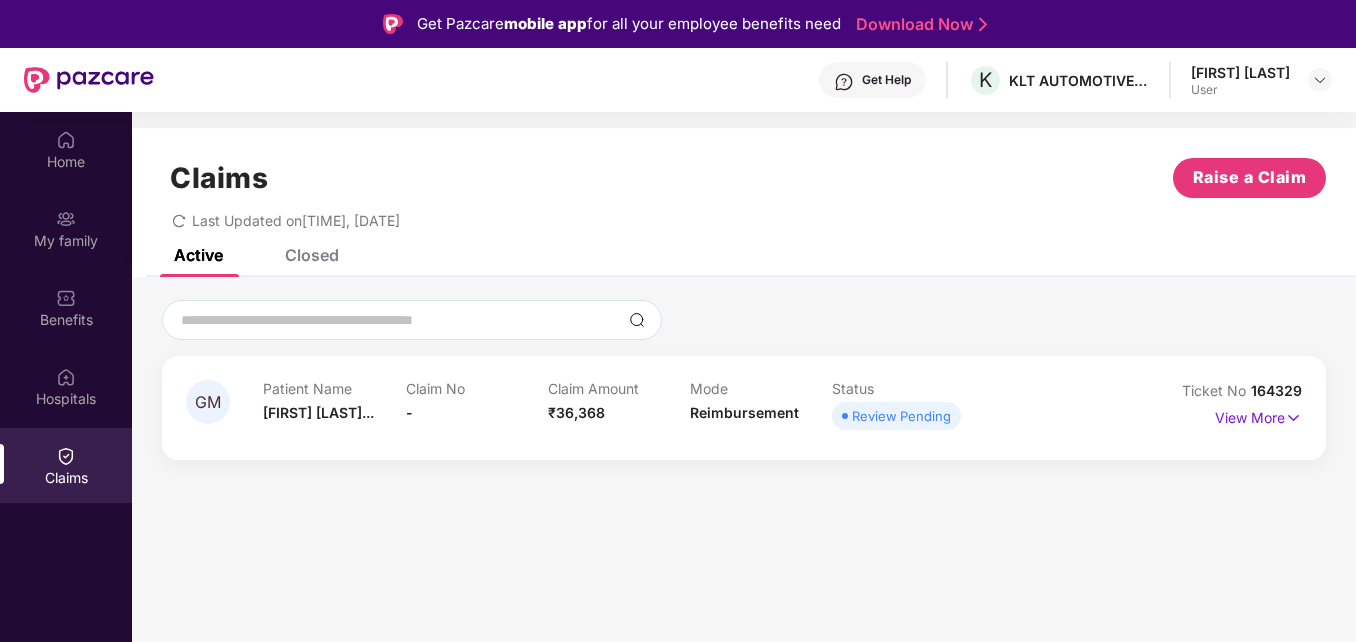 click on "Closed" at bounding box center [312, 255] 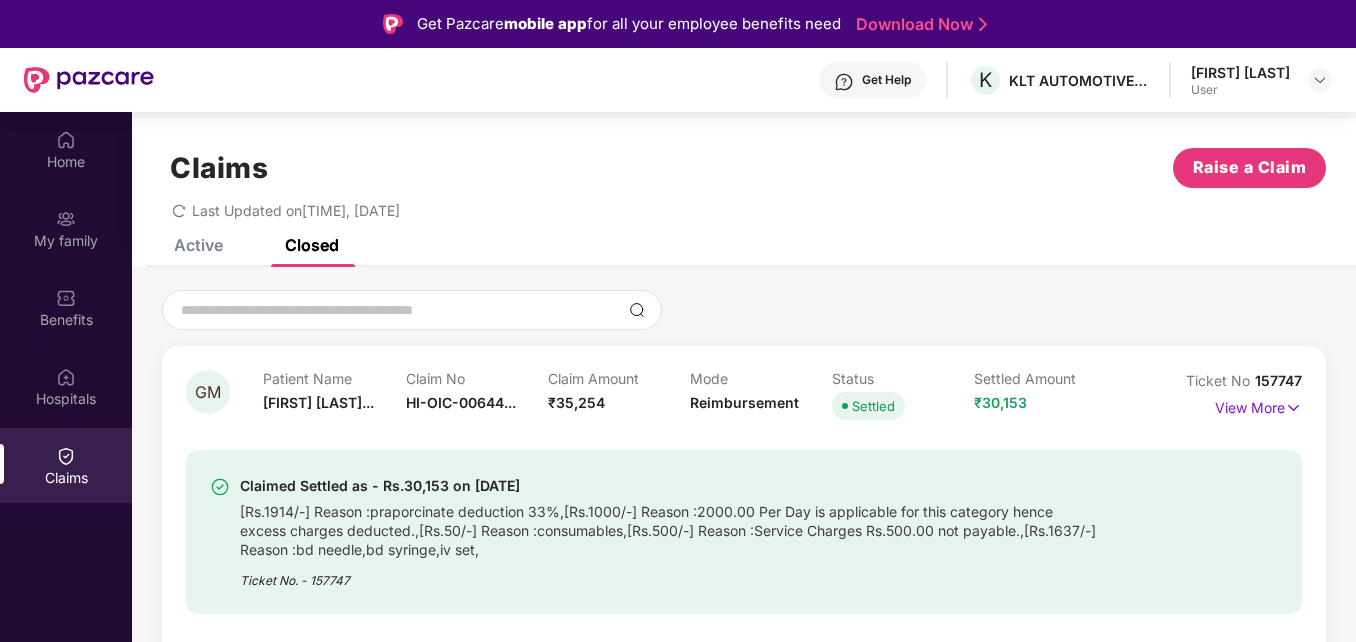 scroll, scrollTop: 0, scrollLeft: 0, axis: both 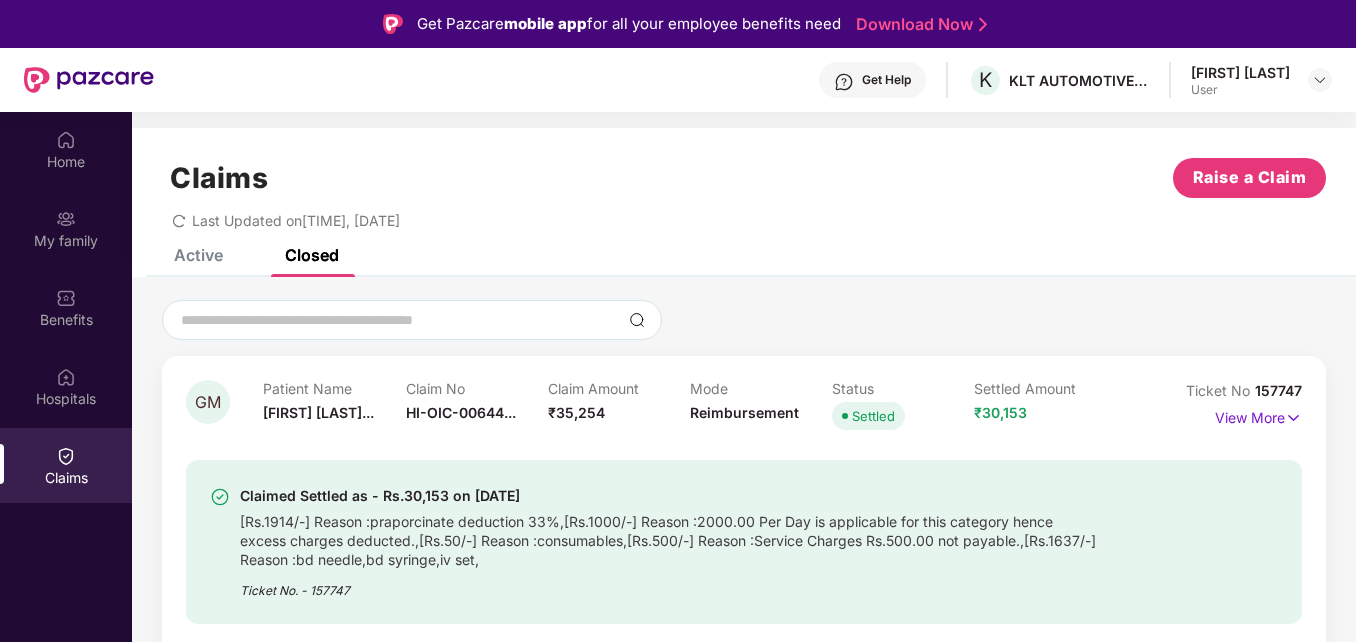 click on "Active" at bounding box center [198, 255] 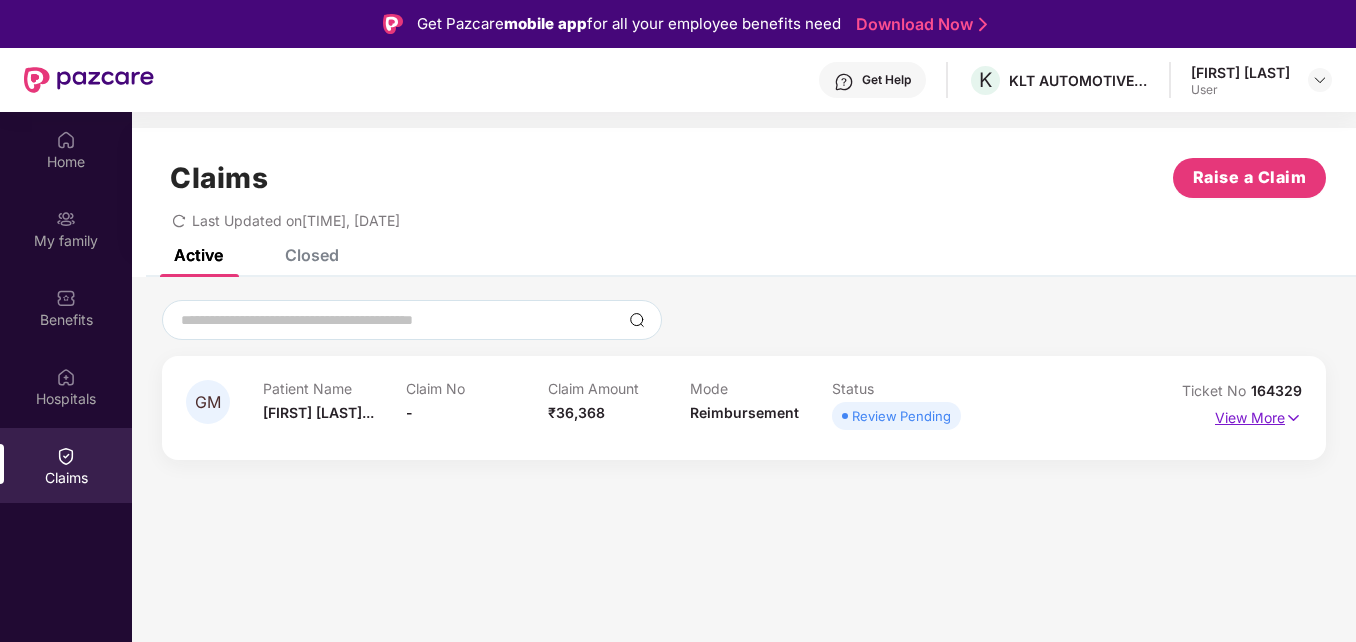 click on "View More" at bounding box center (1258, 415) 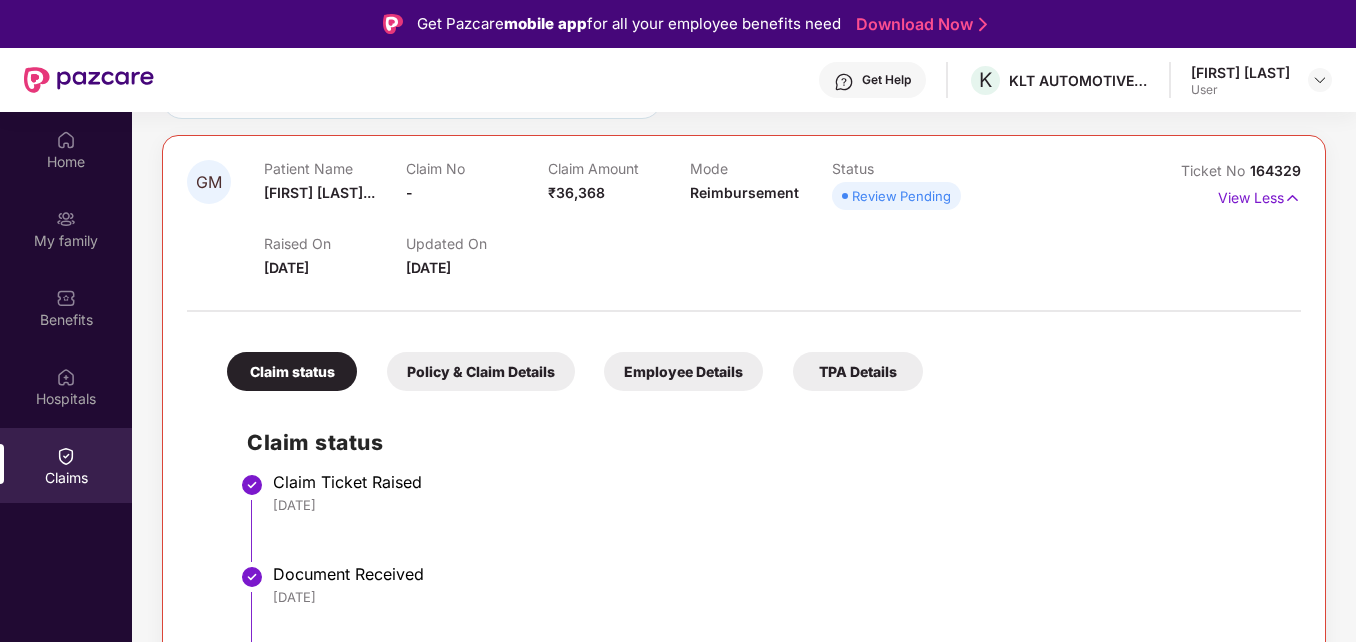 scroll, scrollTop: 223, scrollLeft: 0, axis: vertical 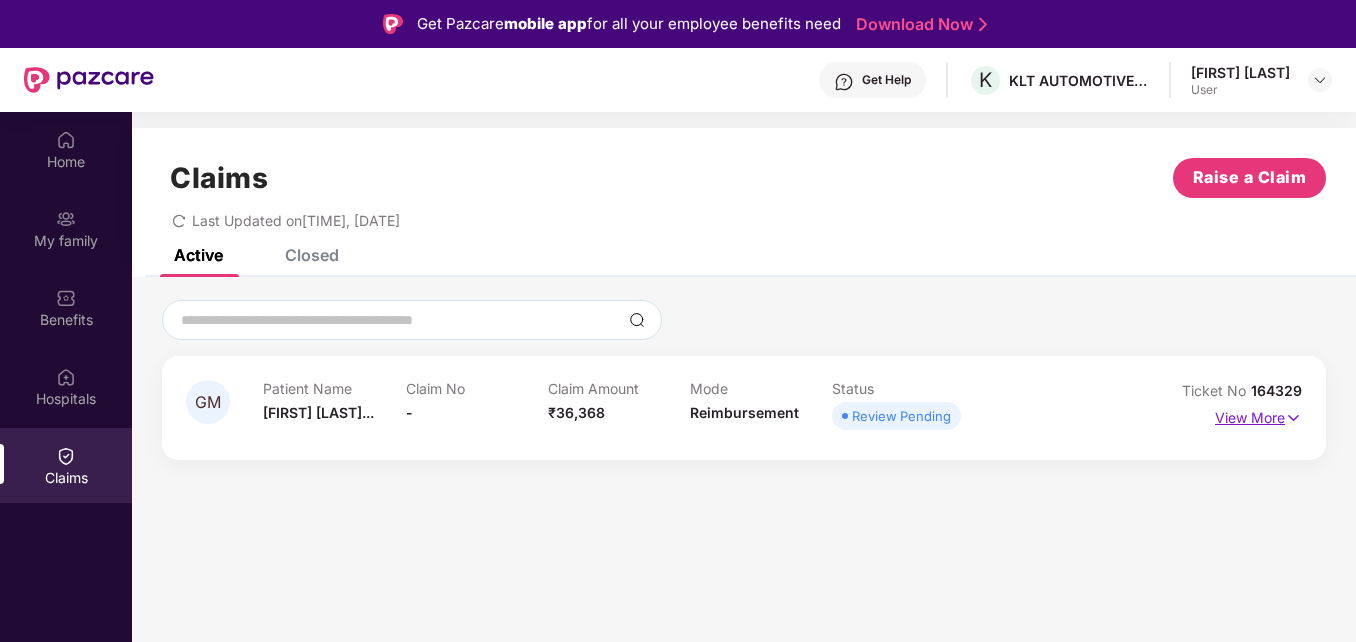 click at bounding box center (1293, 418) 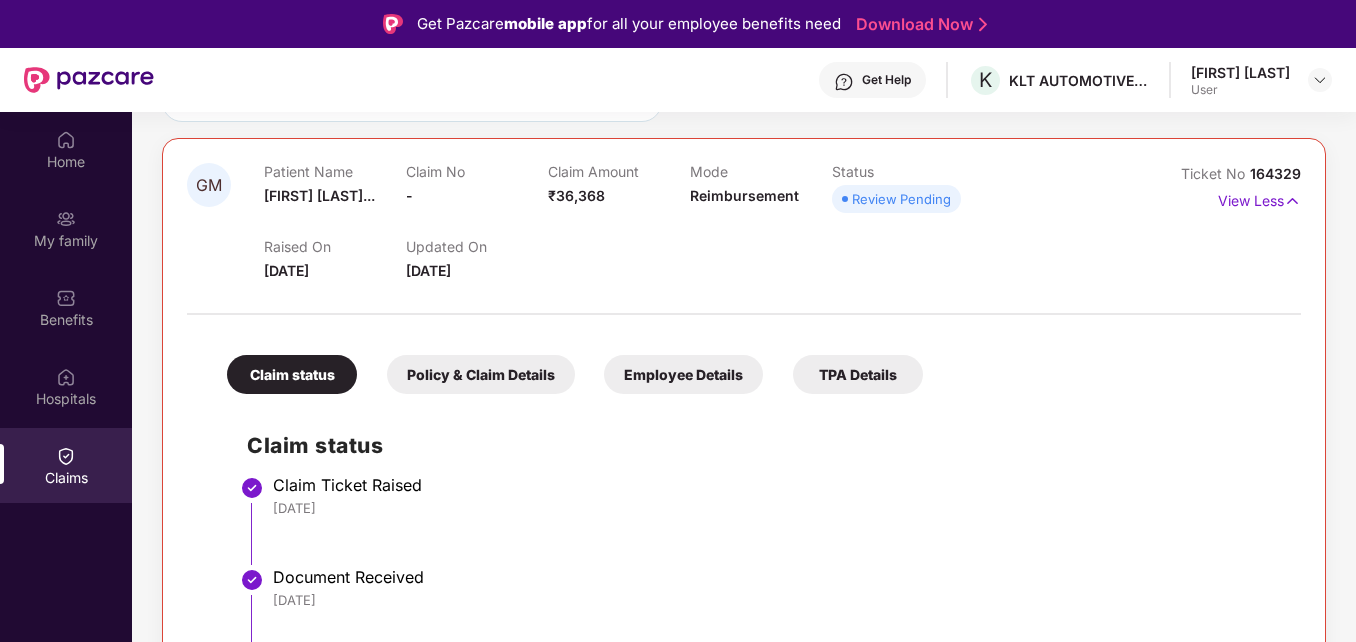 scroll, scrollTop: 223, scrollLeft: 0, axis: vertical 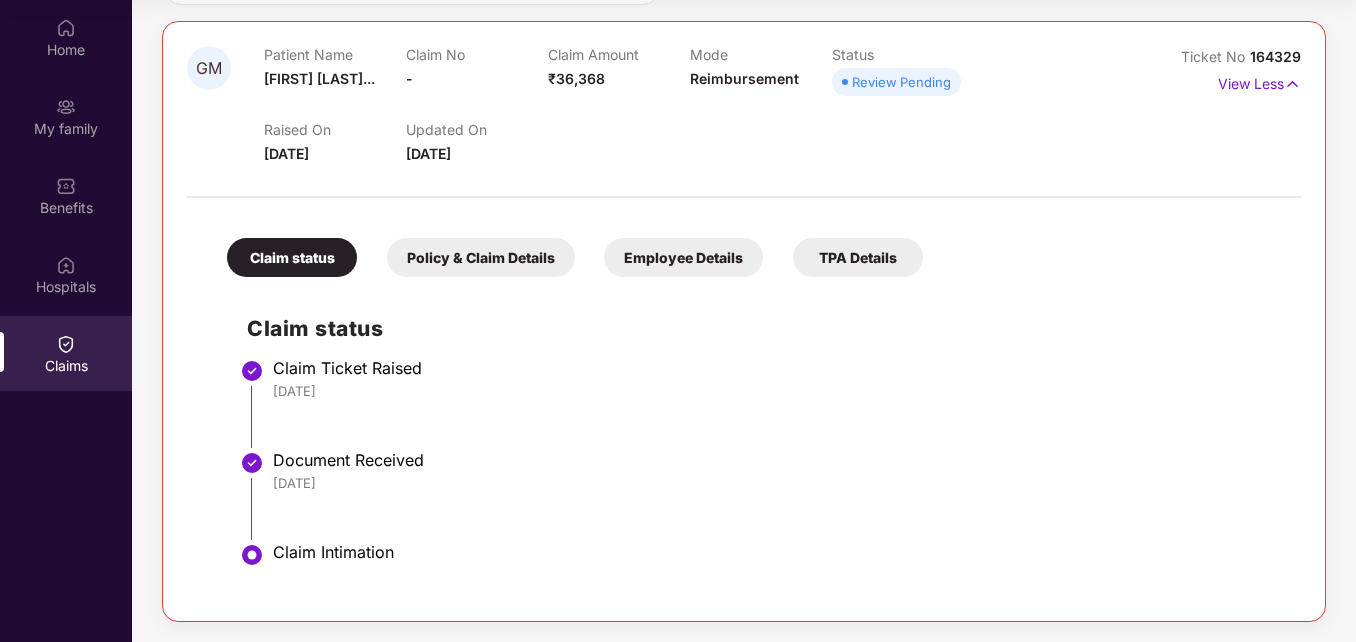 click on "Claim status" at bounding box center [292, 257] 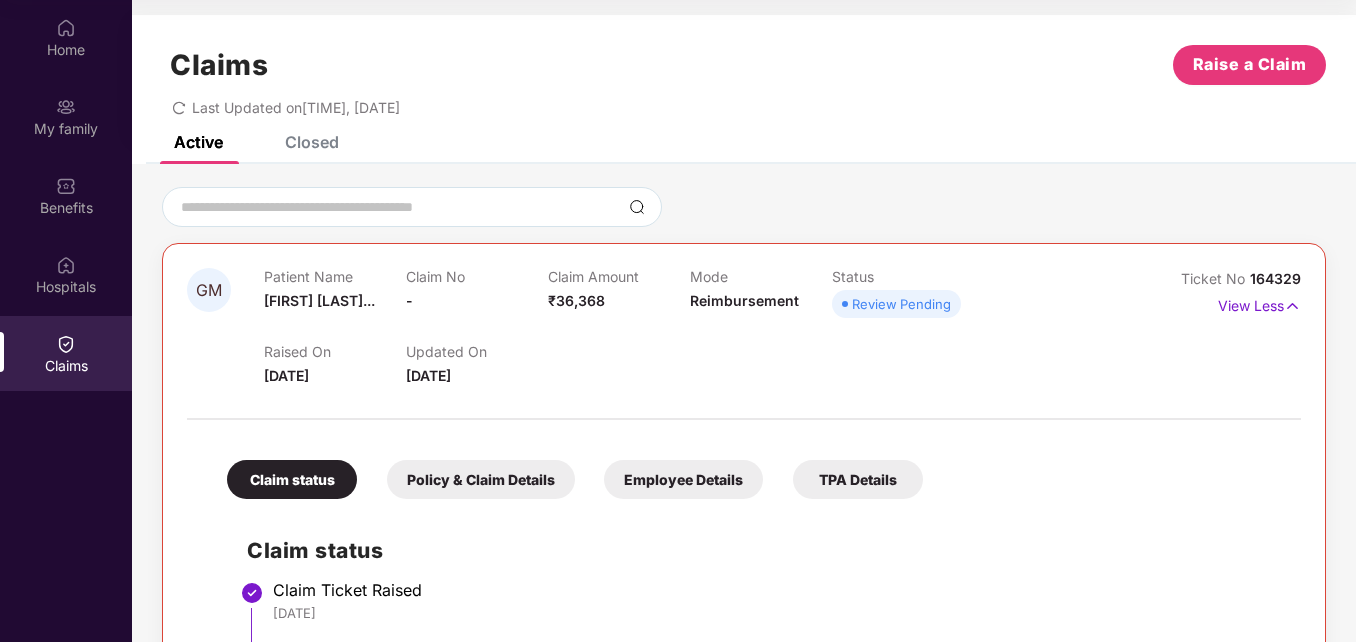 scroll, scrollTop: 0, scrollLeft: 0, axis: both 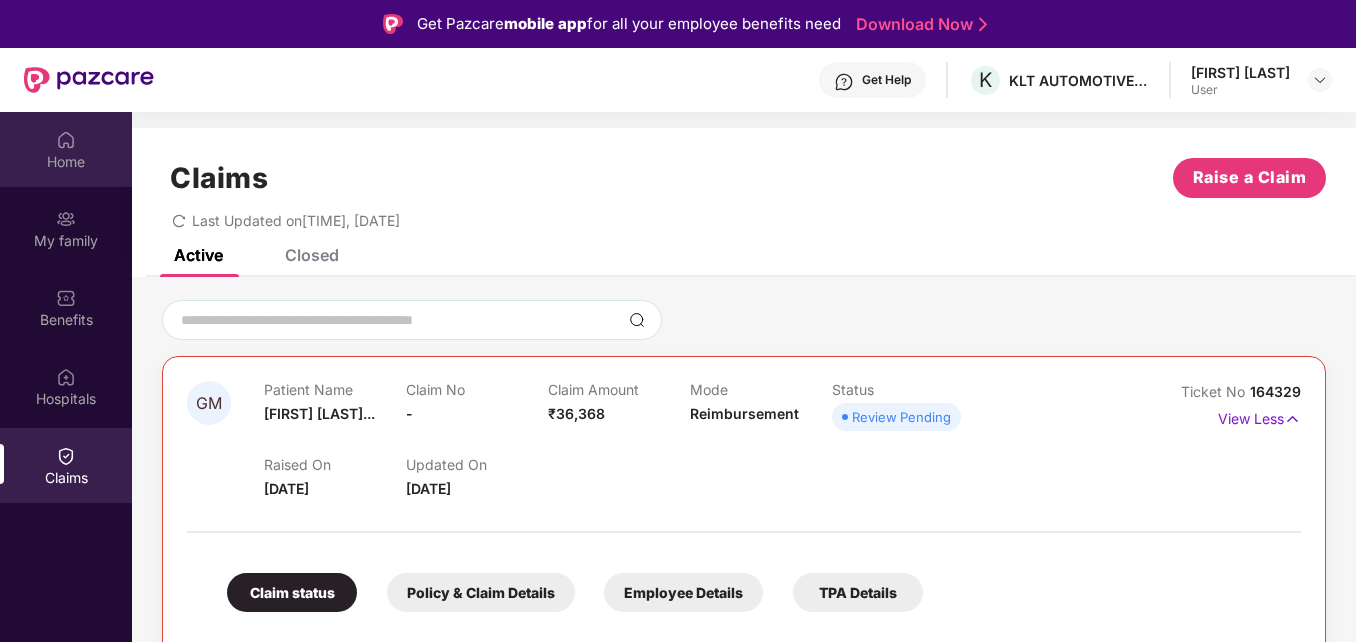 click on "Home" at bounding box center [66, 162] 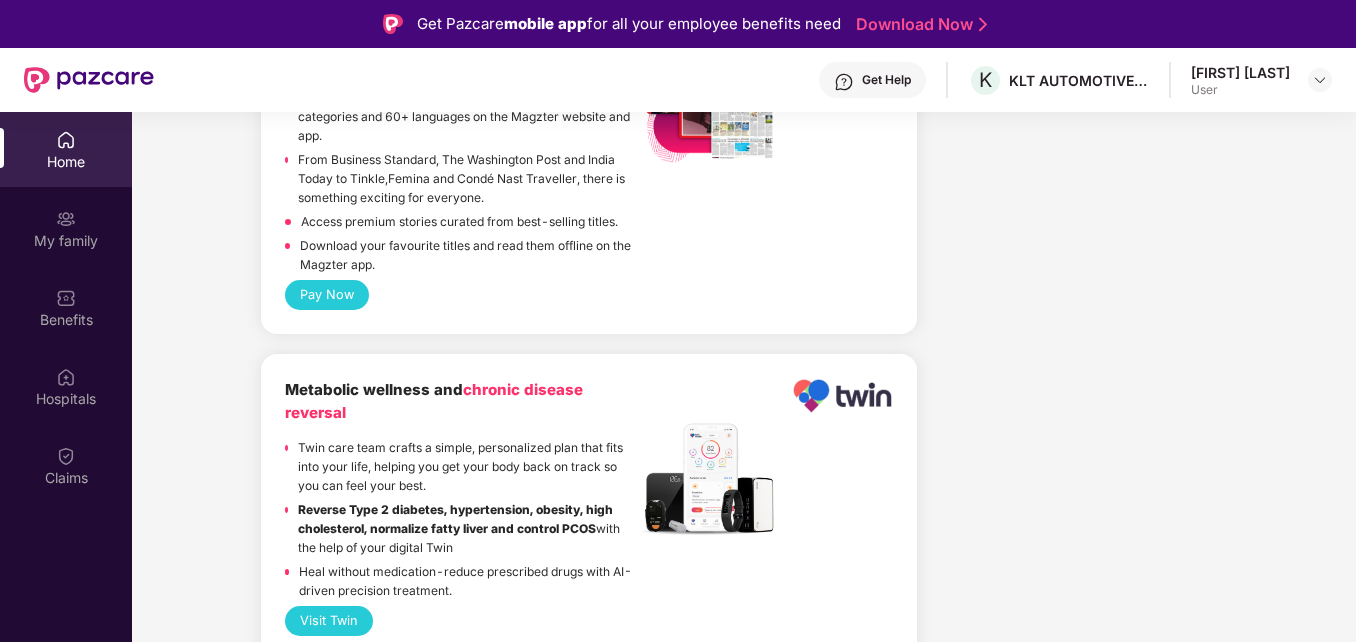 scroll, scrollTop: 2900, scrollLeft: 0, axis: vertical 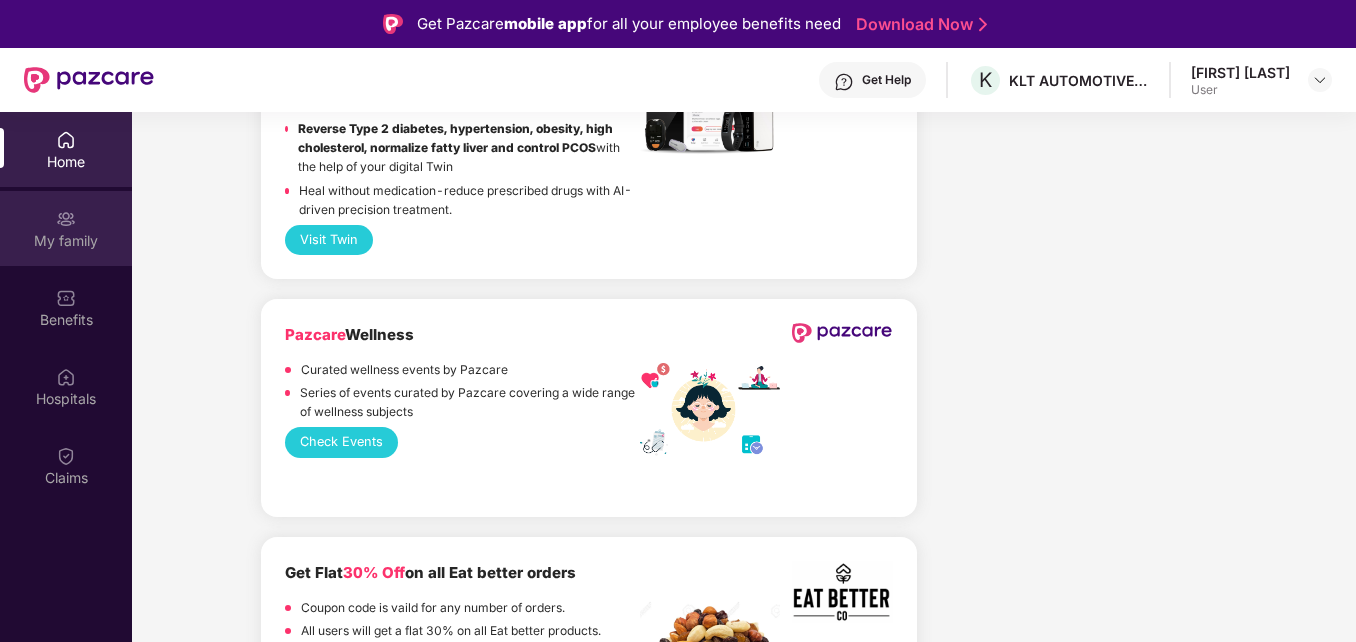 click on "My family" at bounding box center [66, 241] 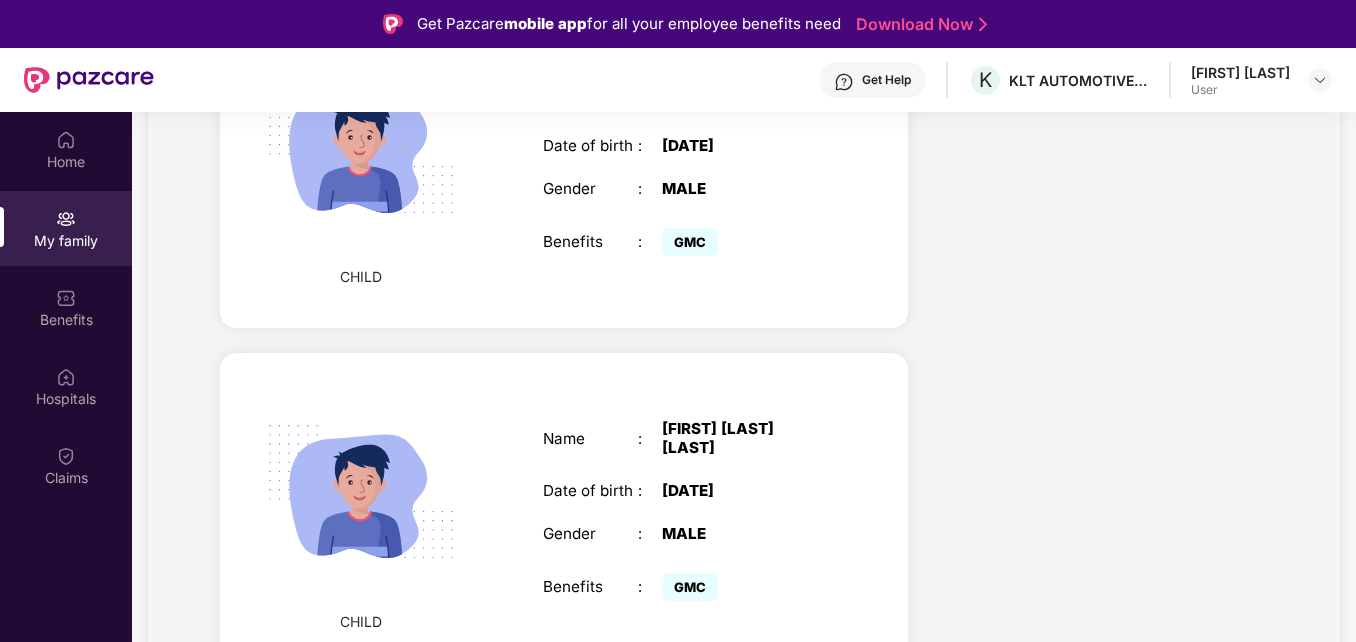 scroll, scrollTop: 1214, scrollLeft: 0, axis: vertical 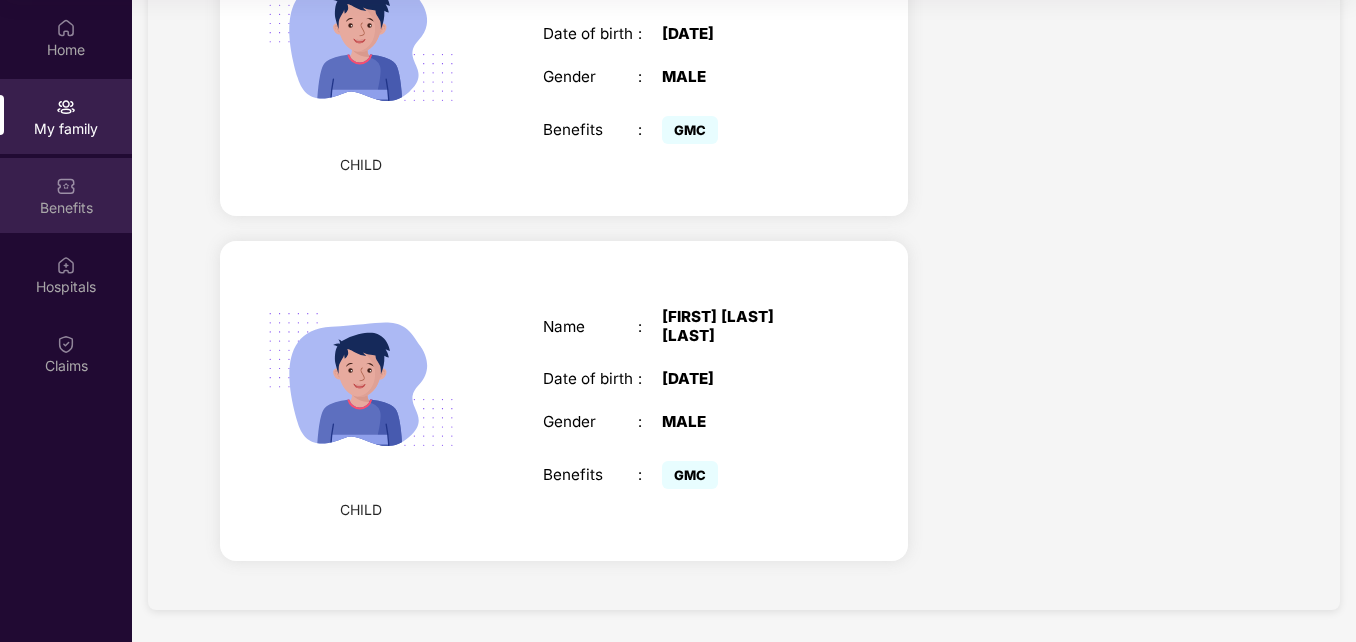 click on "Benefits" at bounding box center [66, 195] 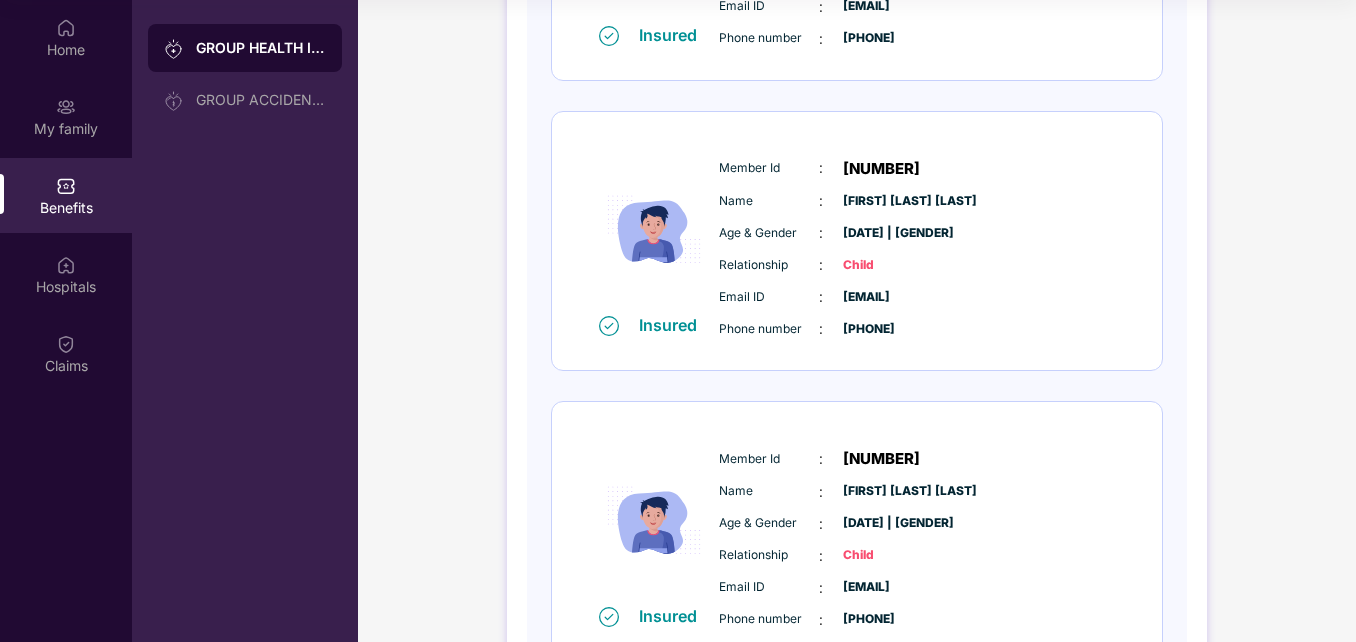 scroll, scrollTop: 907, scrollLeft: 0, axis: vertical 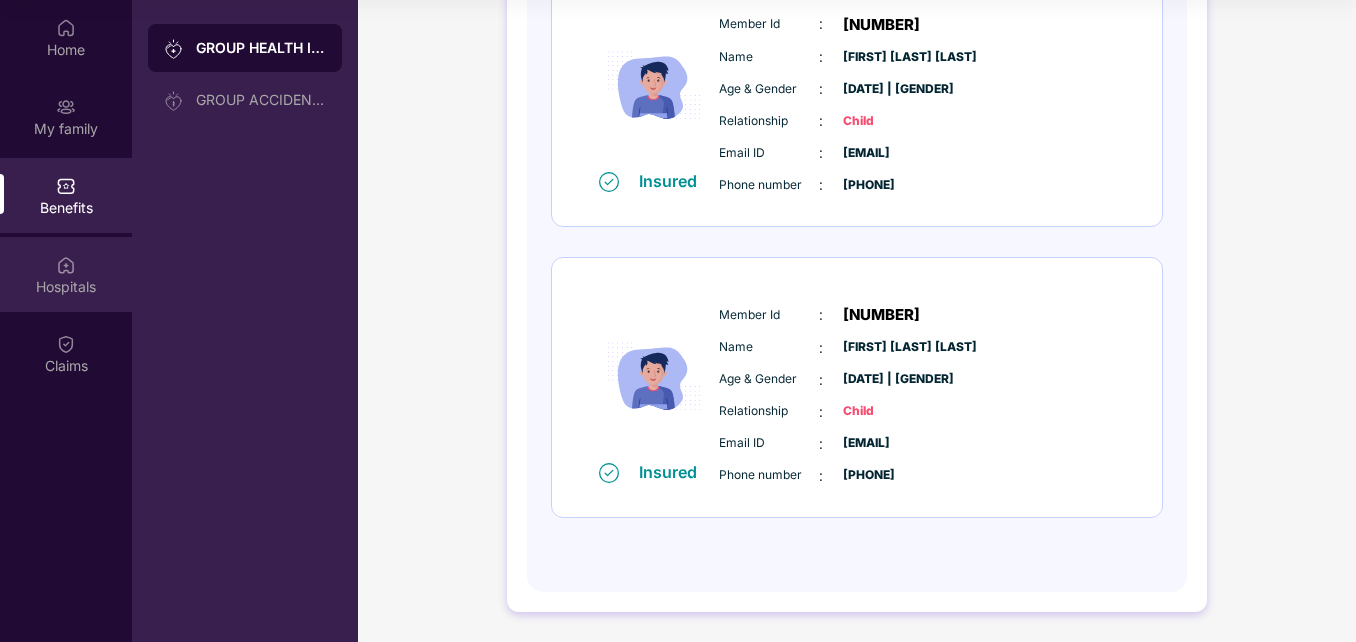 click on "Hospitals" at bounding box center (66, 286) 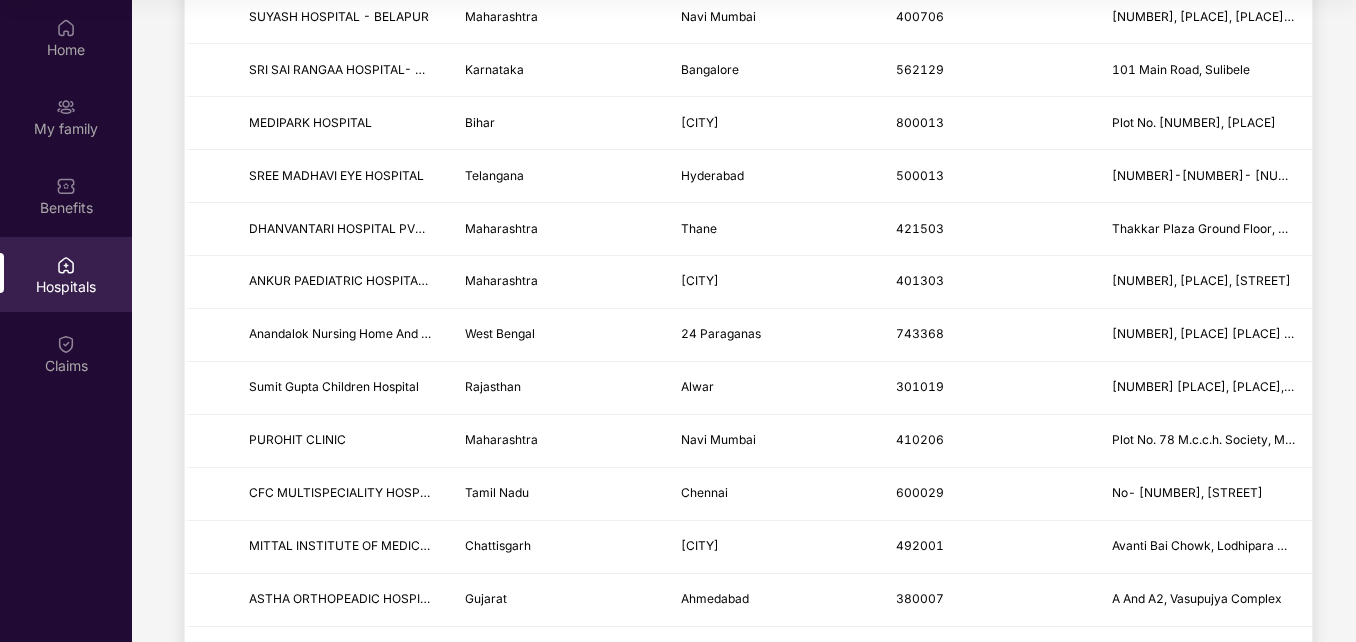 scroll, scrollTop: 1300, scrollLeft: 0, axis: vertical 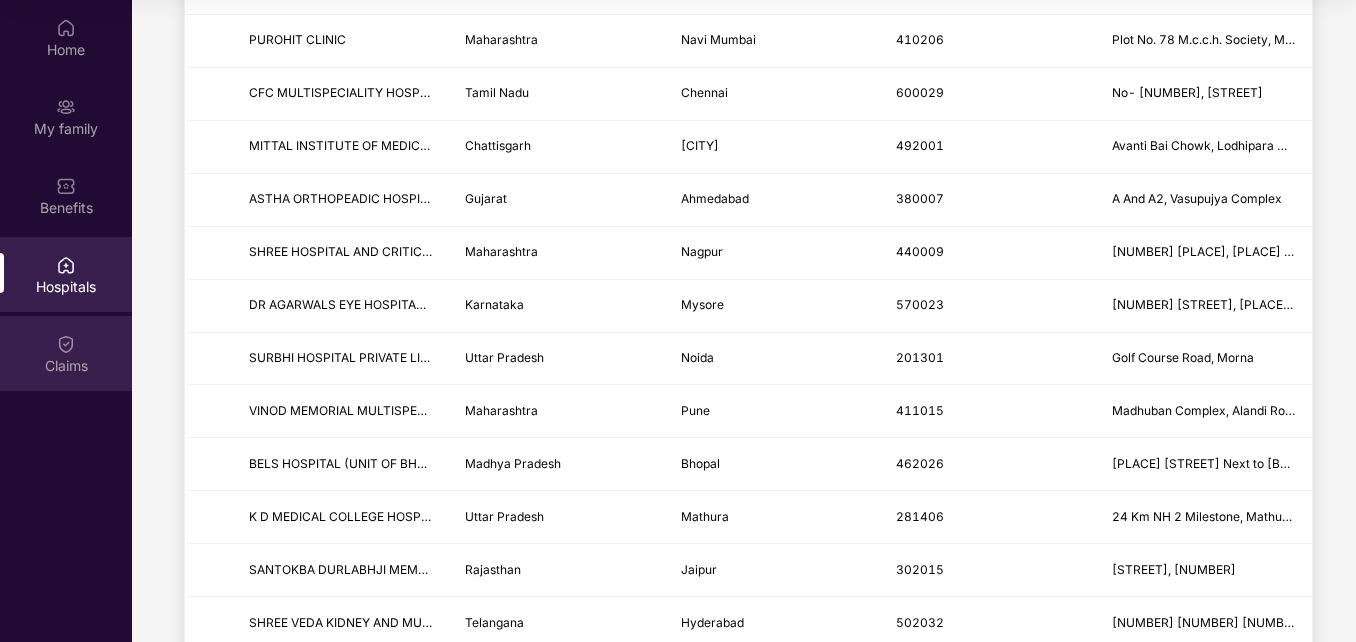 click on "Claims" at bounding box center (66, 353) 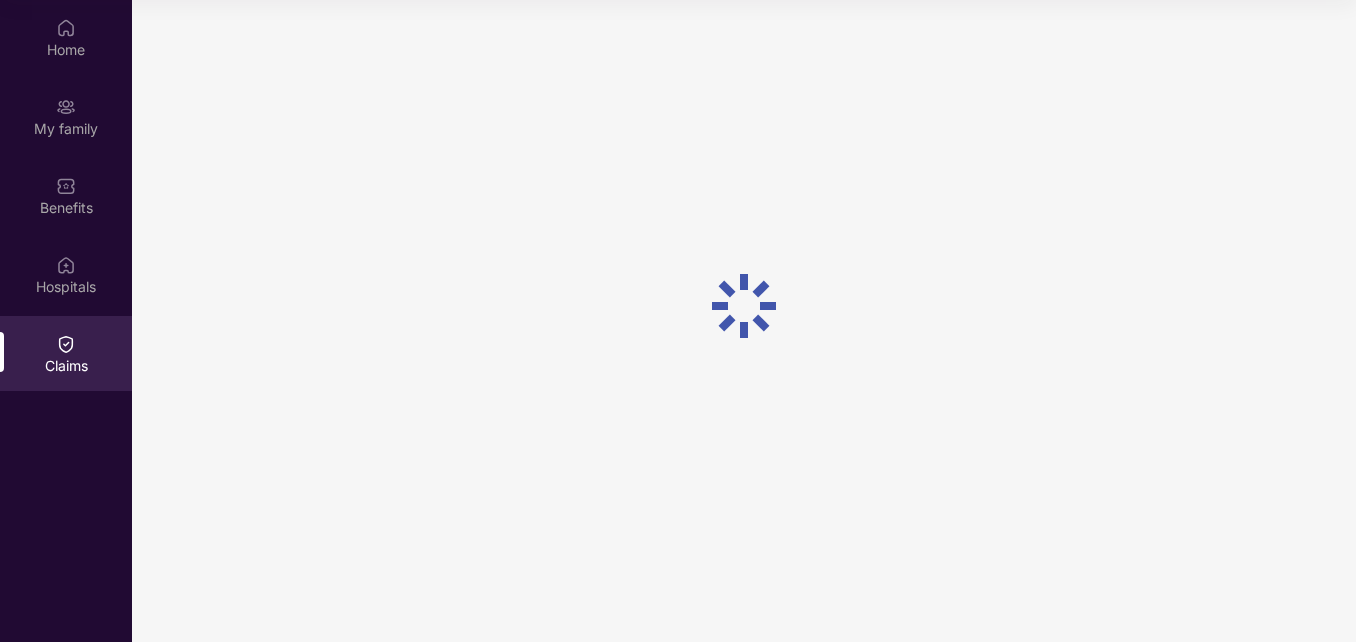 scroll, scrollTop: 0, scrollLeft: 0, axis: both 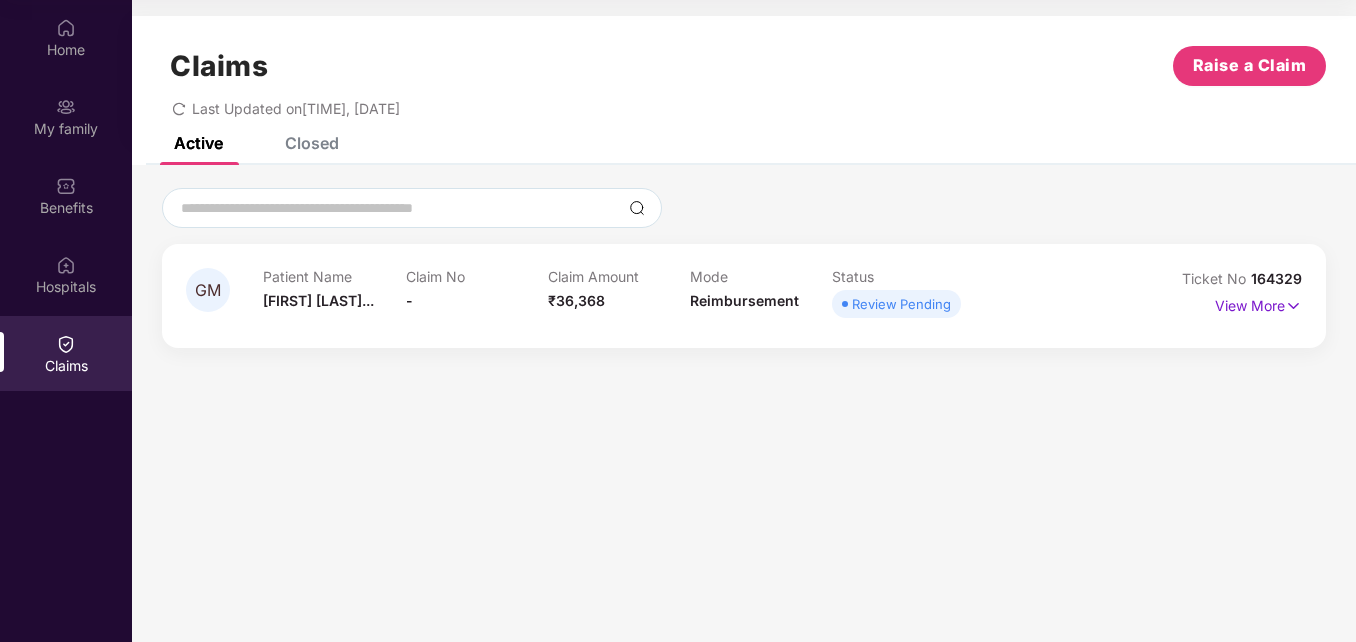 click on "Closed" at bounding box center (312, 143) 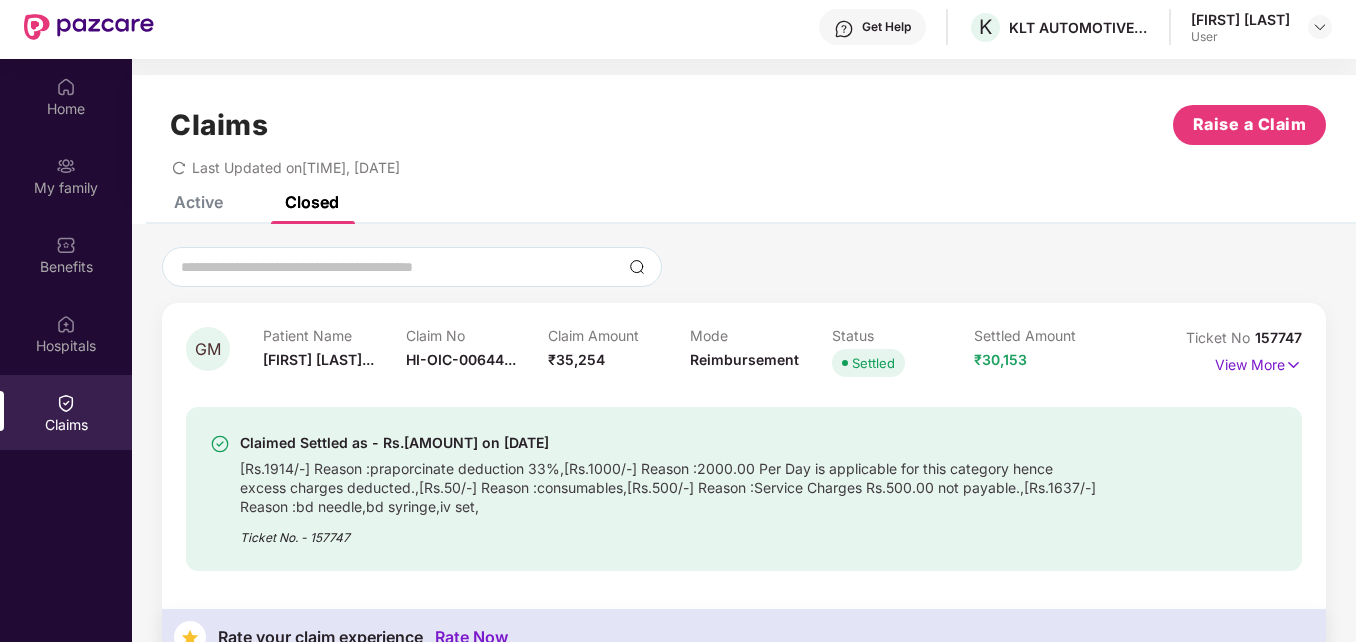 scroll, scrollTop: 0, scrollLeft: 0, axis: both 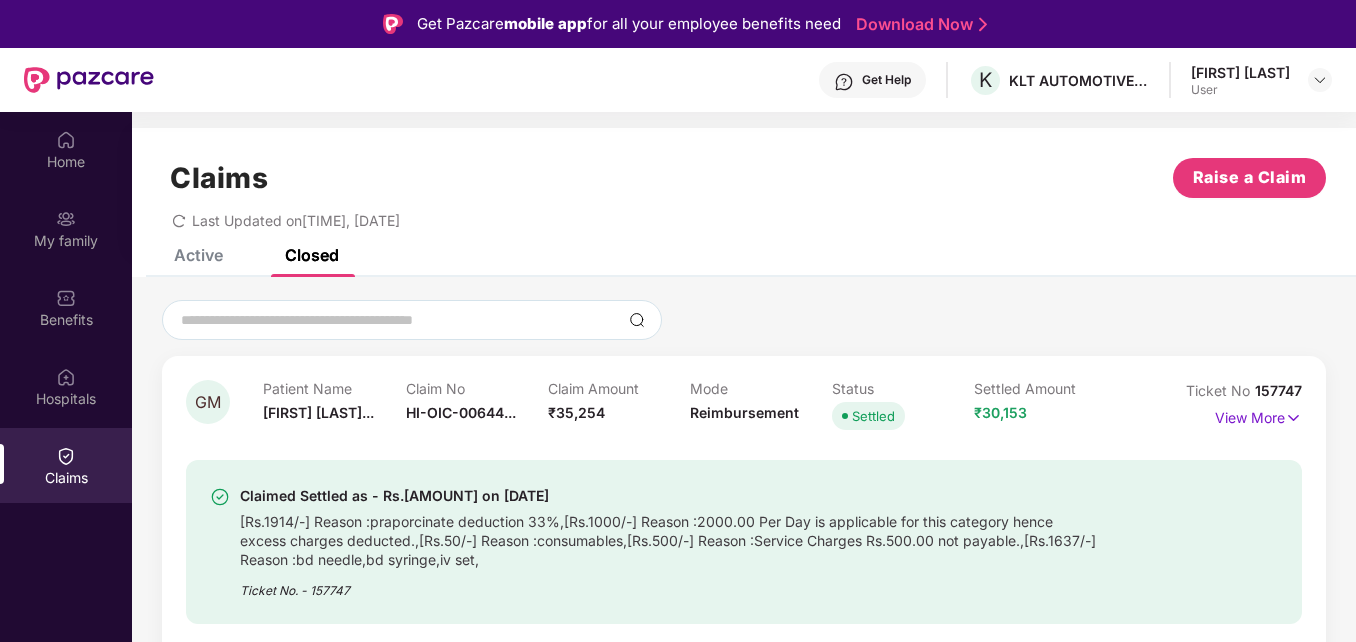 click on "Active" at bounding box center [198, 255] 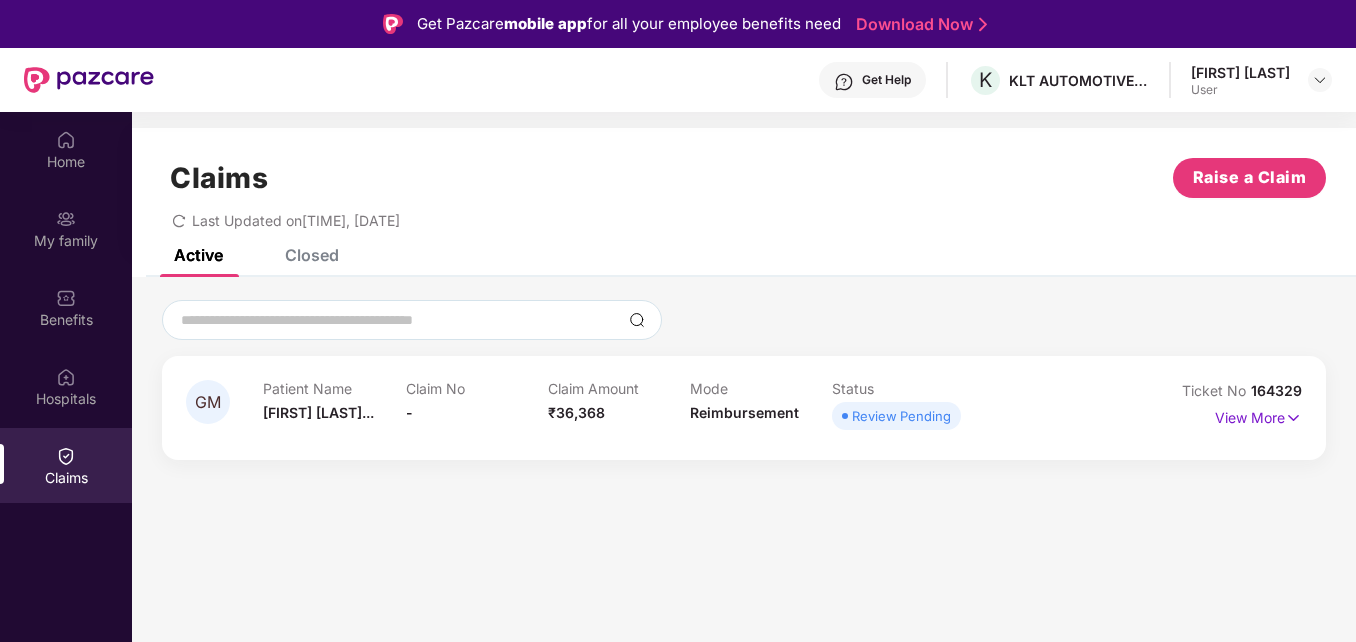 click on "Download Now" at bounding box center (918, 24) 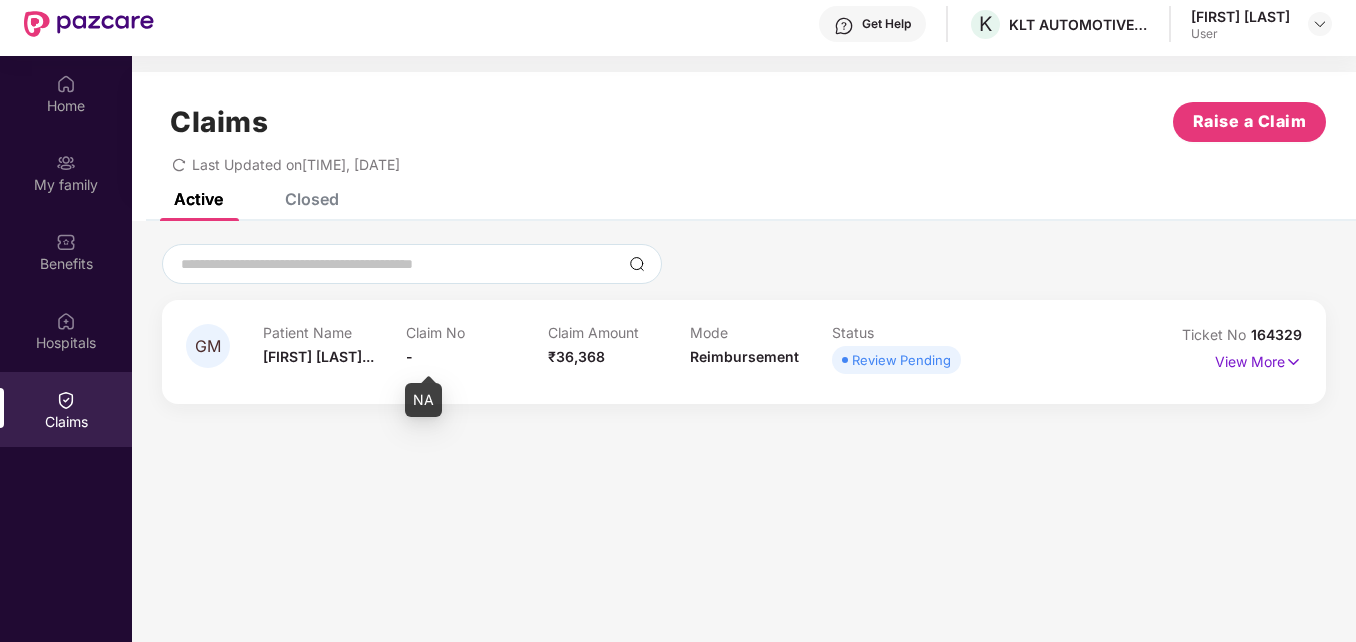 scroll, scrollTop: 112, scrollLeft: 0, axis: vertical 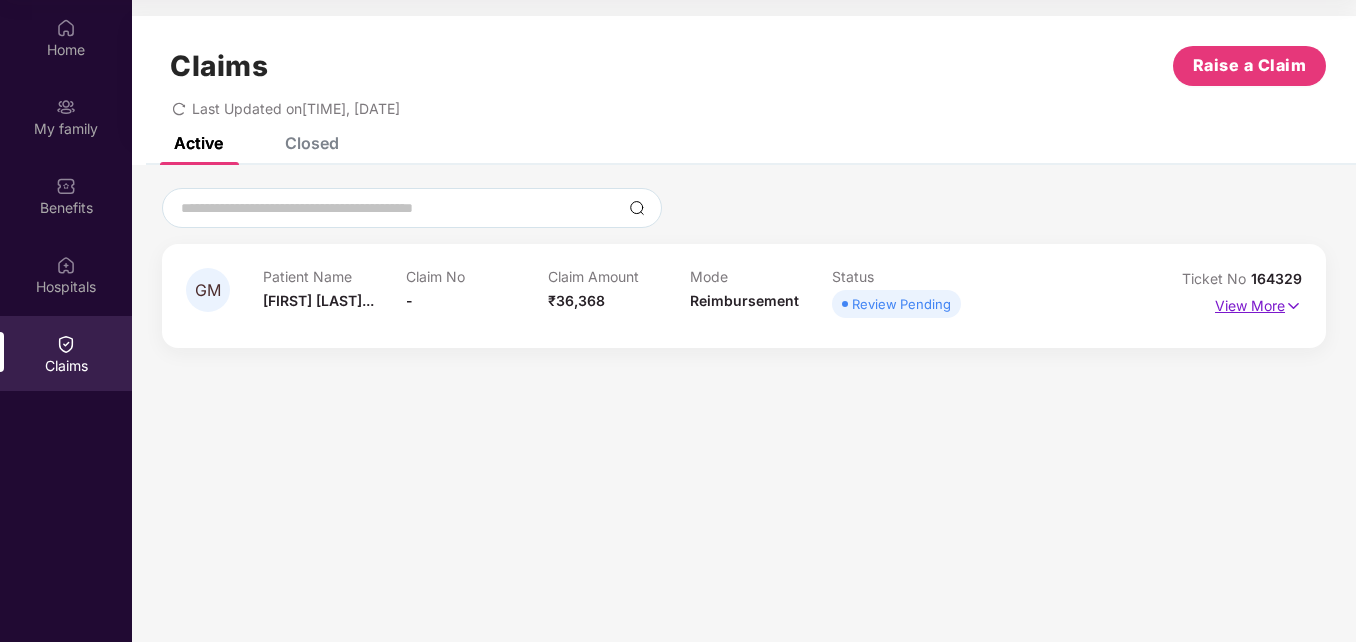 click on "View More" at bounding box center [1258, 303] 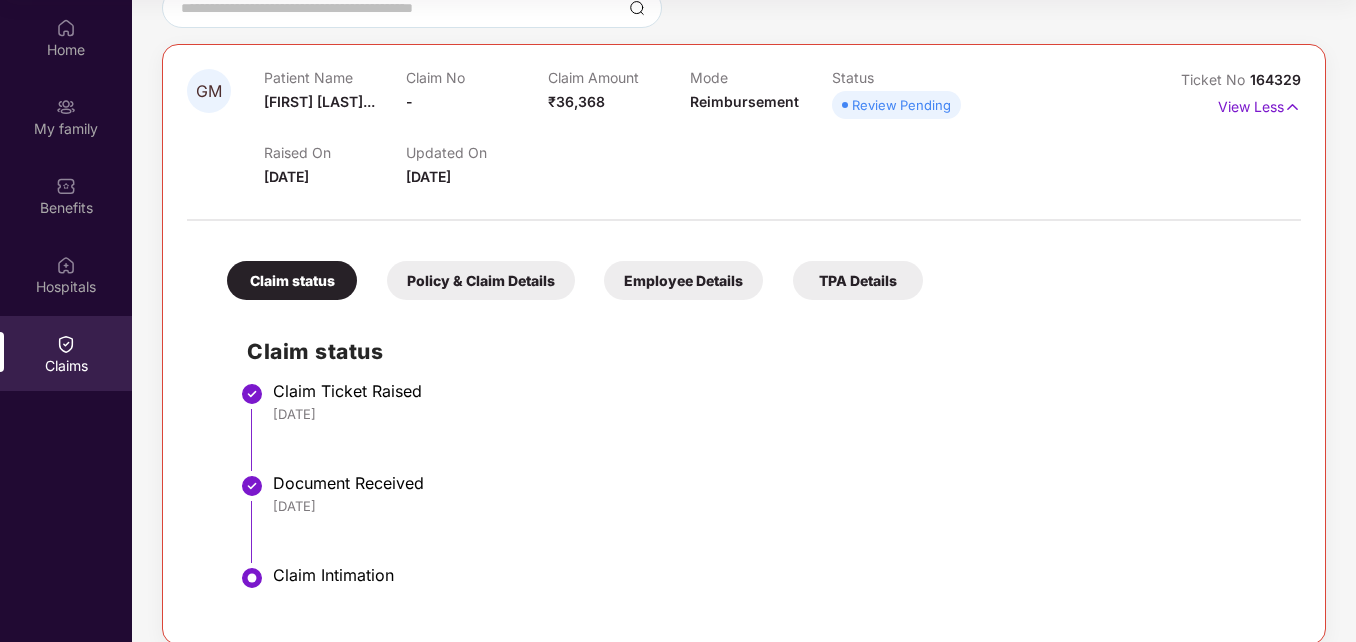 scroll, scrollTop: 223, scrollLeft: 0, axis: vertical 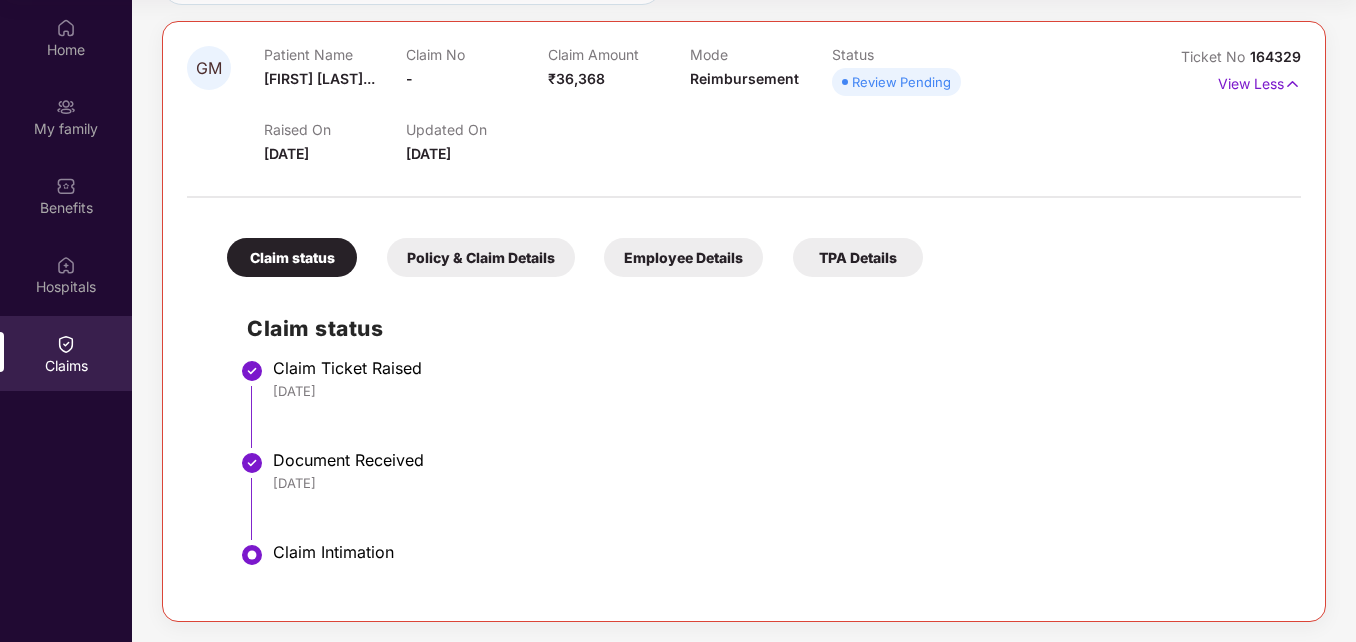 click on "Policy & Claim Details" at bounding box center [481, 257] 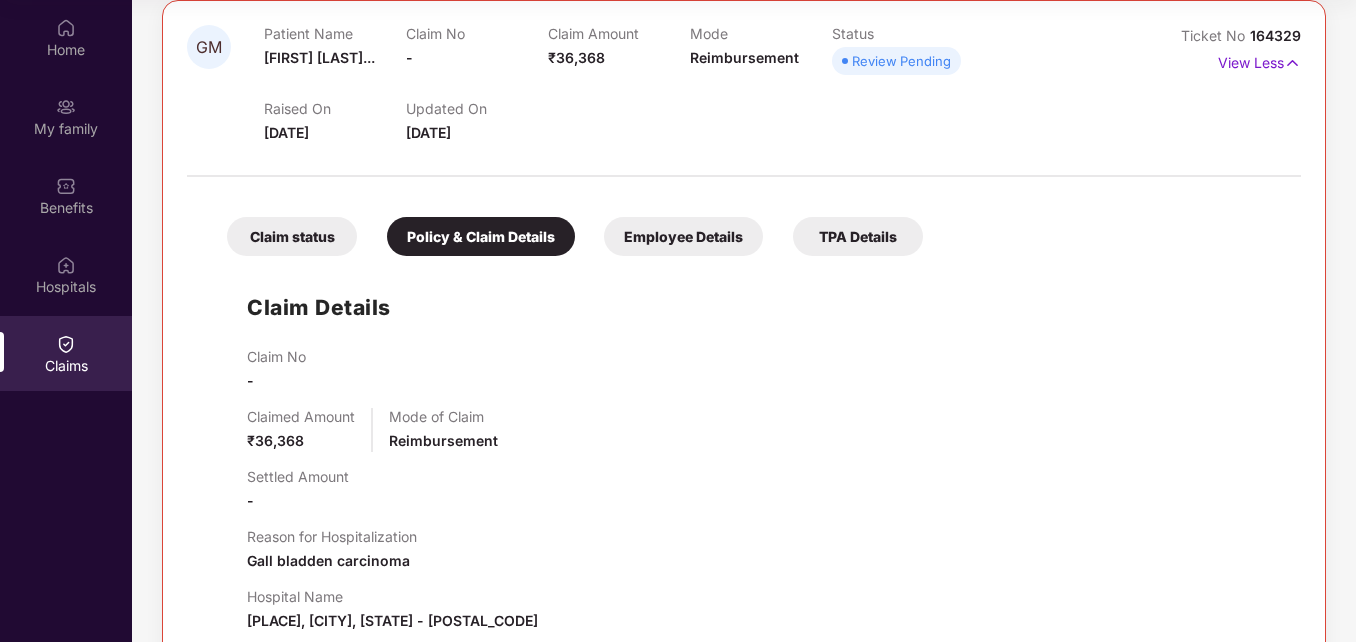 scroll, scrollTop: 300, scrollLeft: 0, axis: vertical 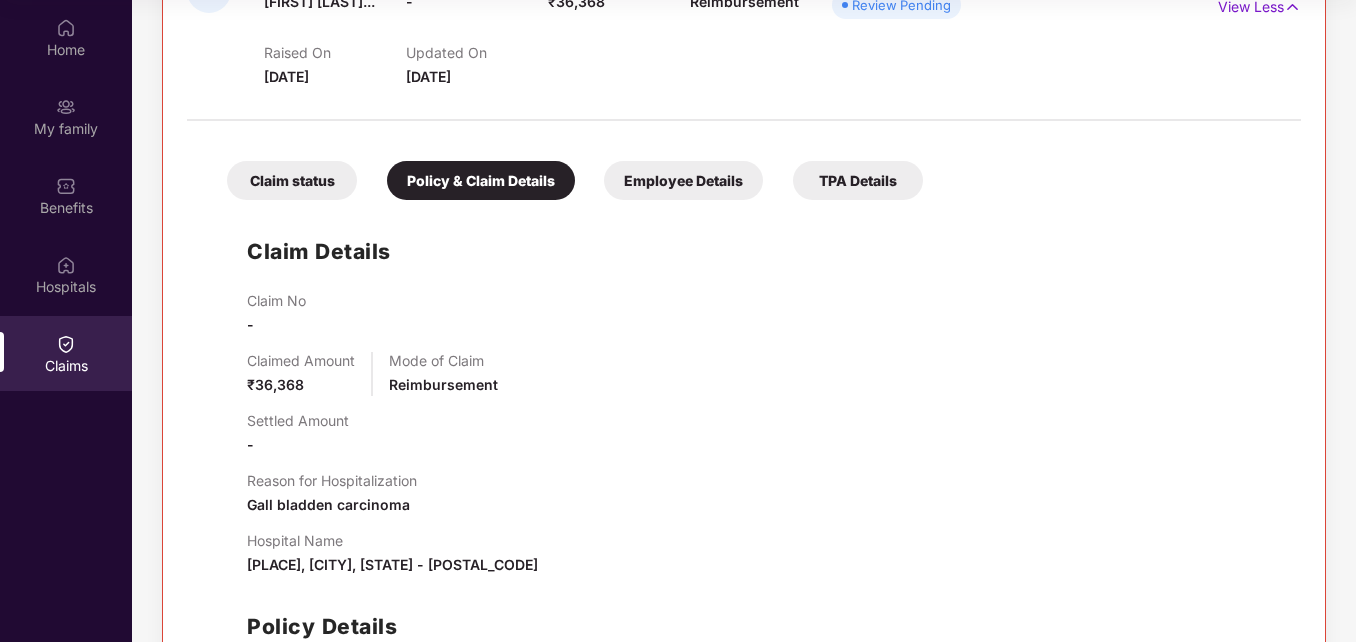 click on "Employee Details" at bounding box center (683, 180) 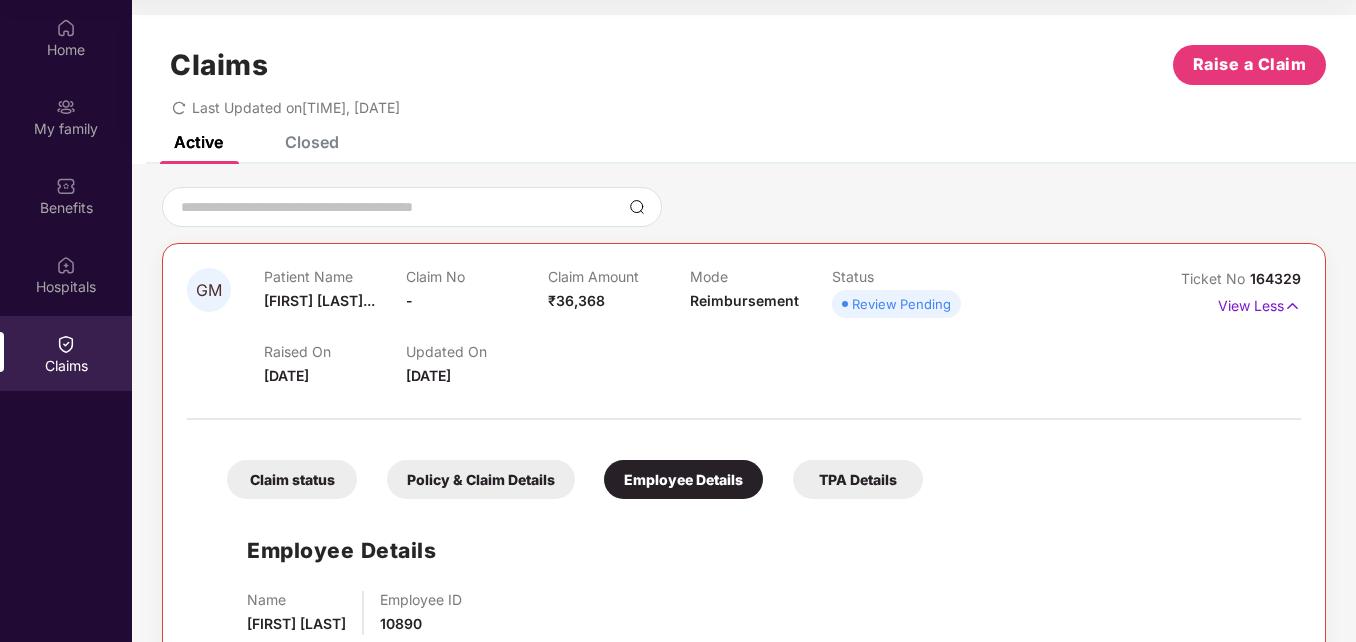 scroll, scrollTop: 0, scrollLeft: 0, axis: both 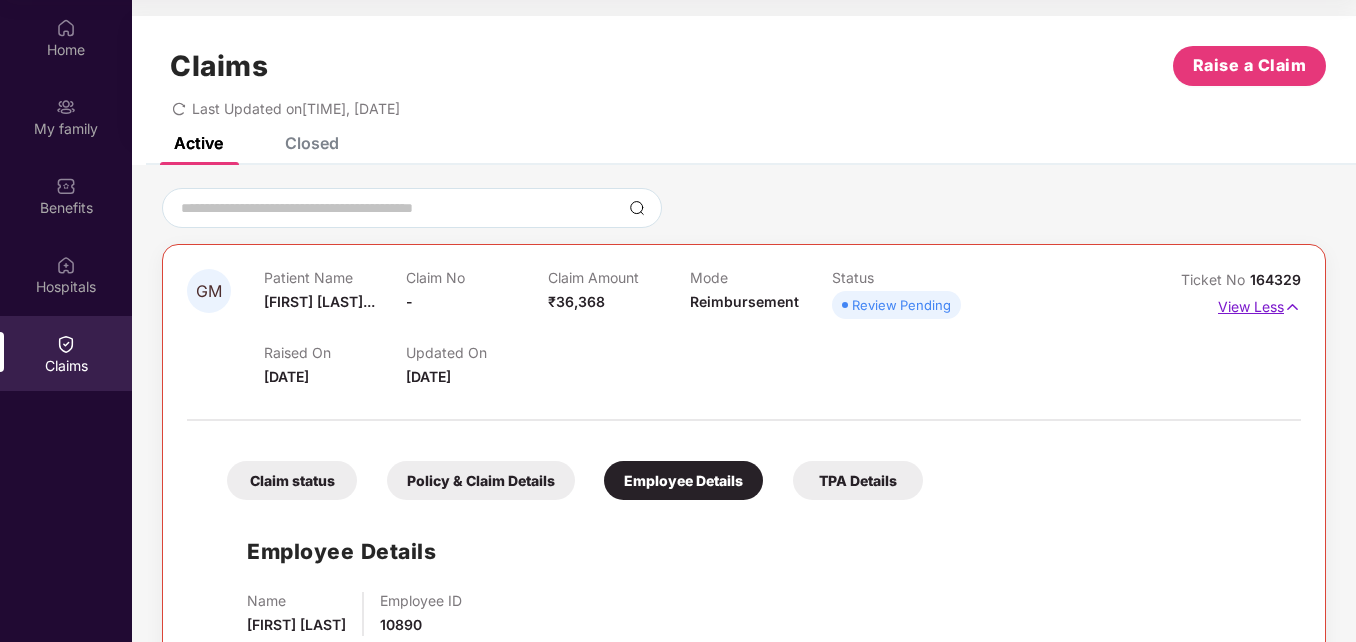 click at bounding box center [1292, 307] 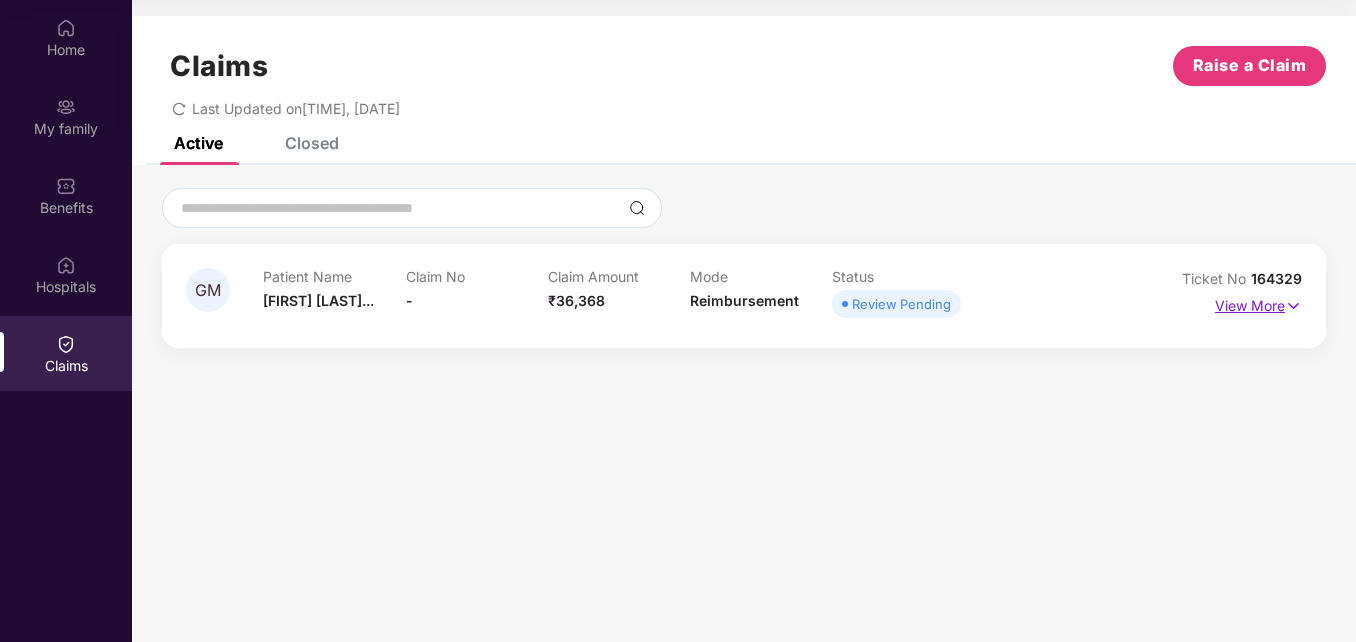 click on "View More" at bounding box center (1258, 303) 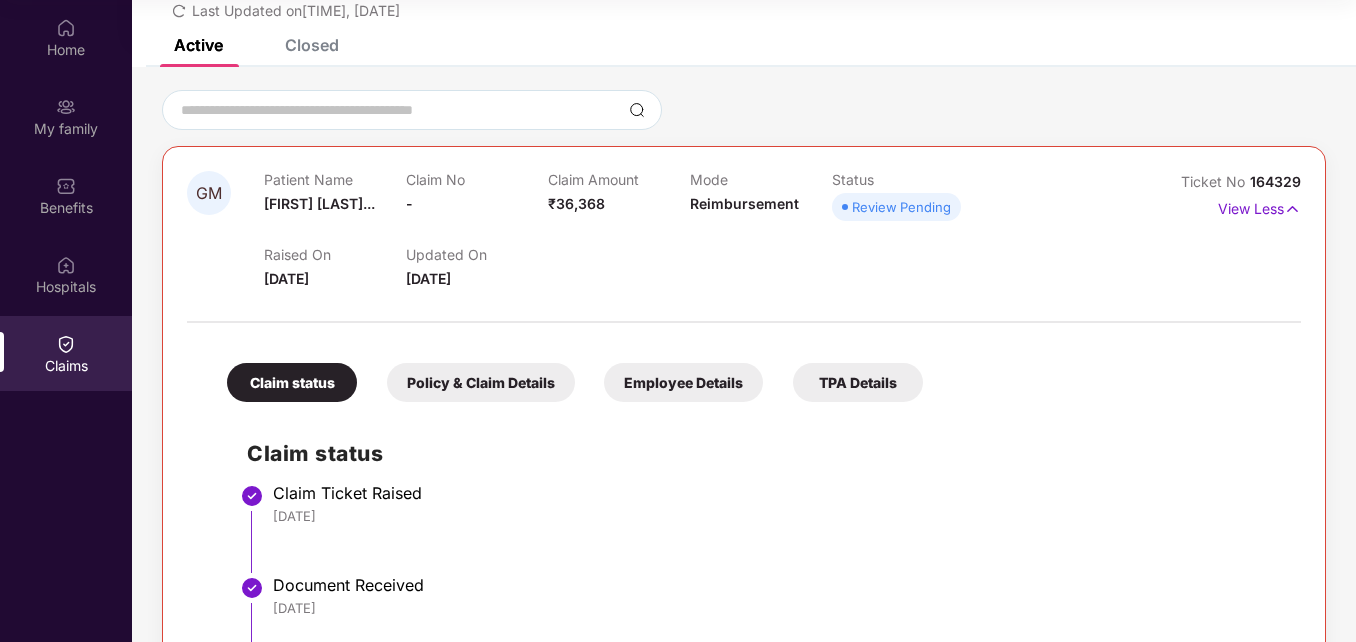 scroll, scrollTop: 0, scrollLeft: 0, axis: both 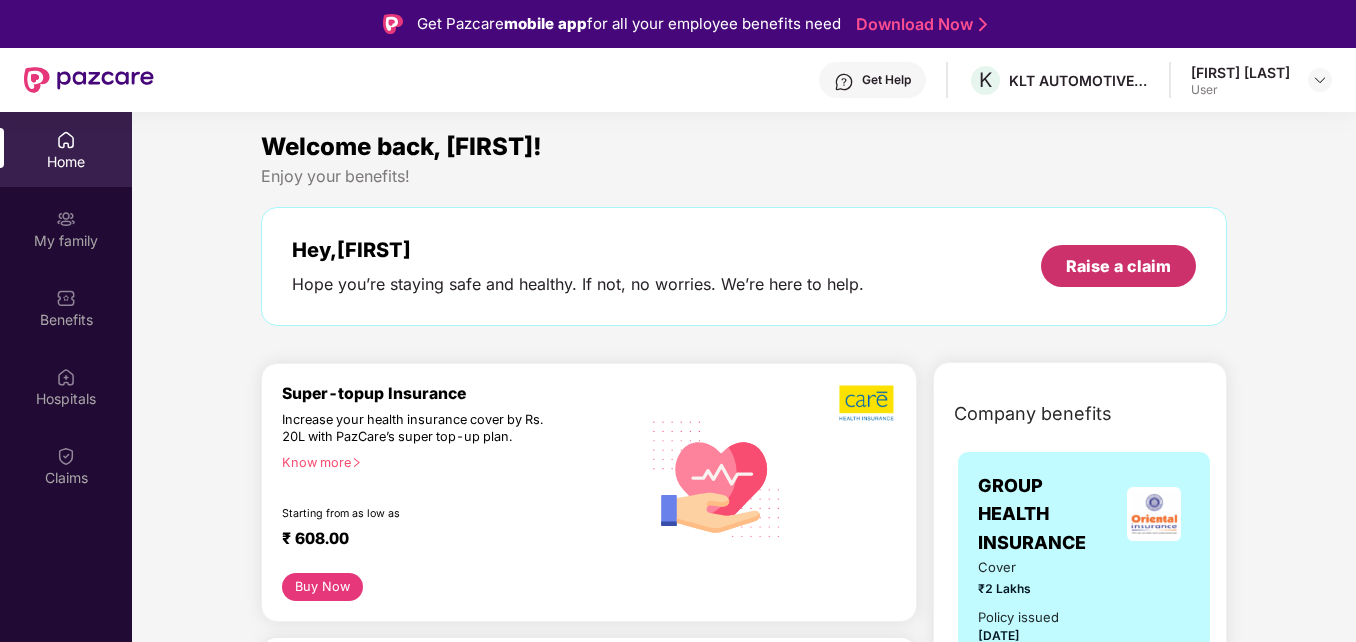 click on "Raise a claim" at bounding box center [1118, 266] 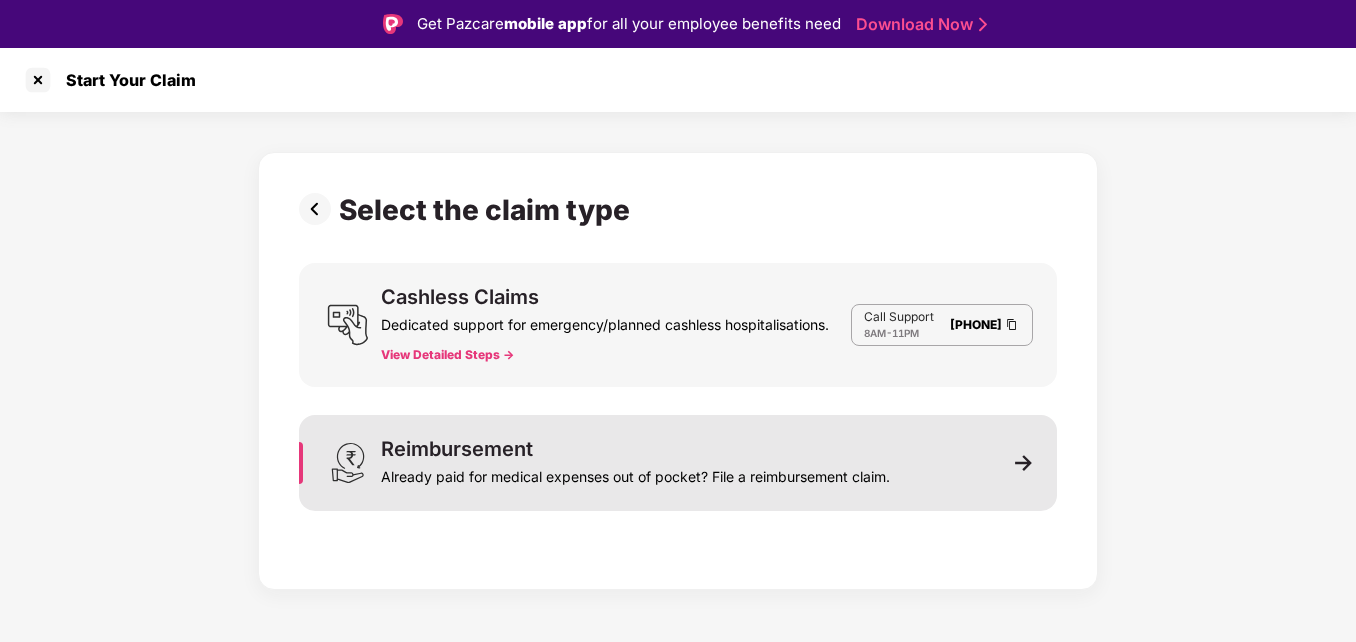 click on "Reimbursement" at bounding box center [457, 449] 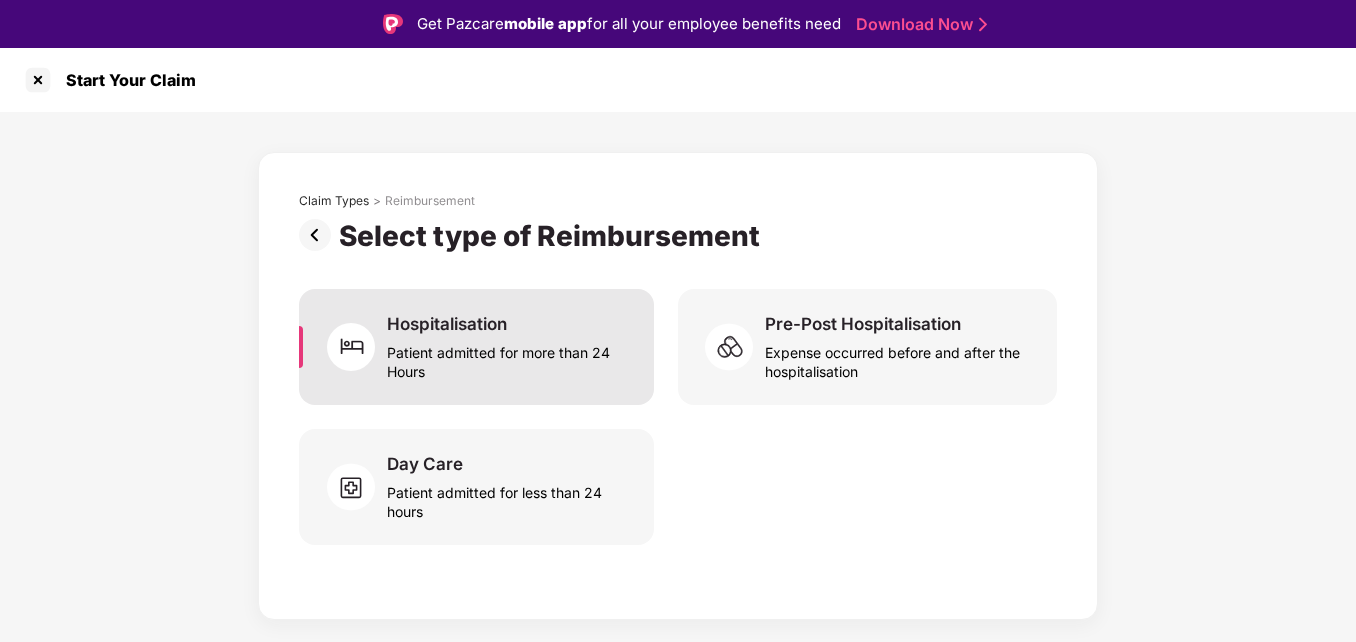 click on "Patient admitted for more than 24 Hours" at bounding box center (508, 358) 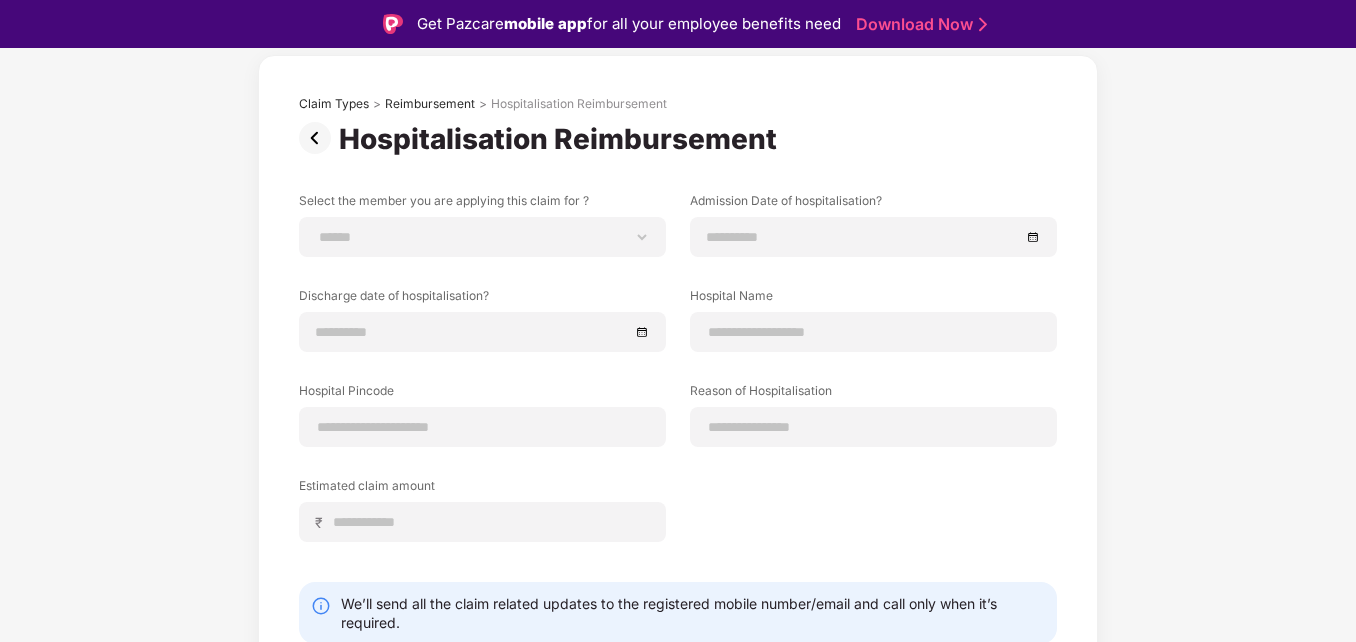 scroll, scrollTop: 174, scrollLeft: 0, axis: vertical 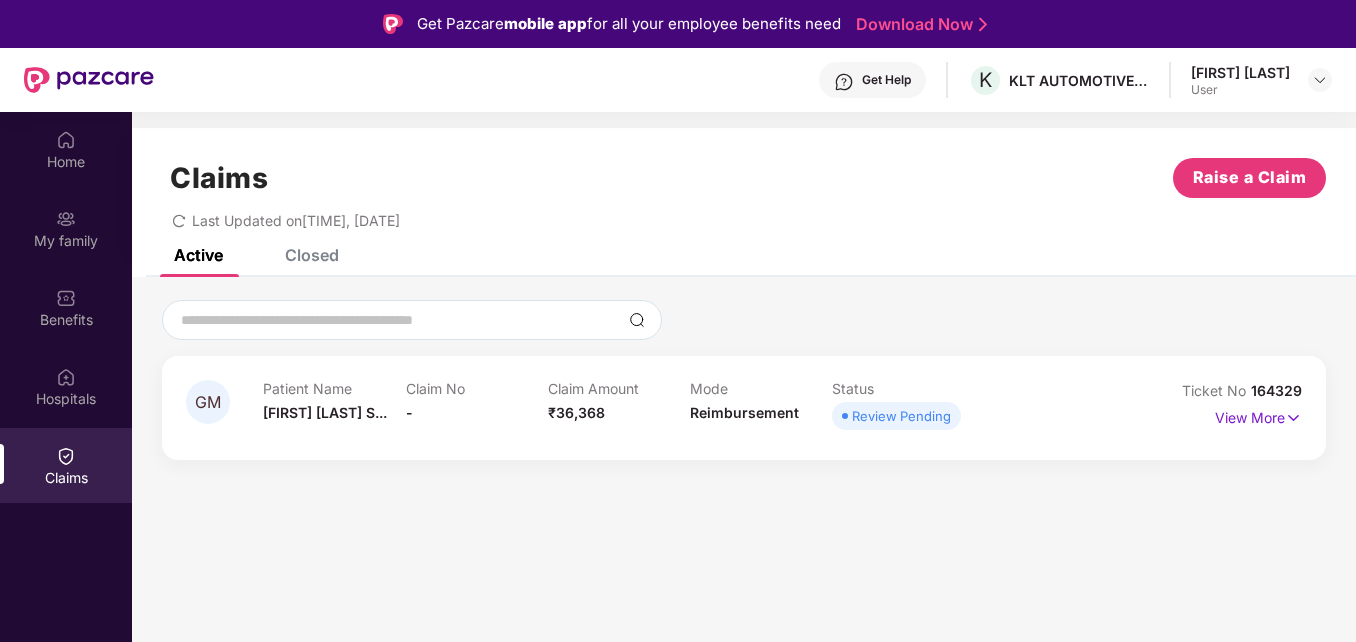 drag, startPoint x: 1066, startPoint y: 405, endPoint x: 1152, endPoint y: 553, distance: 171.17242 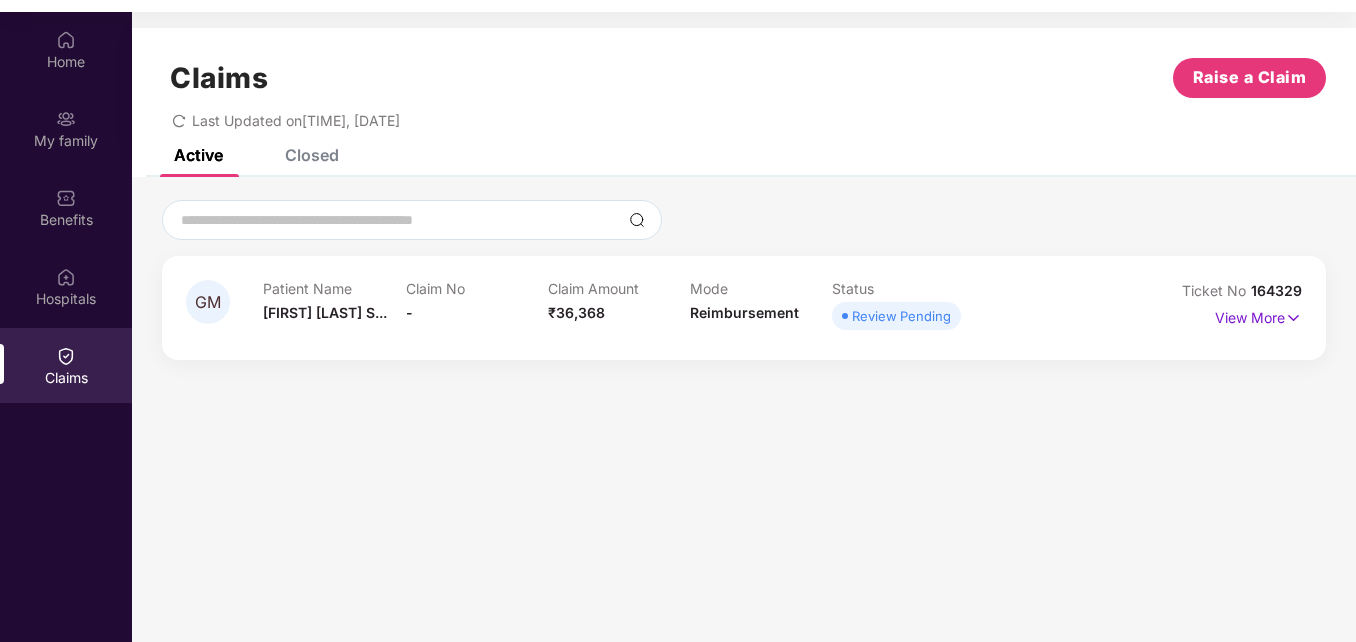 scroll, scrollTop: 0, scrollLeft: 0, axis: both 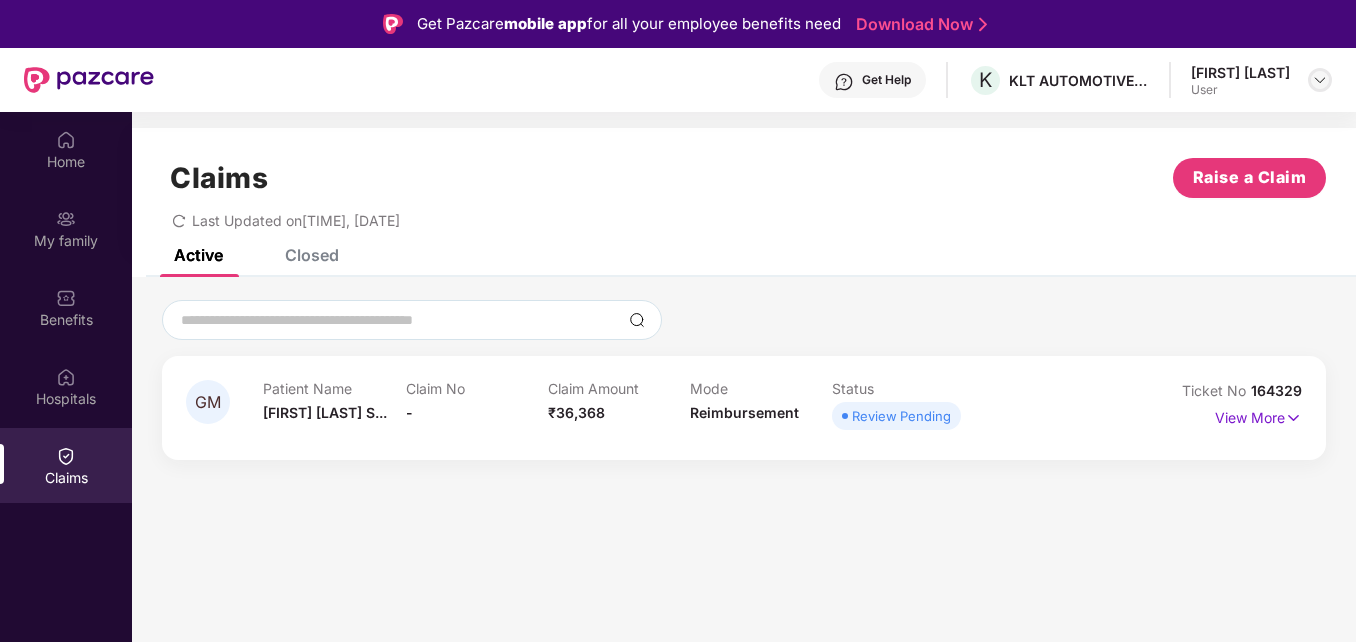 click at bounding box center (1320, 80) 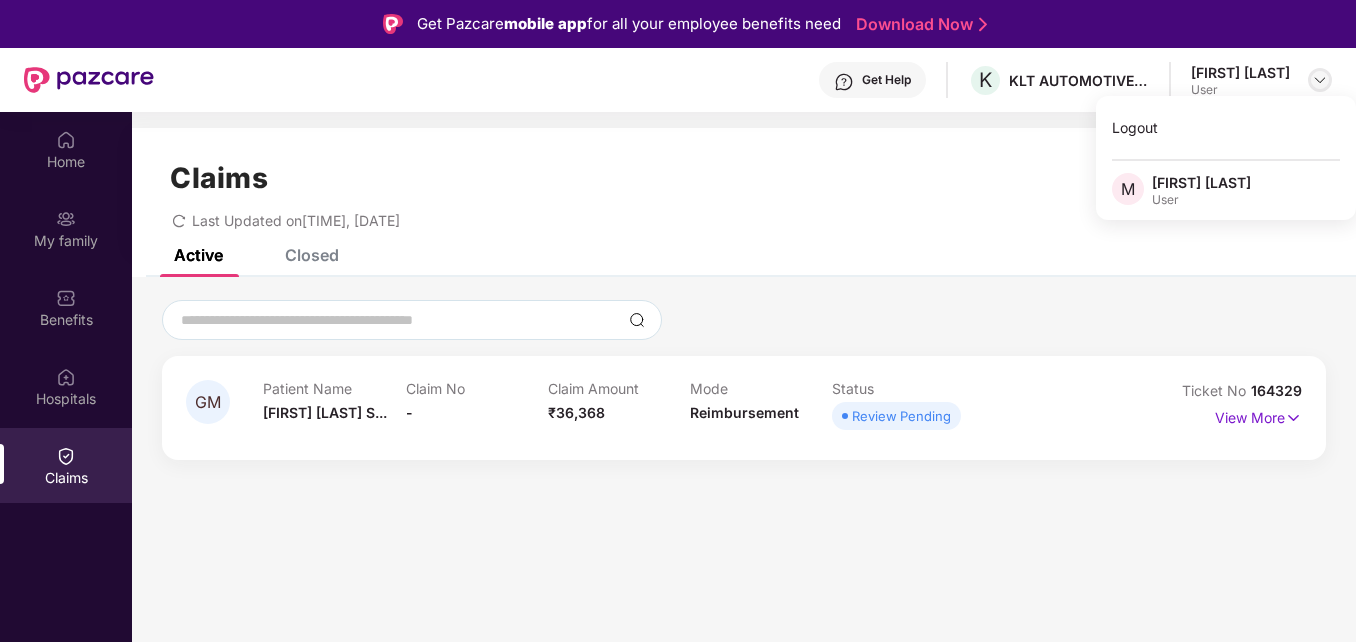 click at bounding box center [1320, 80] 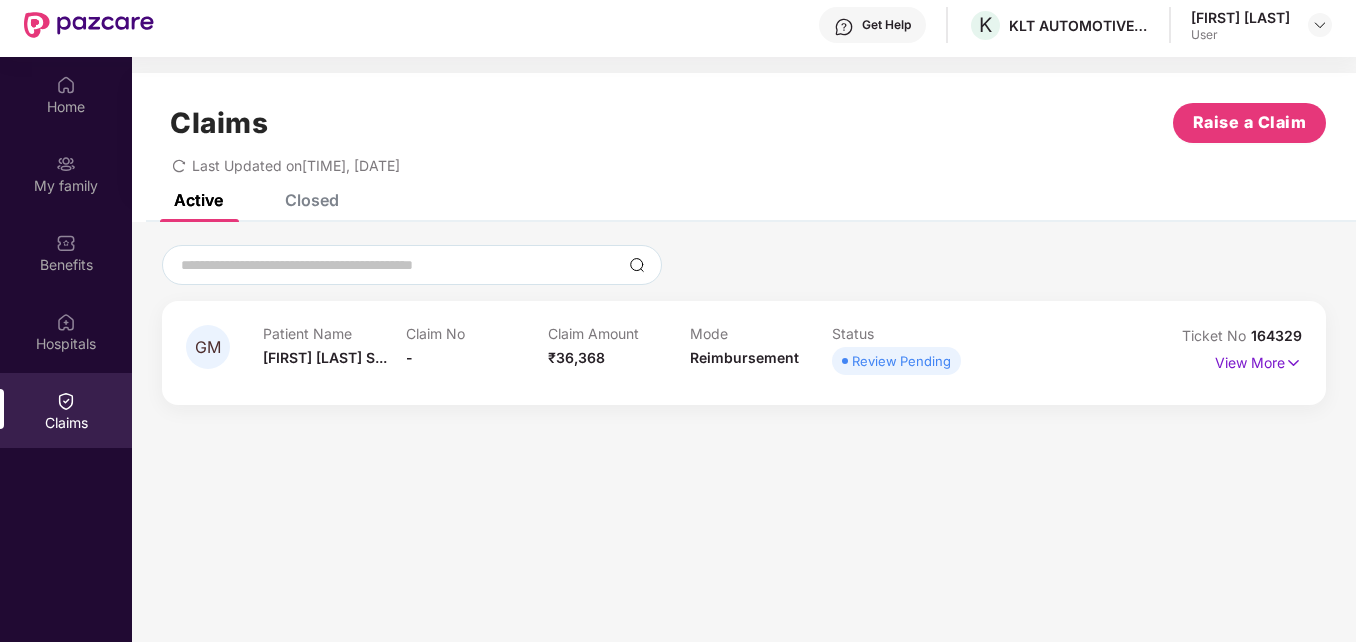 scroll, scrollTop: 0, scrollLeft: 0, axis: both 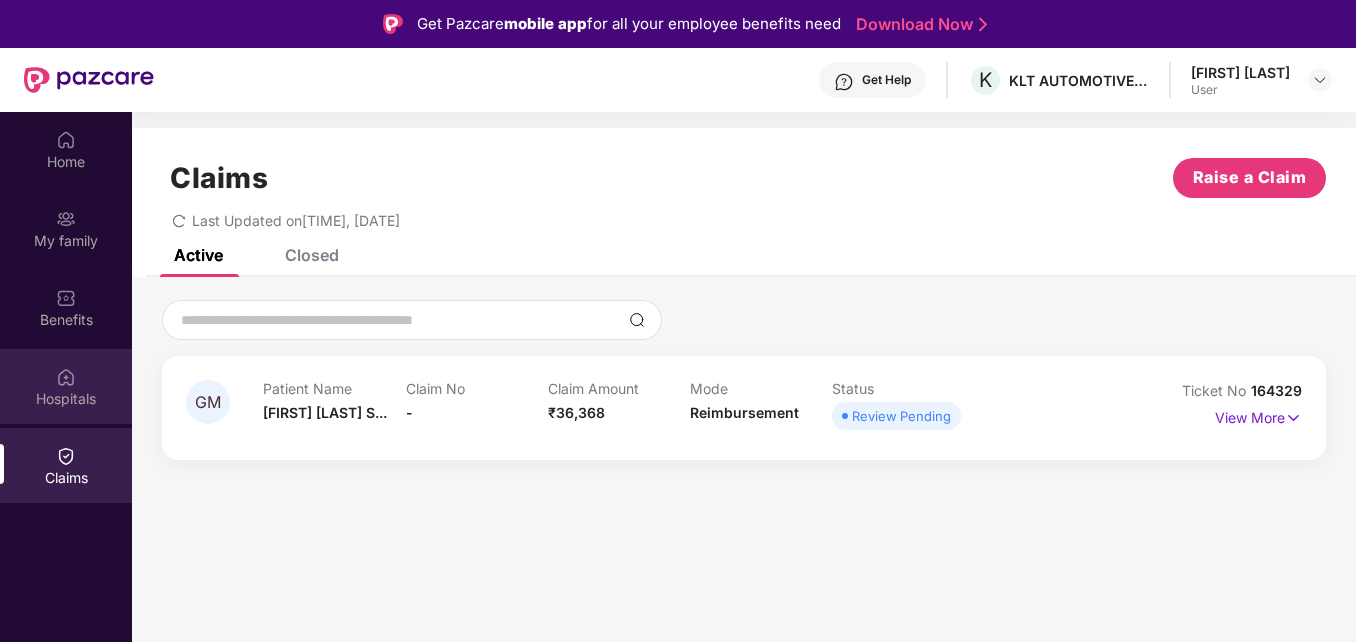 click on "Hospitals" at bounding box center [66, 399] 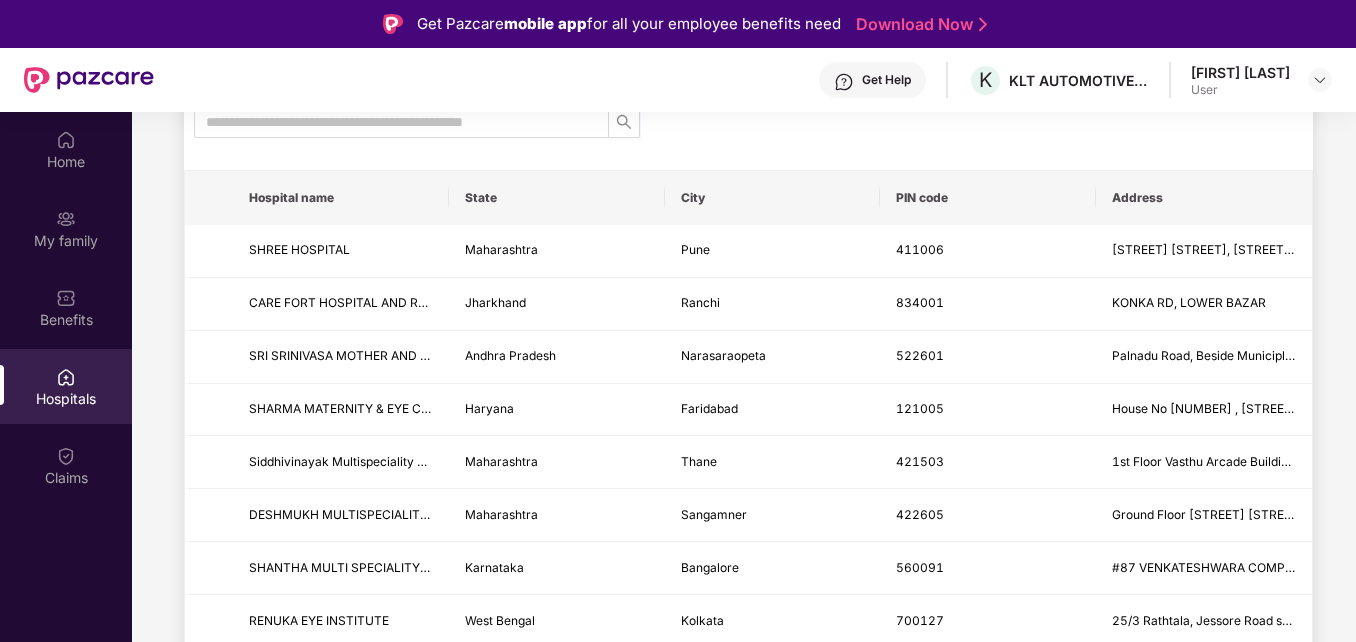 scroll, scrollTop: 0, scrollLeft: 0, axis: both 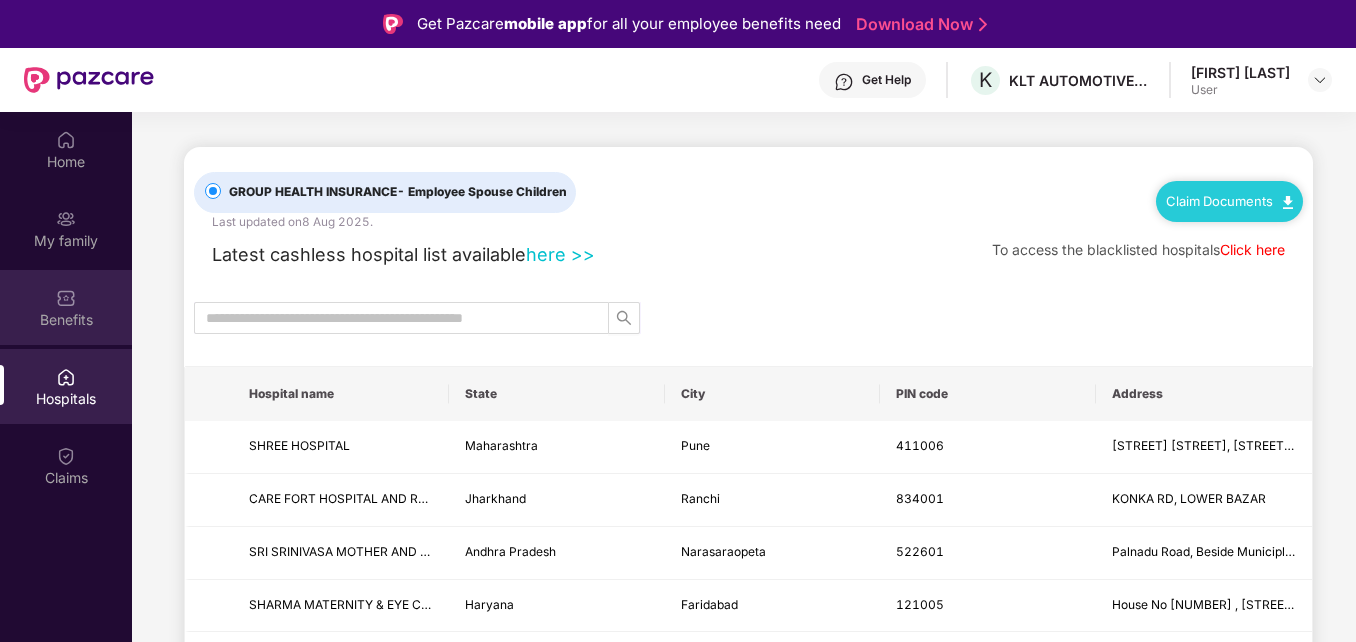 click on "Benefits" at bounding box center [66, 320] 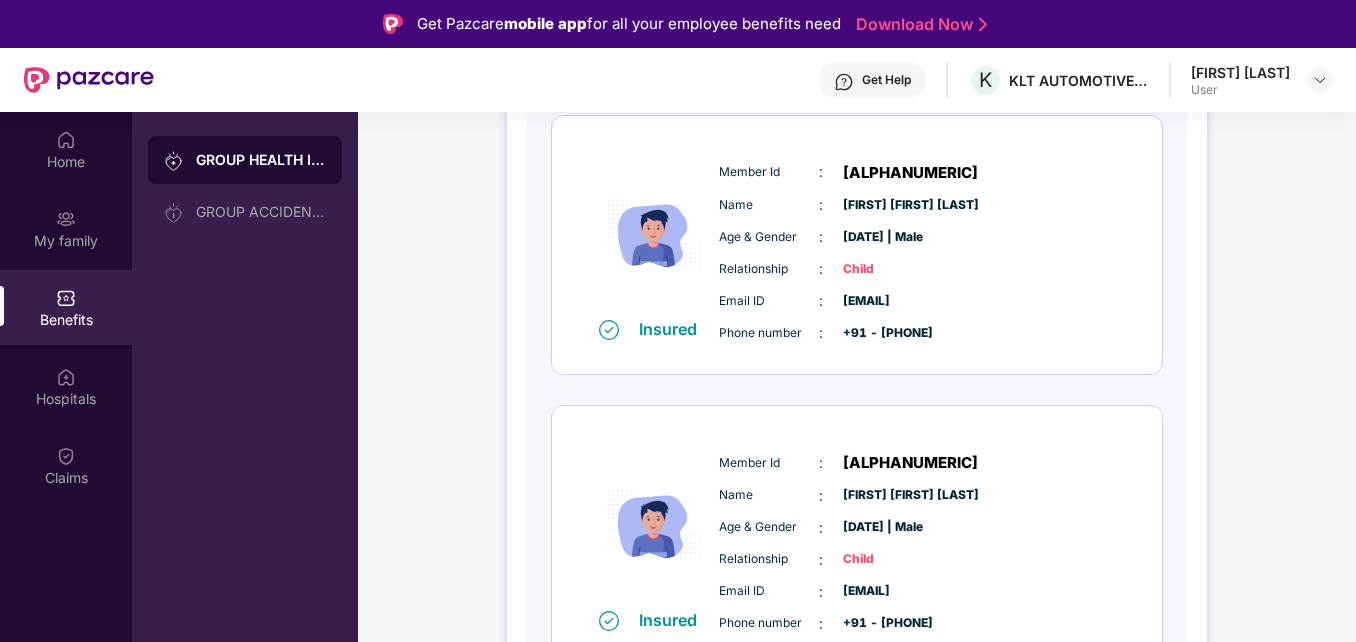 scroll, scrollTop: 907, scrollLeft: 0, axis: vertical 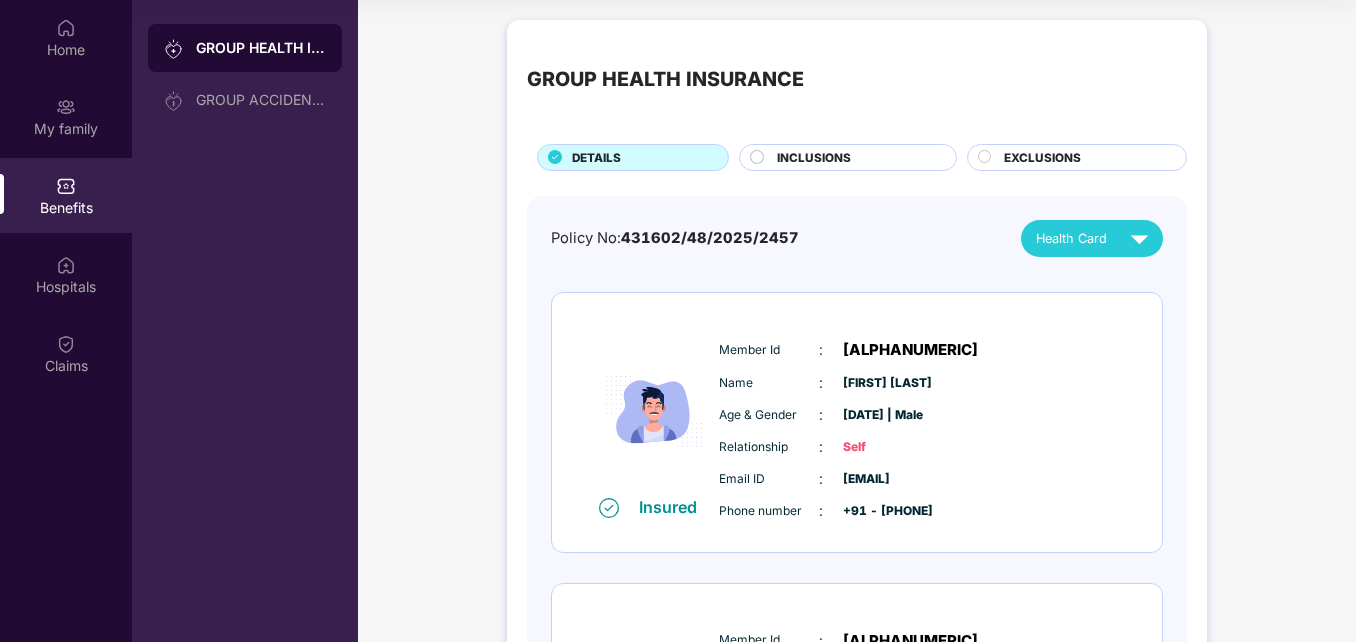 click on "Benefits" at bounding box center [66, 208] 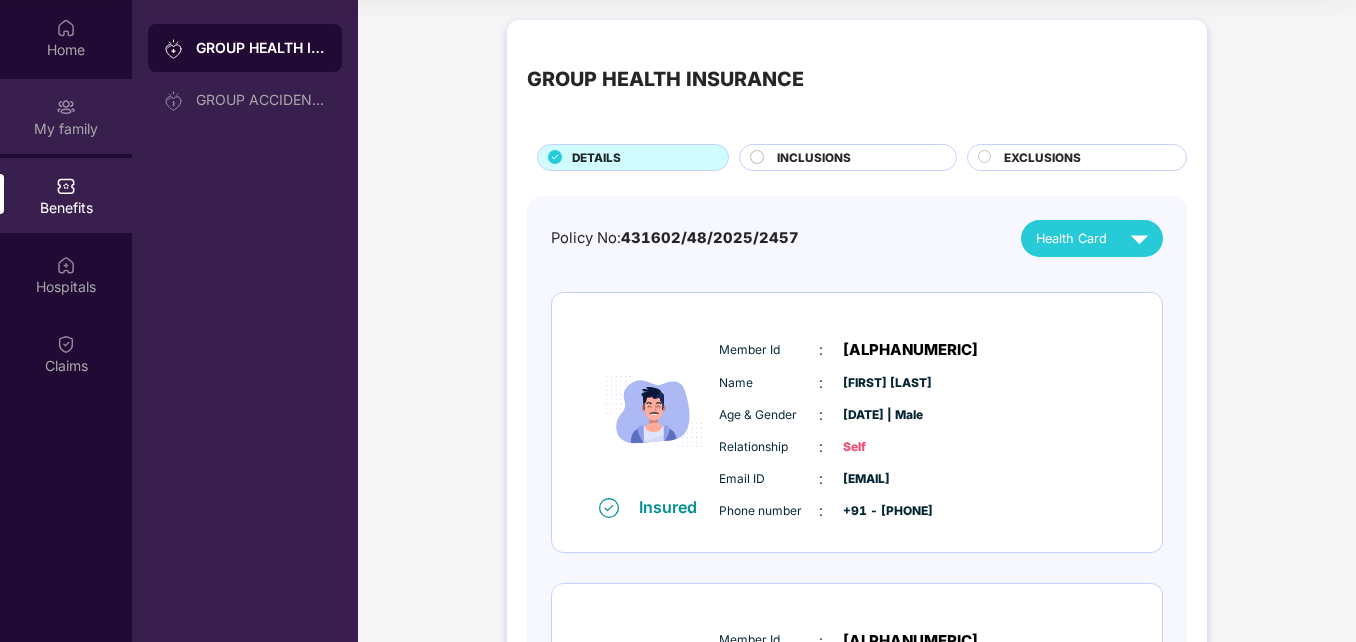 click on "My family" at bounding box center [66, 129] 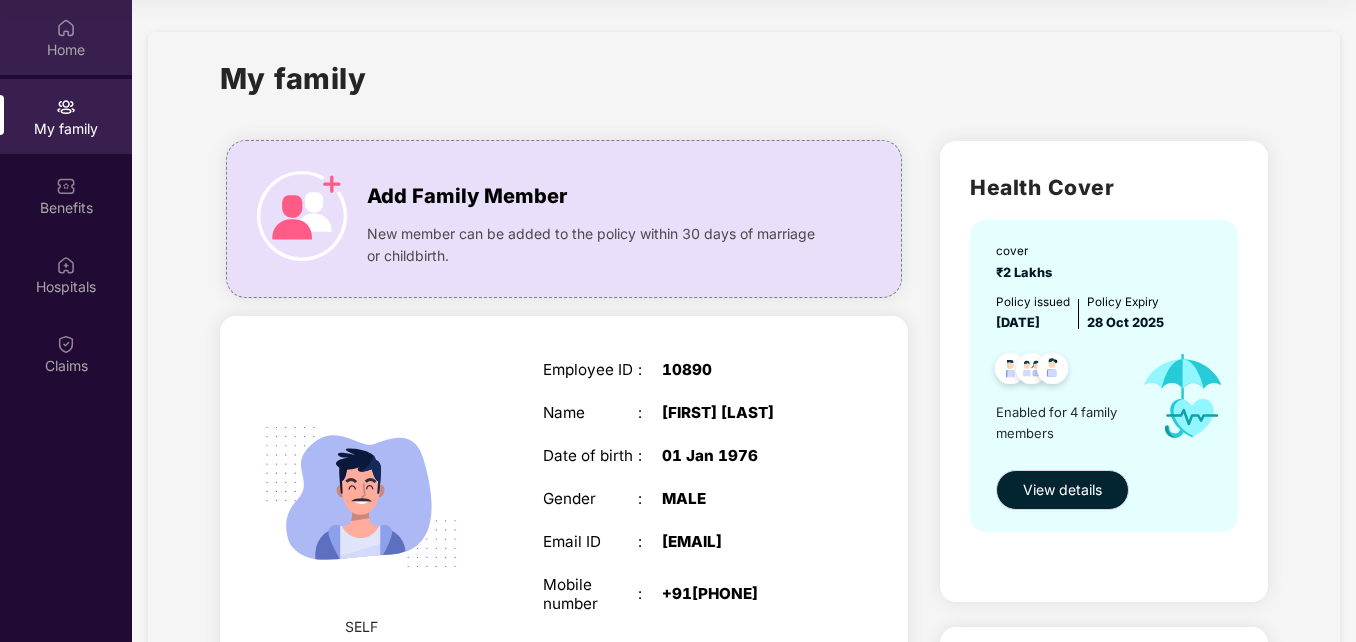 click on "Home" at bounding box center (66, 50) 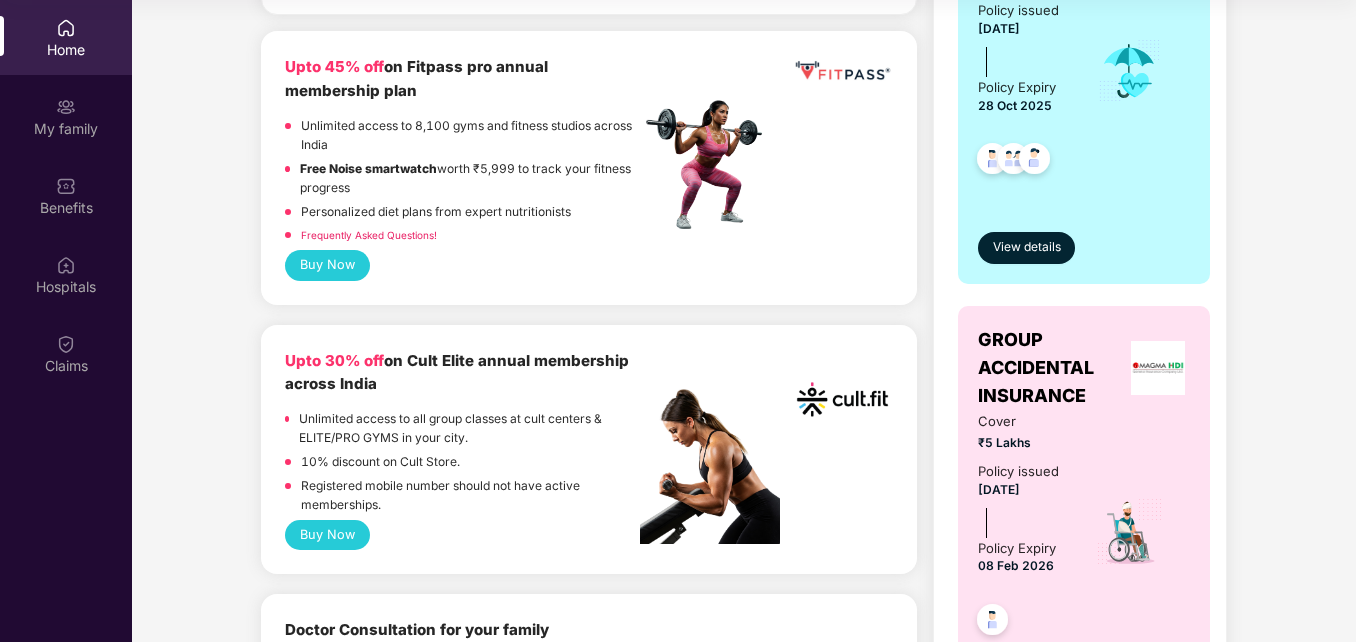 scroll, scrollTop: 500, scrollLeft: 0, axis: vertical 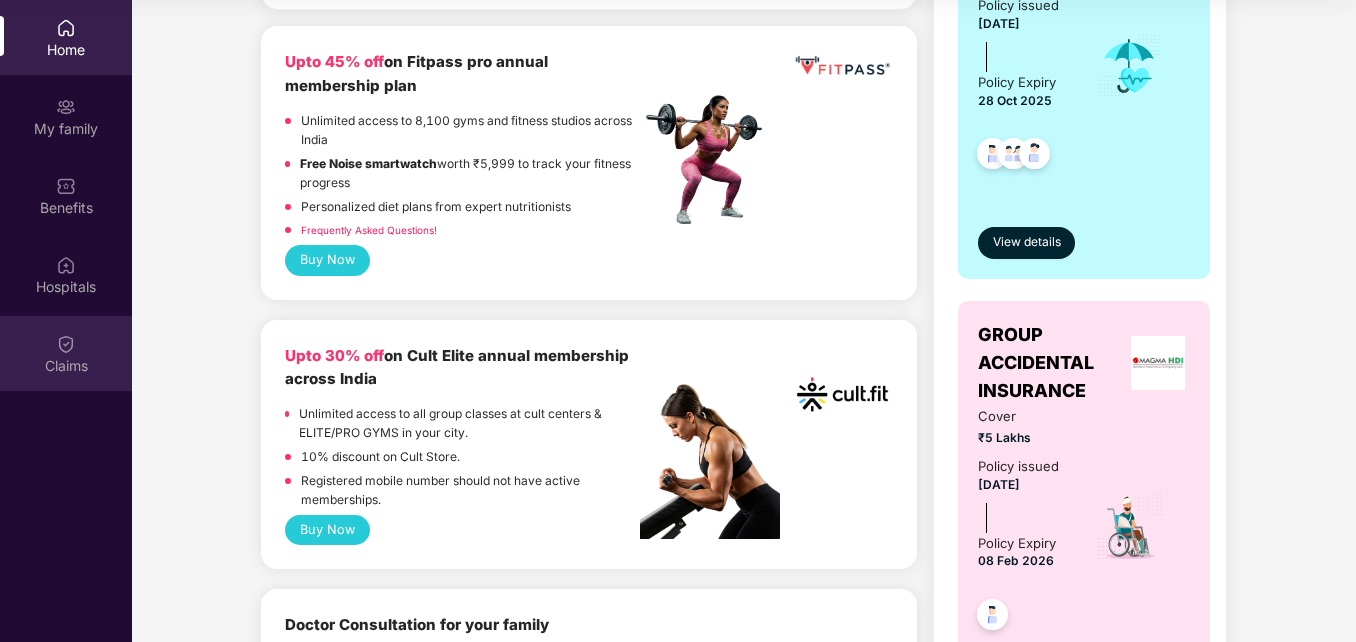 click on "Claims" at bounding box center (66, 353) 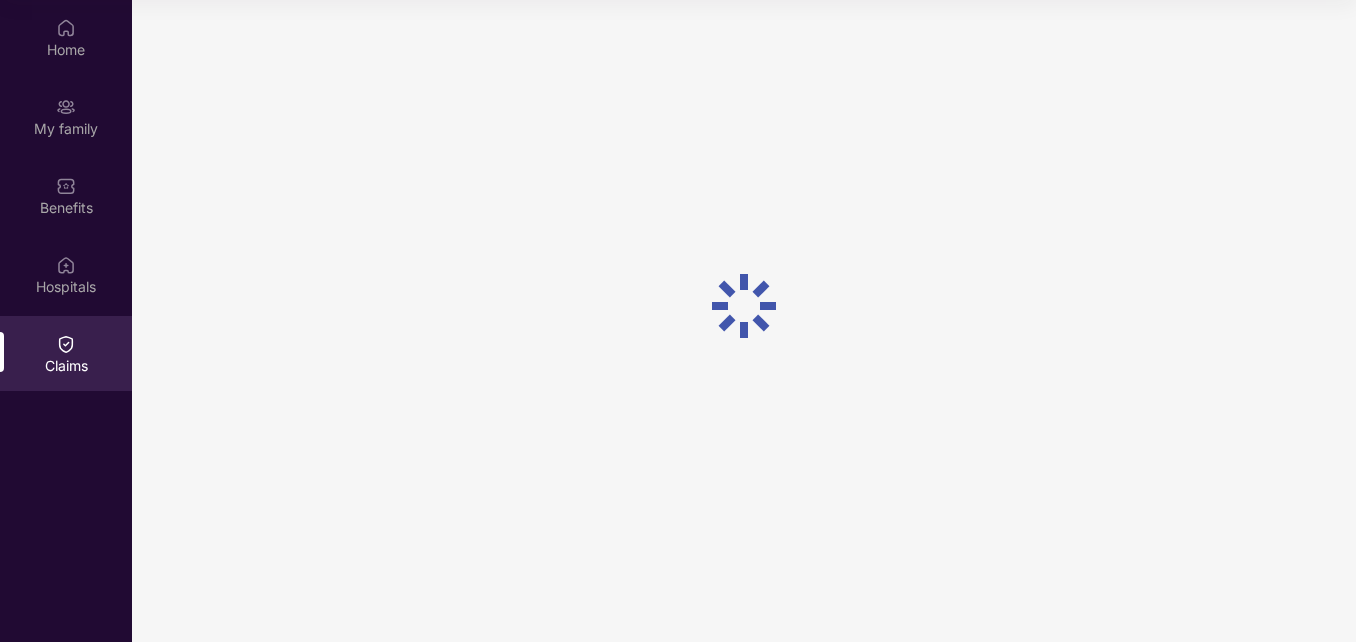 scroll, scrollTop: 0, scrollLeft: 0, axis: both 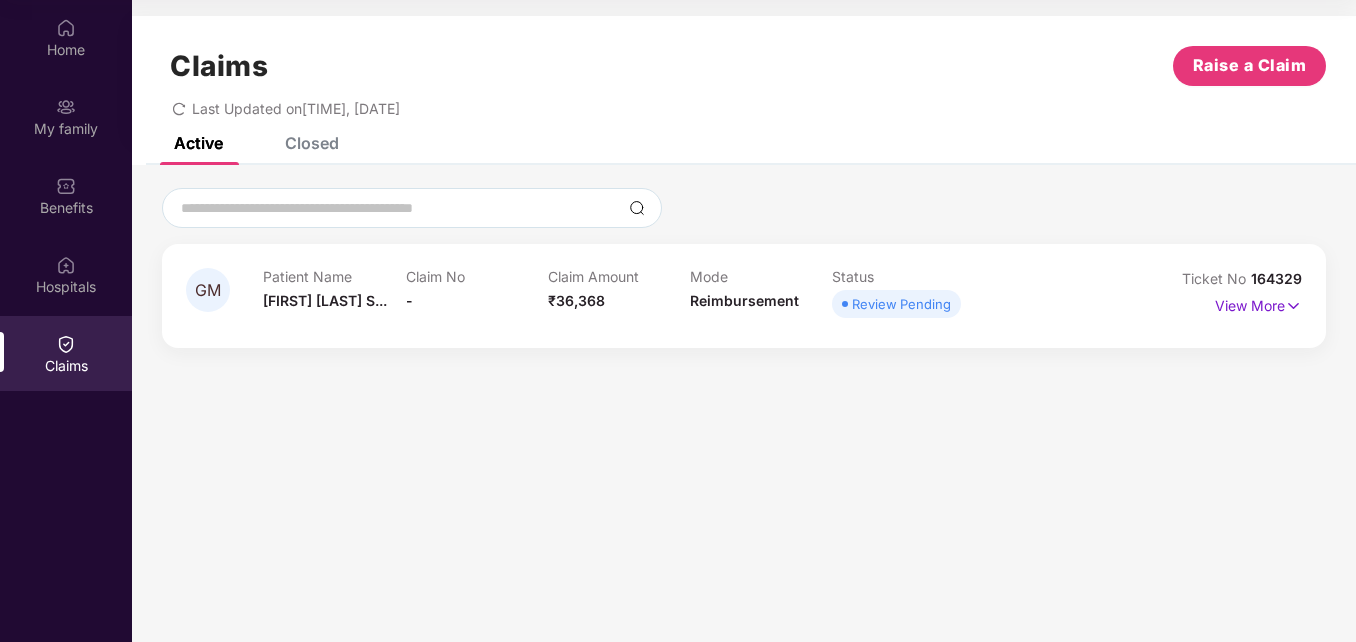 click on "Closed" at bounding box center [312, 143] 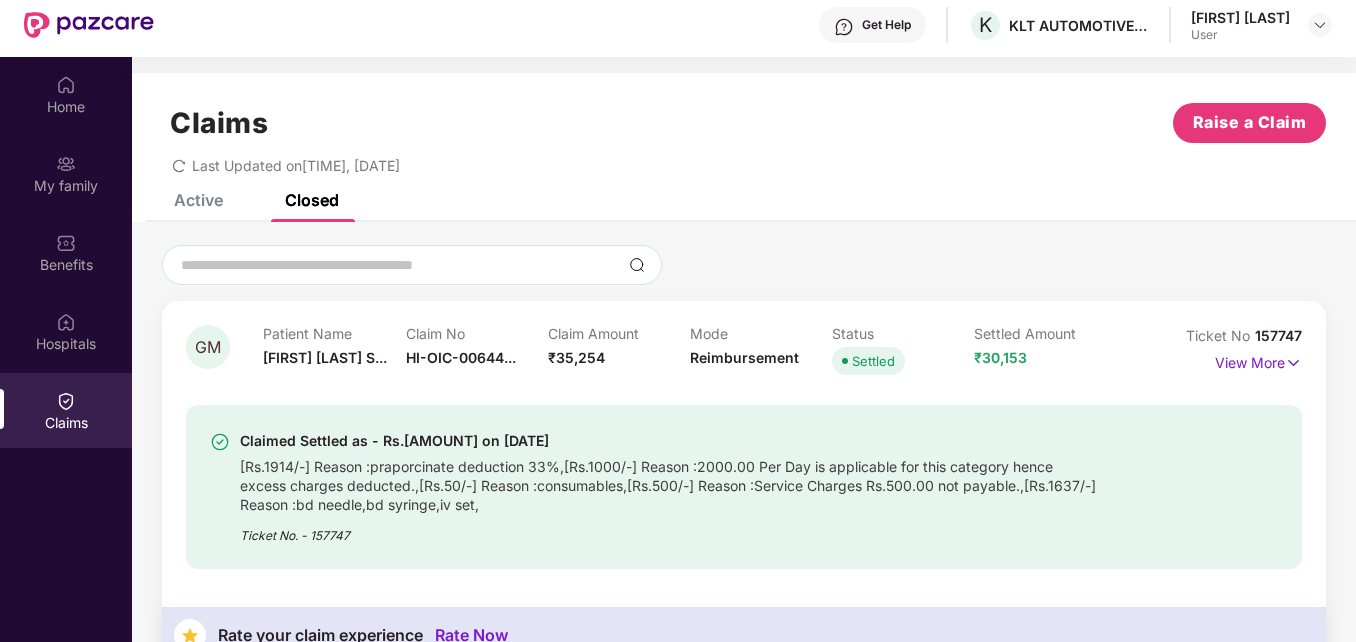 scroll, scrollTop: 0, scrollLeft: 0, axis: both 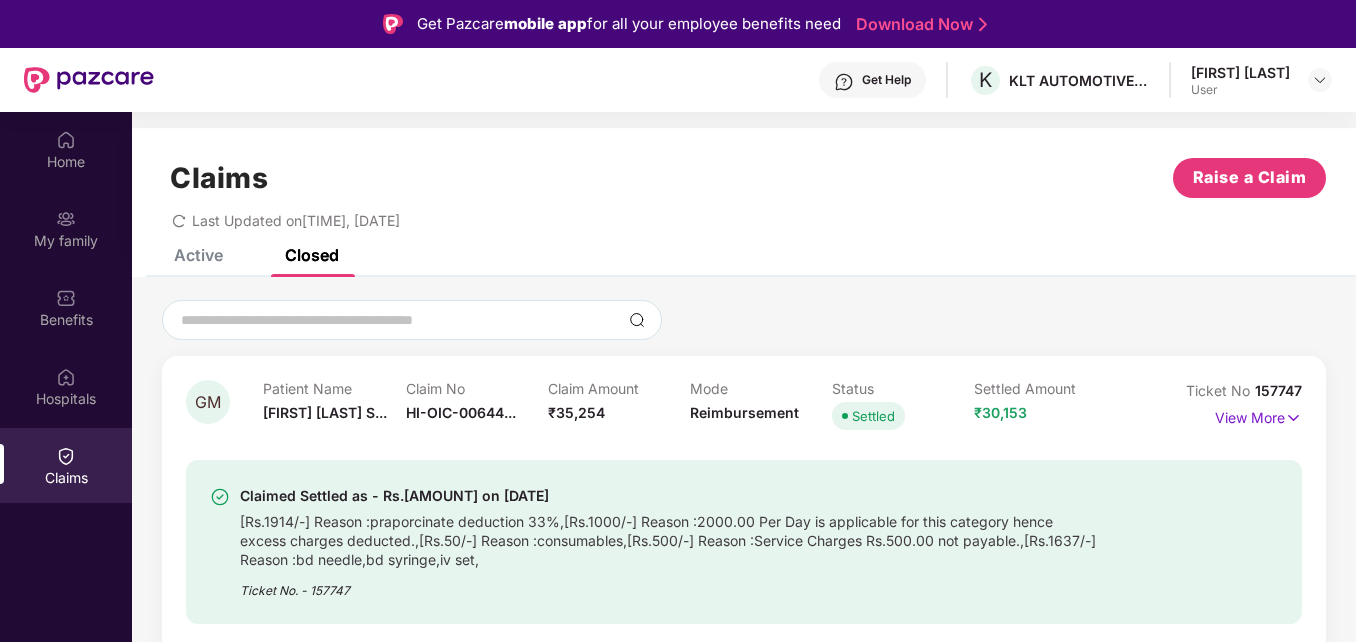 click on "Active" at bounding box center [198, 255] 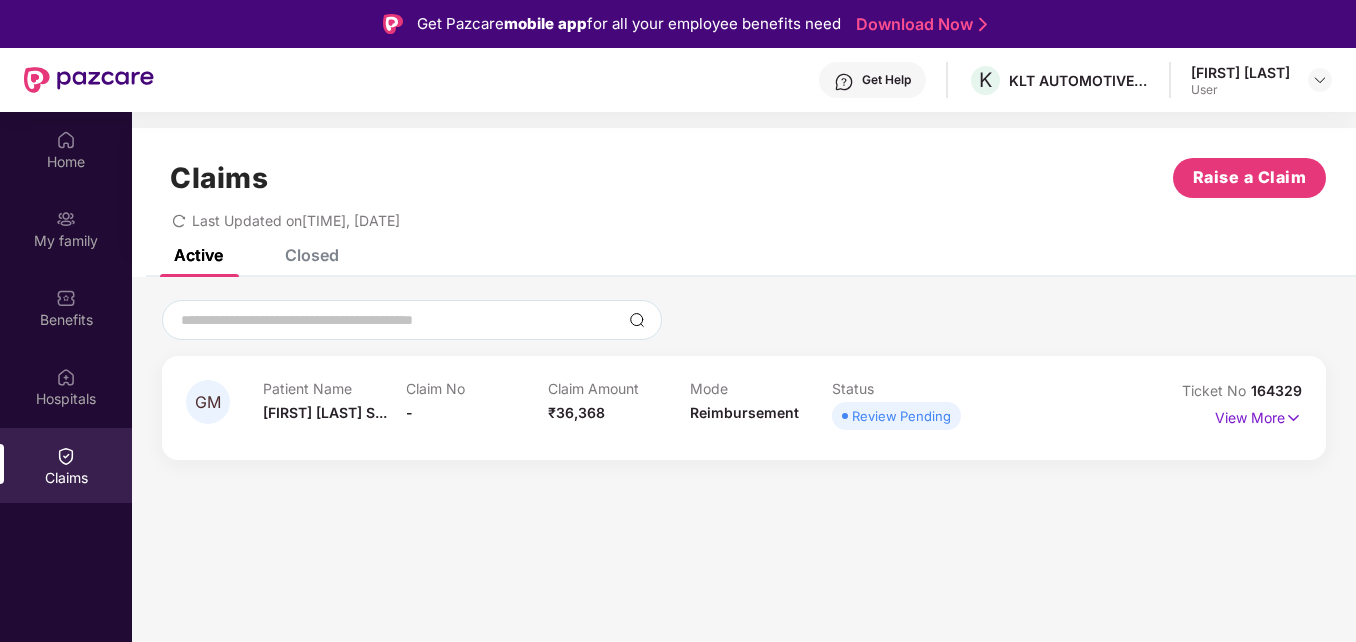 click on "Closed" at bounding box center (312, 255) 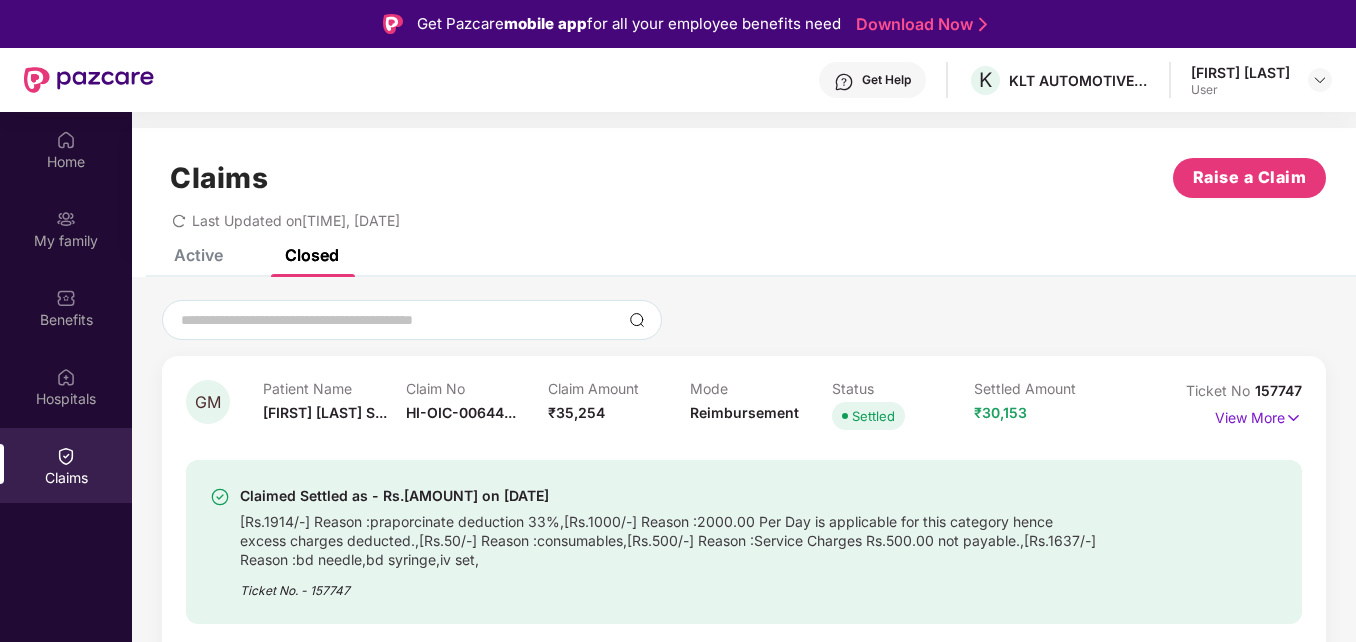 scroll, scrollTop: 100, scrollLeft: 0, axis: vertical 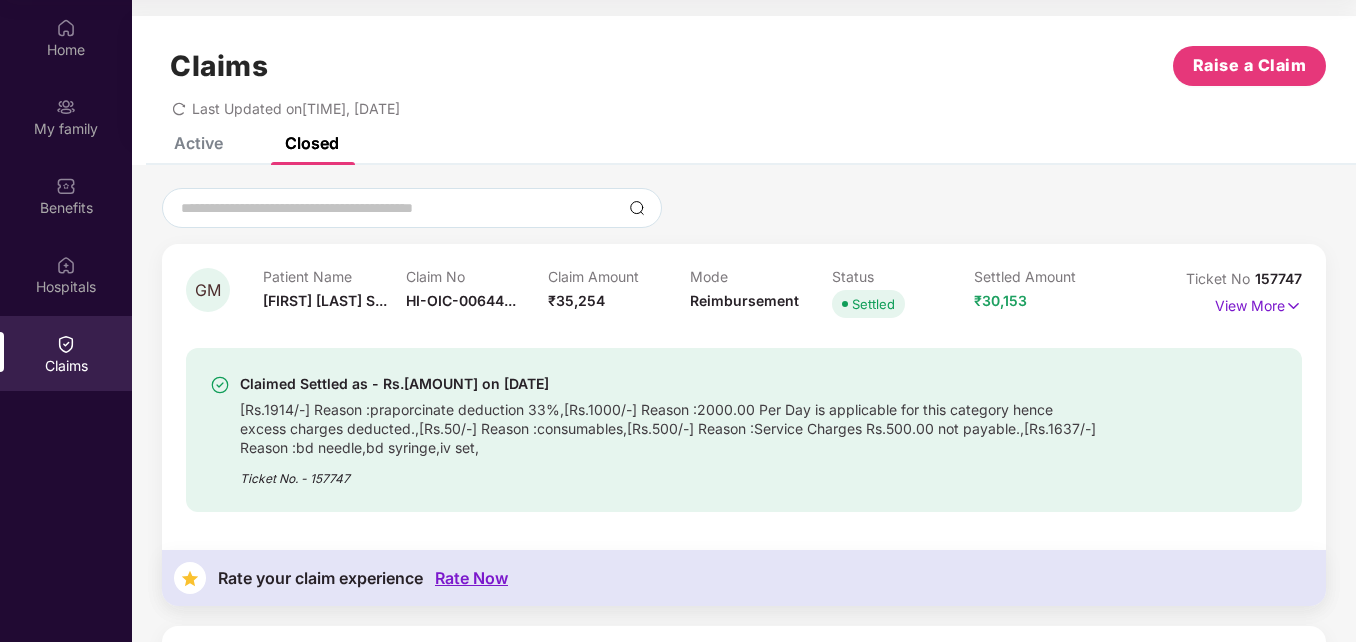 click on "Active" at bounding box center (198, 143) 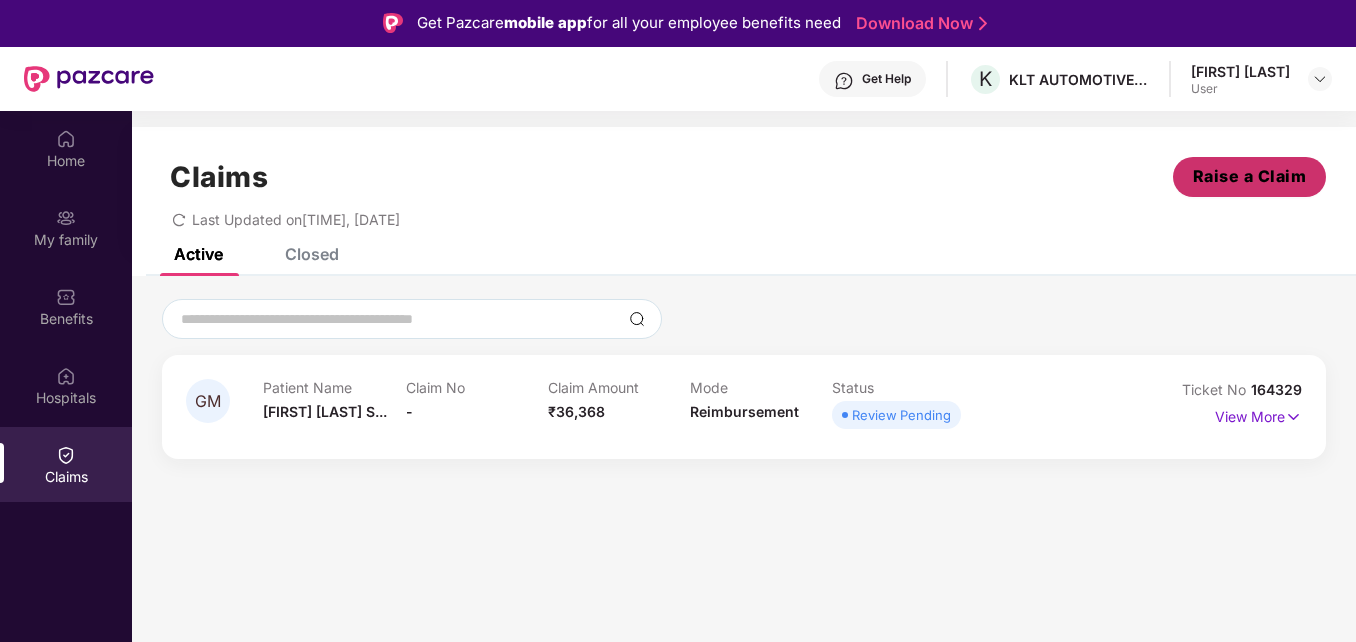 scroll, scrollTop: 0, scrollLeft: 0, axis: both 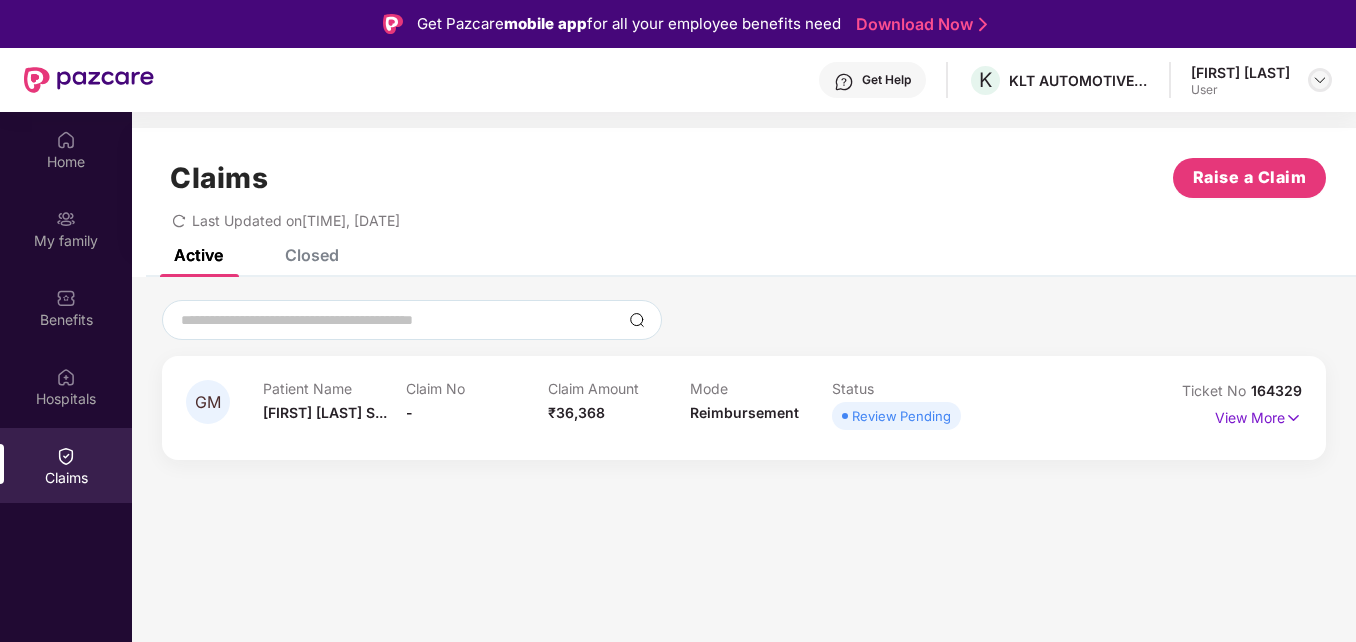 click at bounding box center (1320, 80) 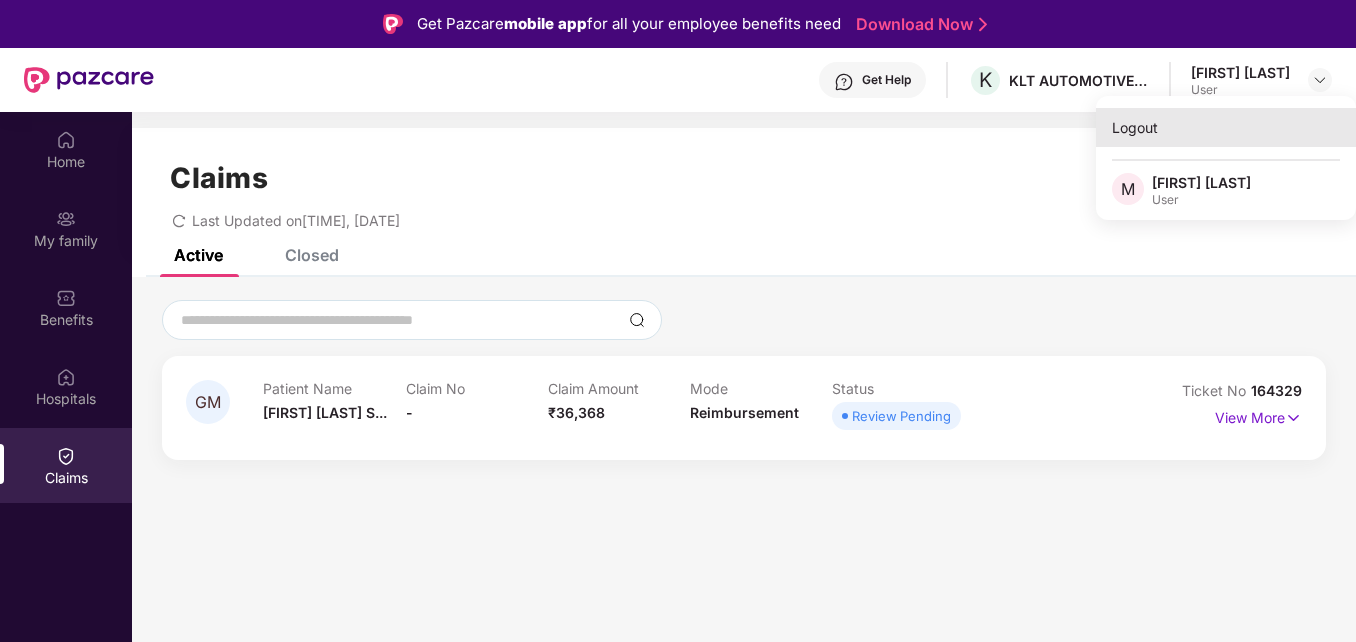 click on "Logout" at bounding box center [1226, 127] 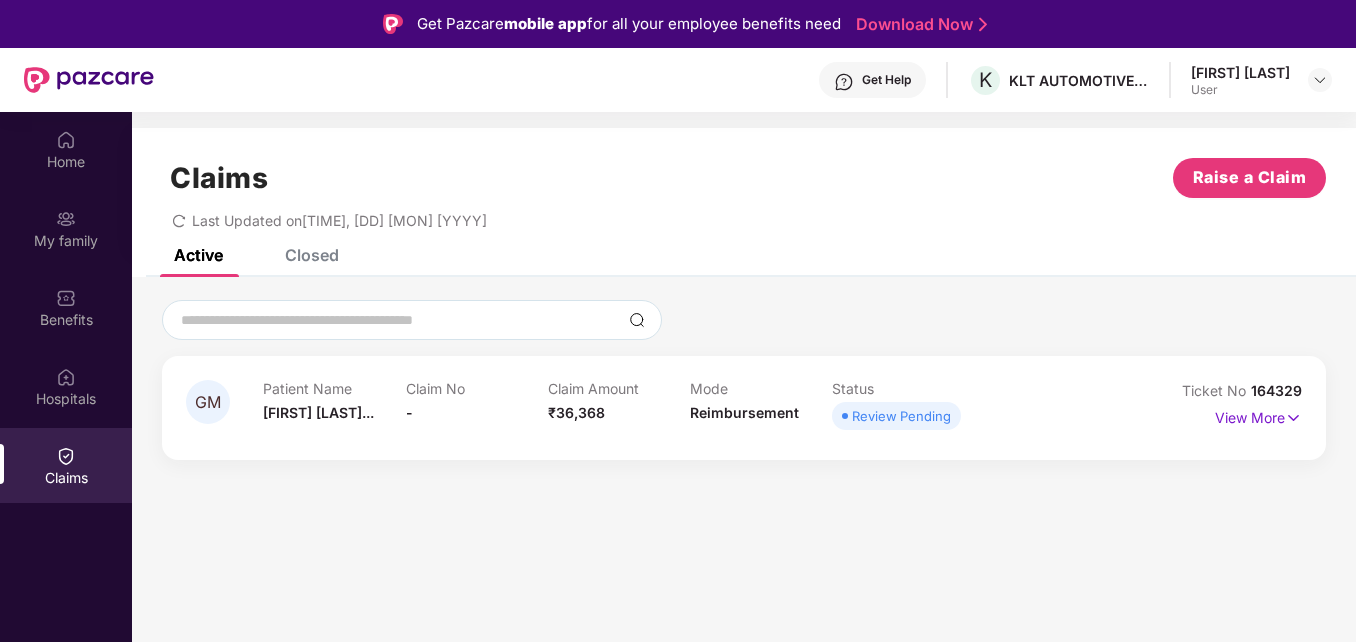 scroll, scrollTop: 0, scrollLeft: 0, axis: both 